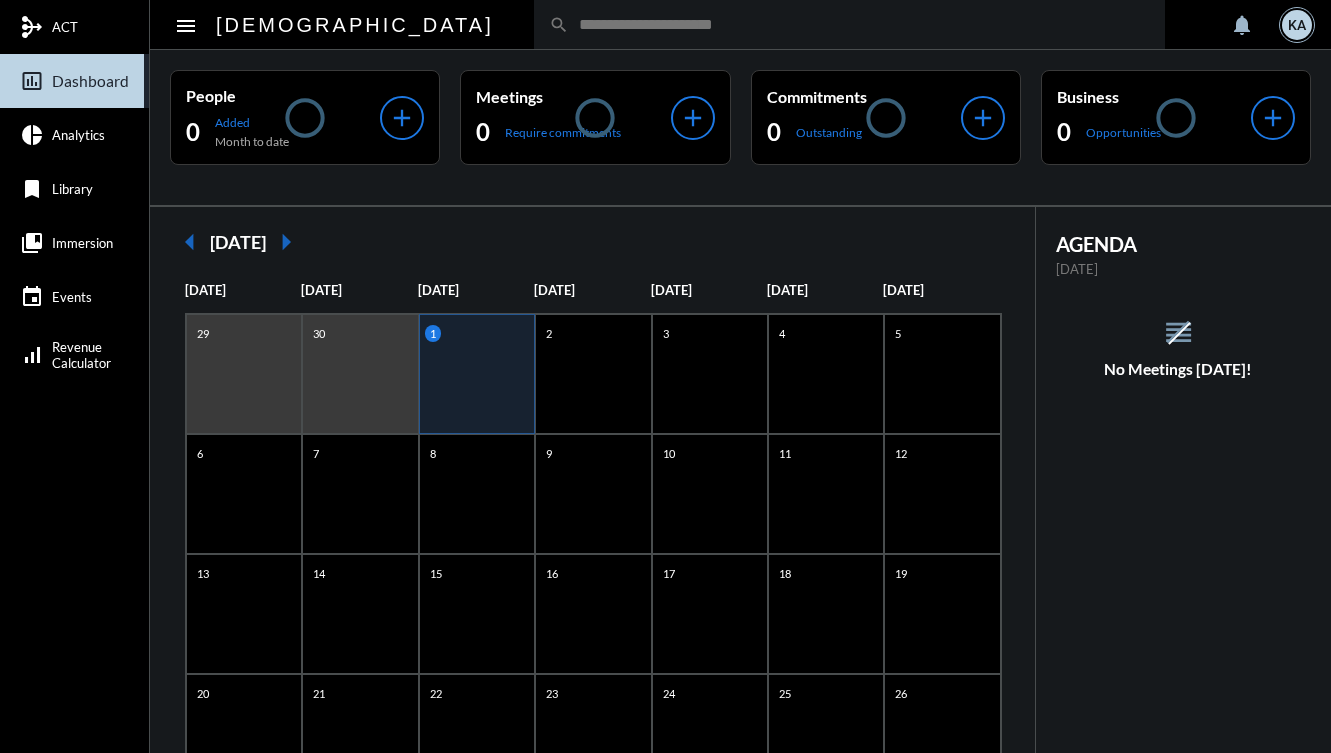 scroll, scrollTop: 0, scrollLeft: 0, axis: both 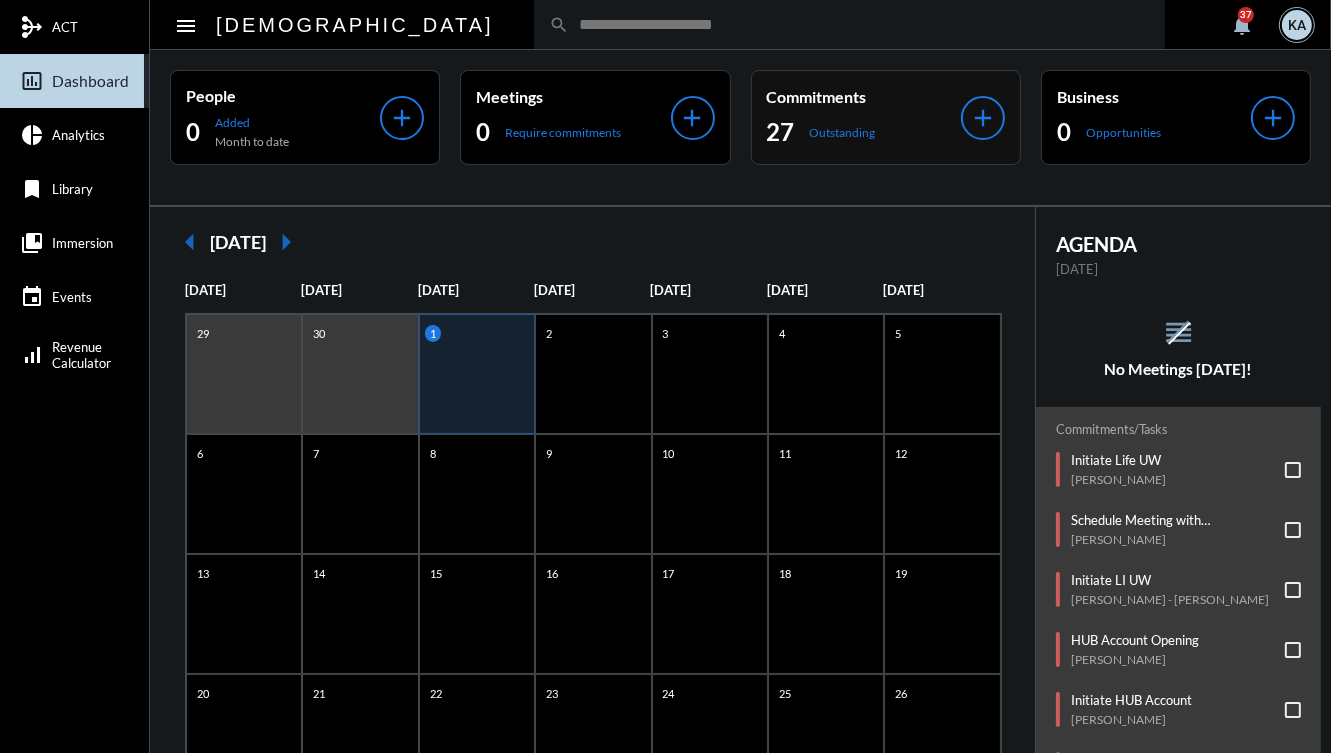 click on "Commitments 27 Outstanding" 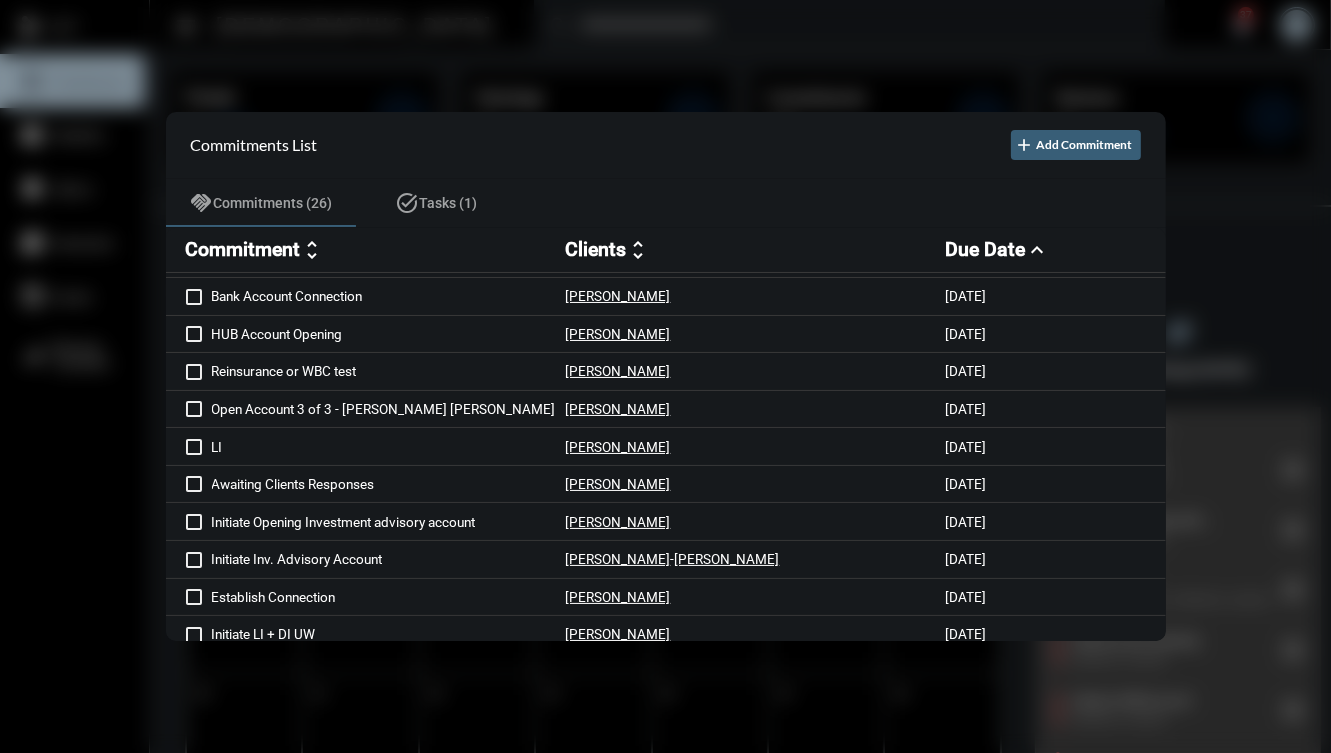 scroll, scrollTop: 0, scrollLeft: 0, axis: both 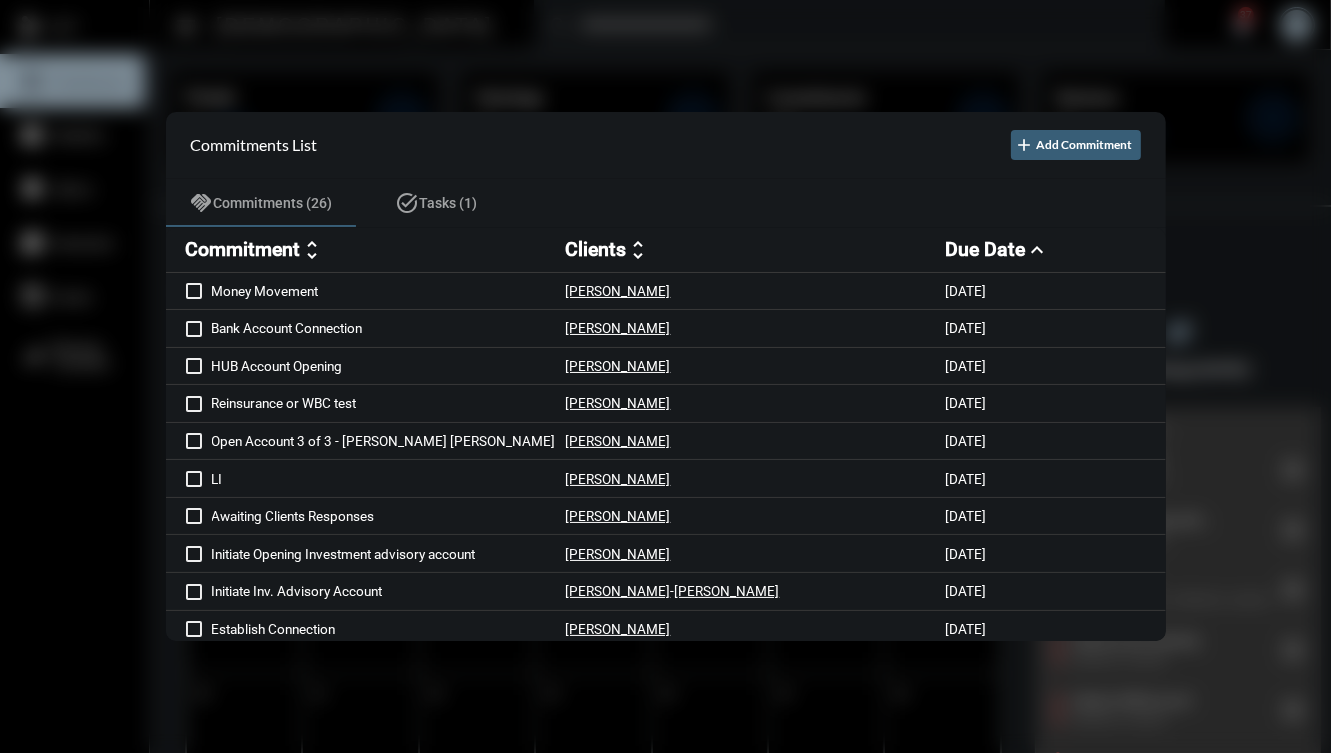 click on "Commitment" at bounding box center [243, 249] 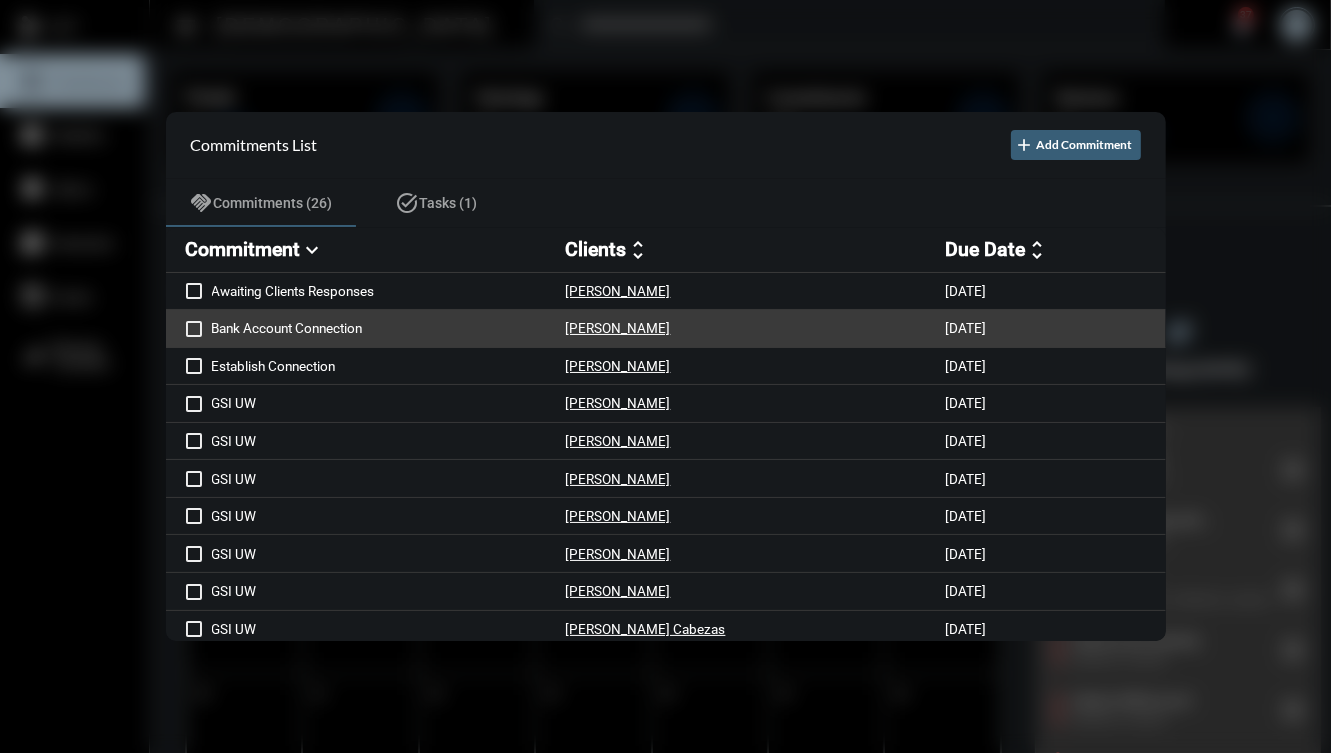 click on "Bank Account Connection" at bounding box center (389, 328) 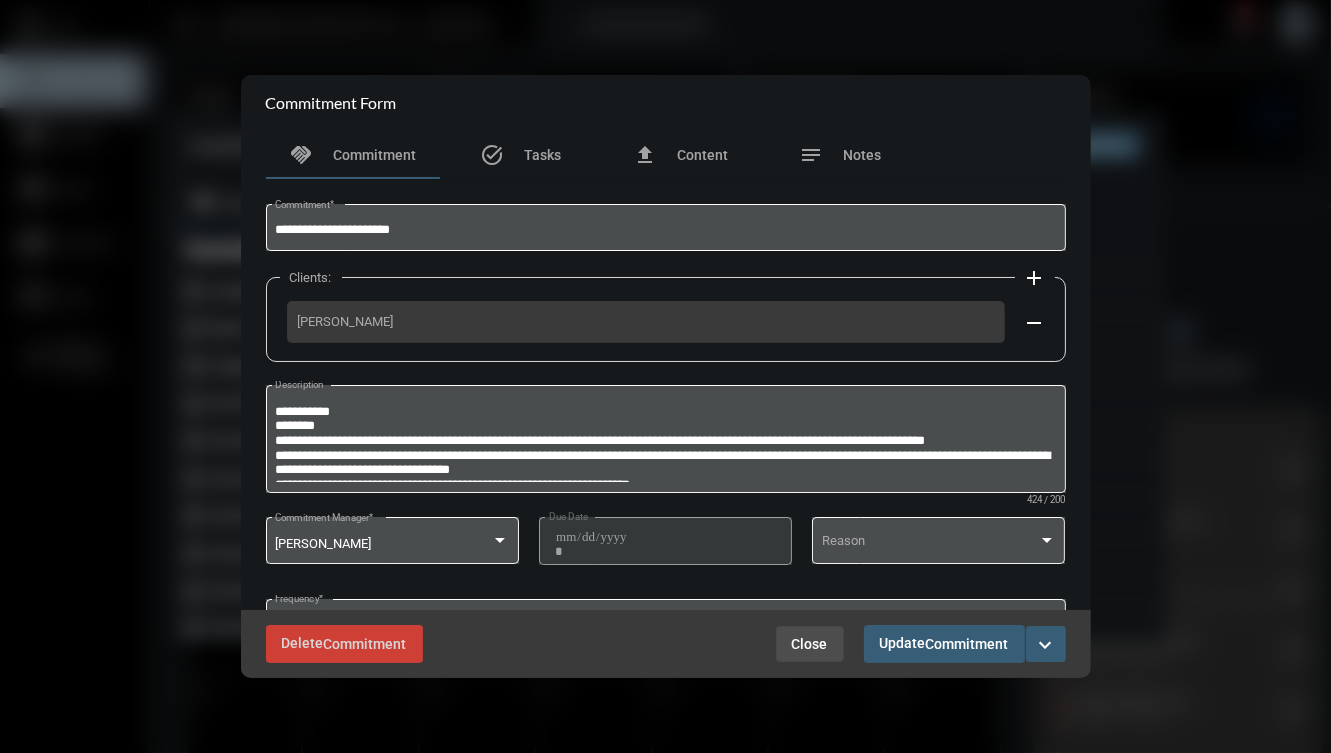 click on "Close" at bounding box center (810, 644) 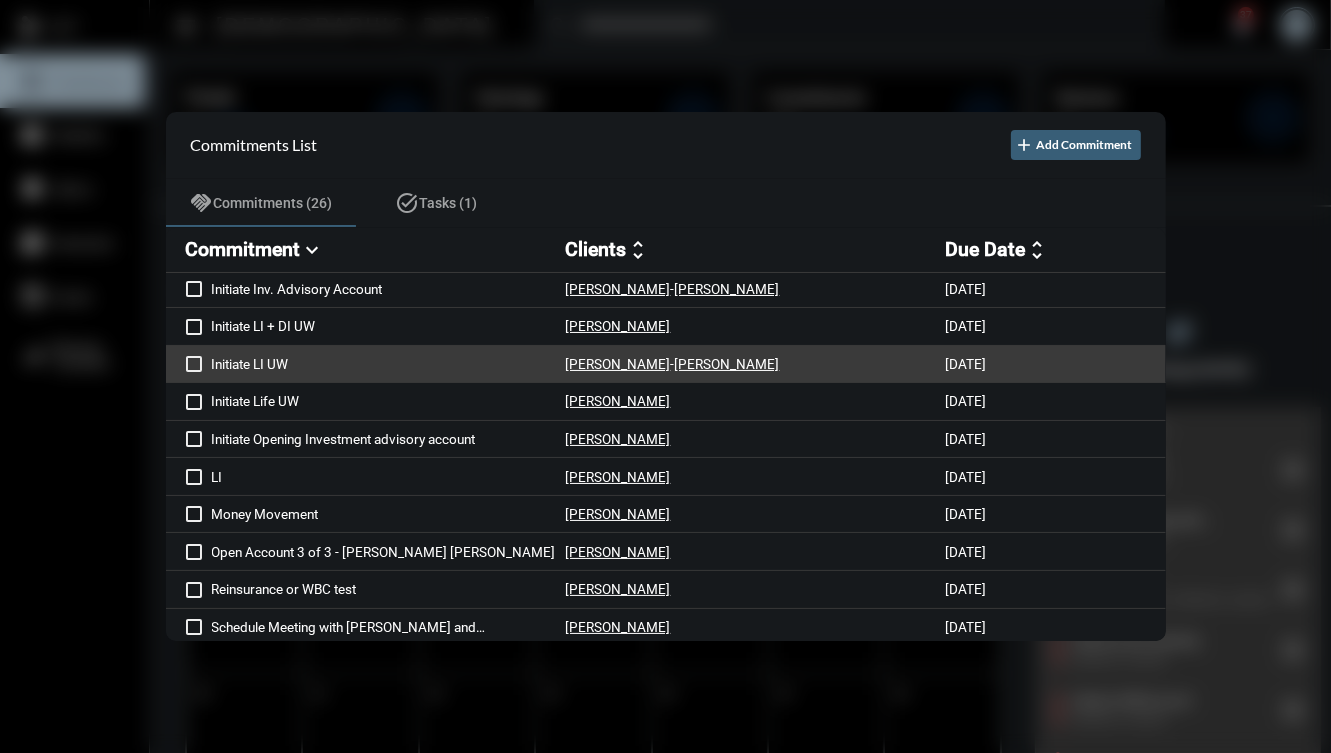 scroll, scrollTop: 603, scrollLeft: 0, axis: vertical 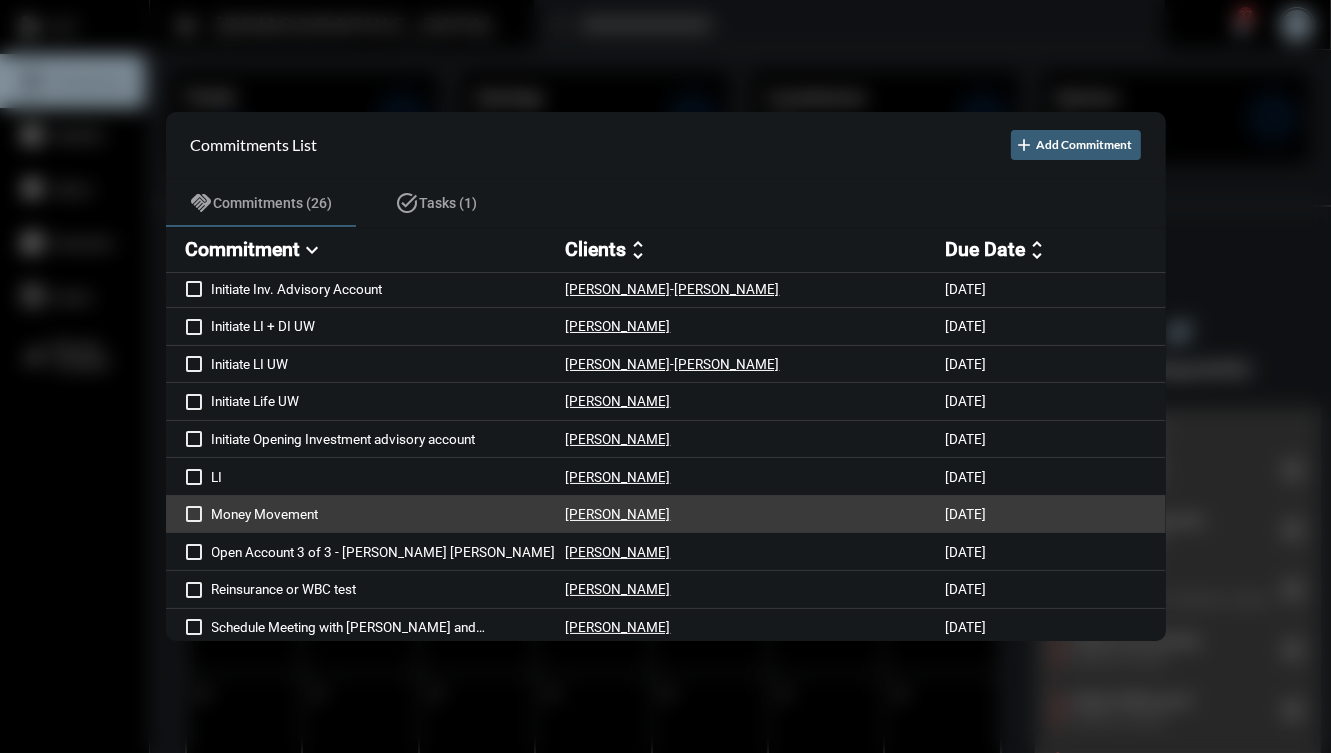 click on "Money Movement" at bounding box center [389, 514] 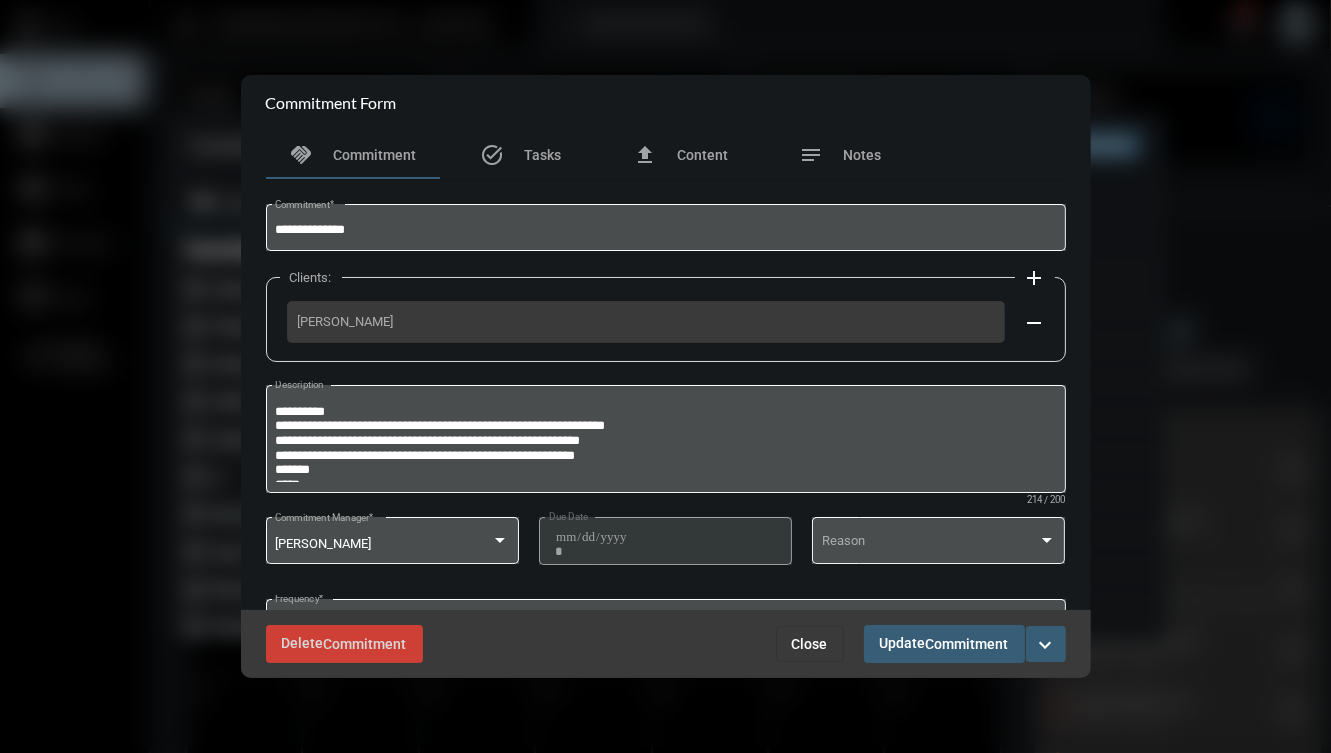 click on "Close" at bounding box center (810, 644) 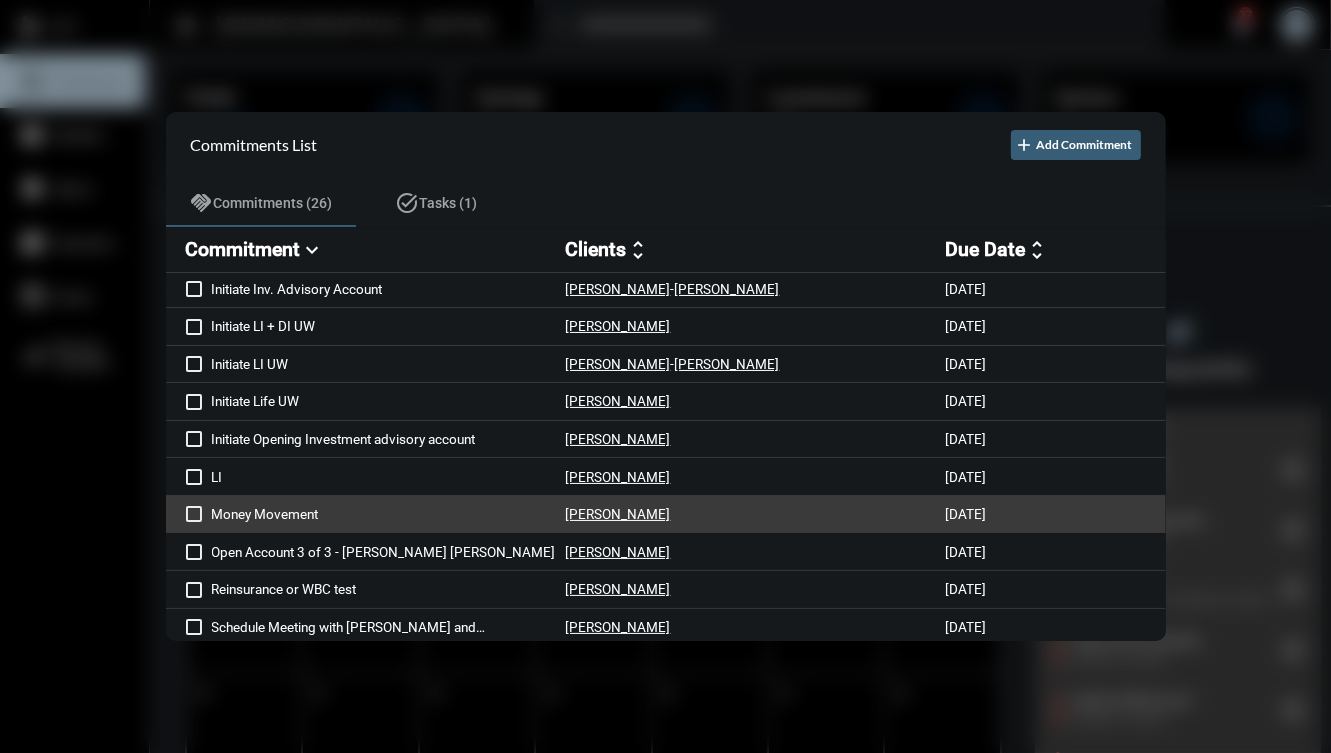 scroll, scrollTop: 603, scrollLeft: 0, axis: vertical 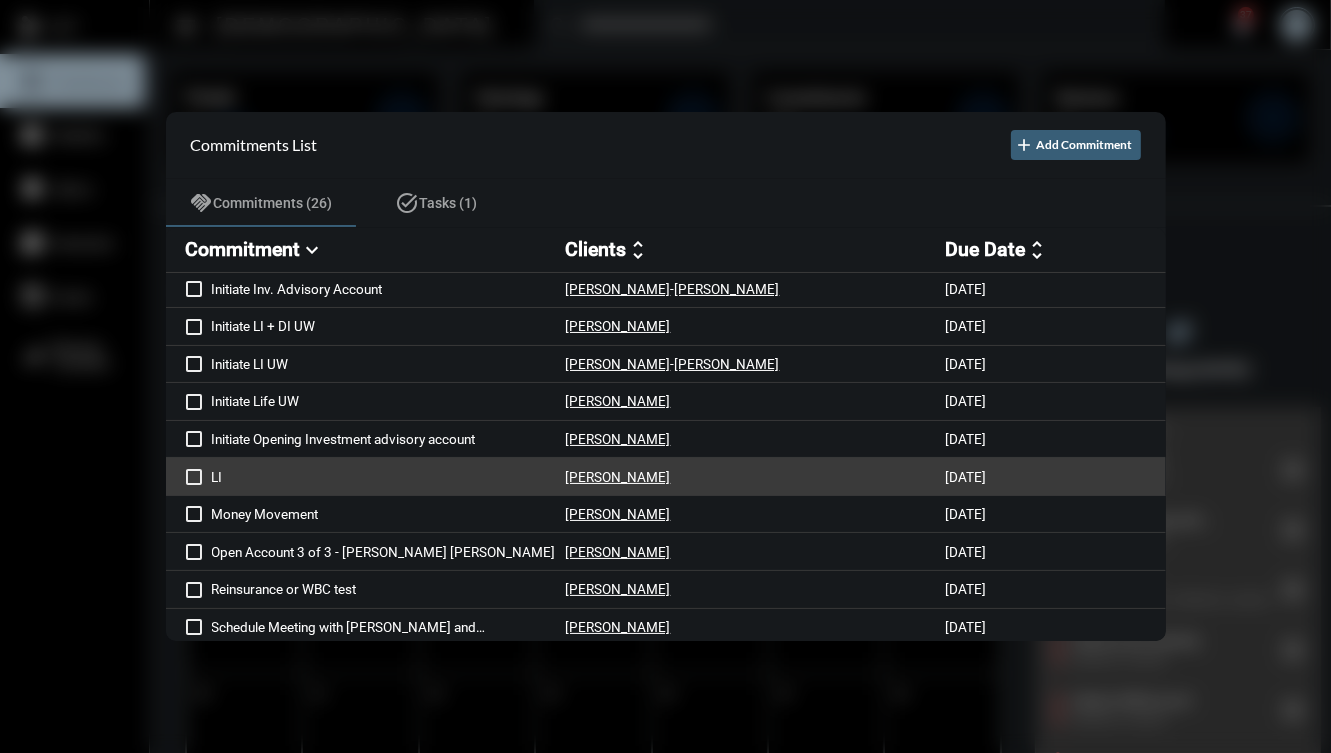click on "Colleen Jezersek" at bounding box center (756, 476) 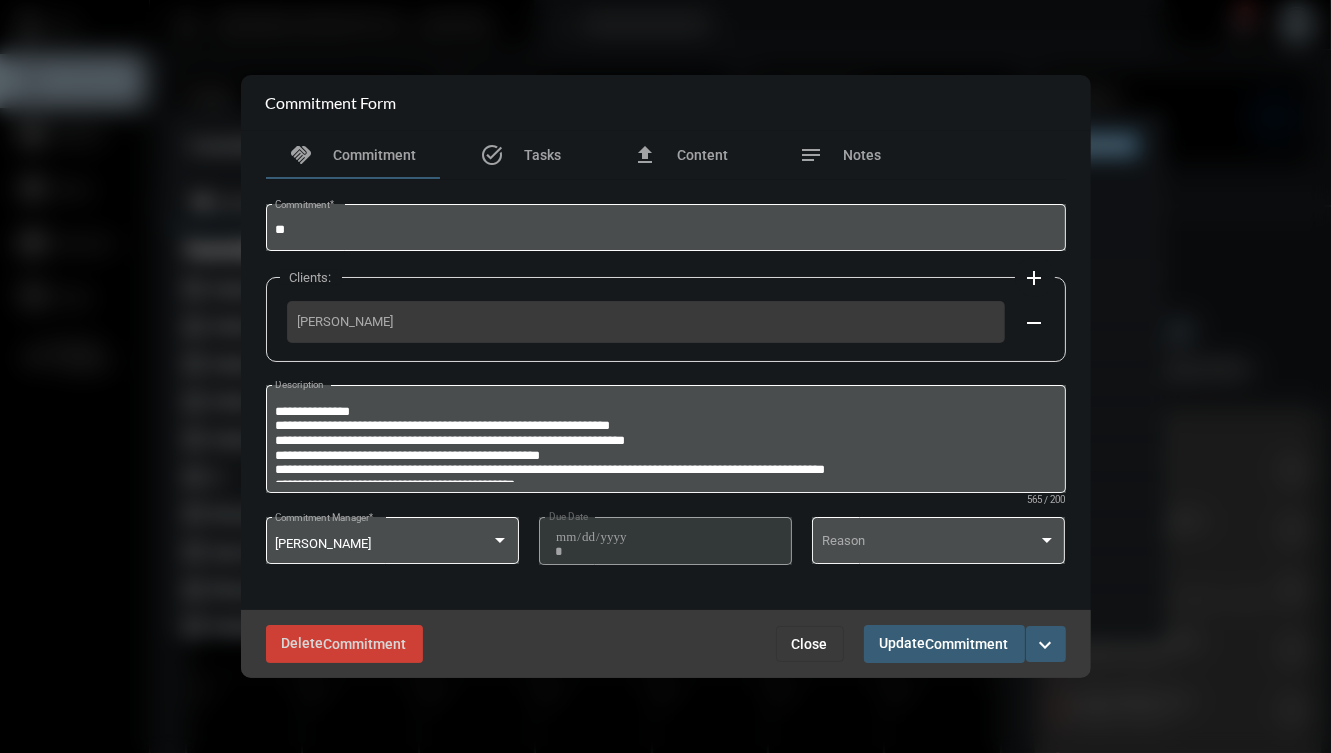 click on "expand_more" at bounding box center [1046, 645] 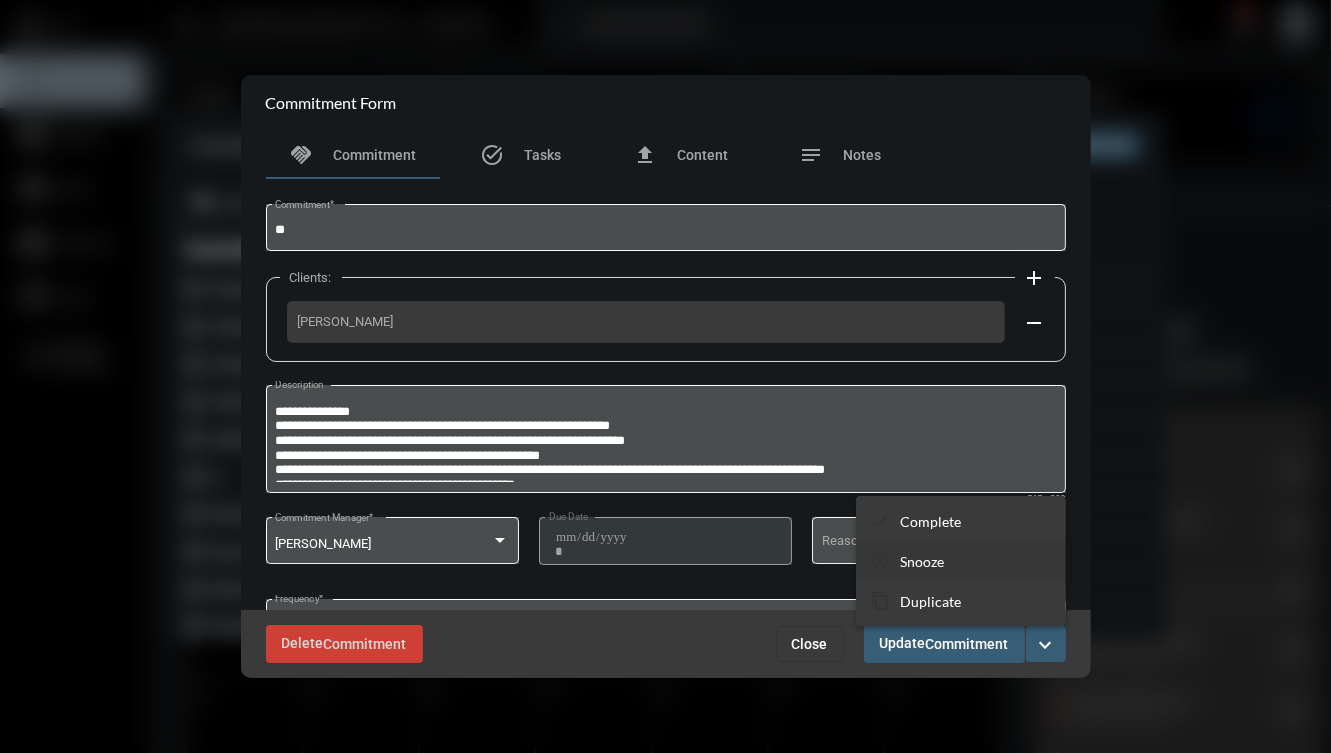 click on "snooze Snooze" at bounding box center (961, 561) 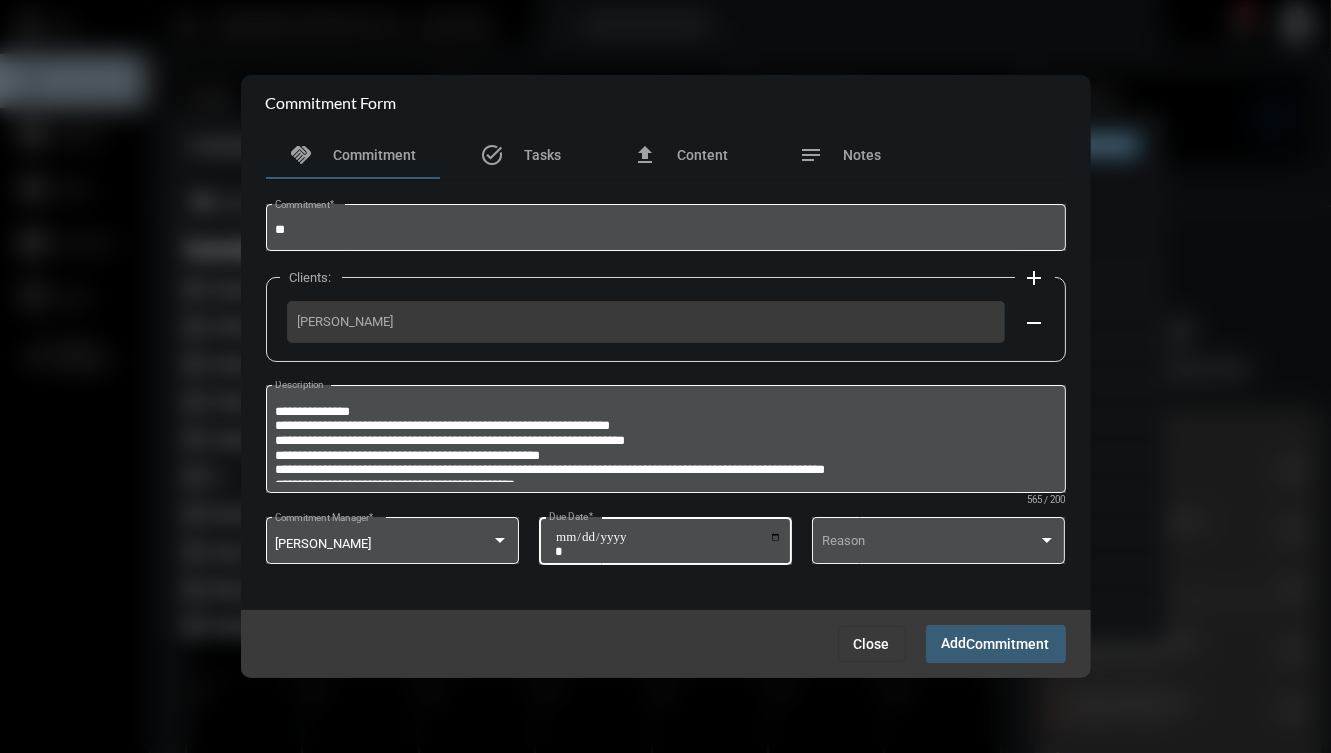click on "**********" at bounding box center (668, 544) 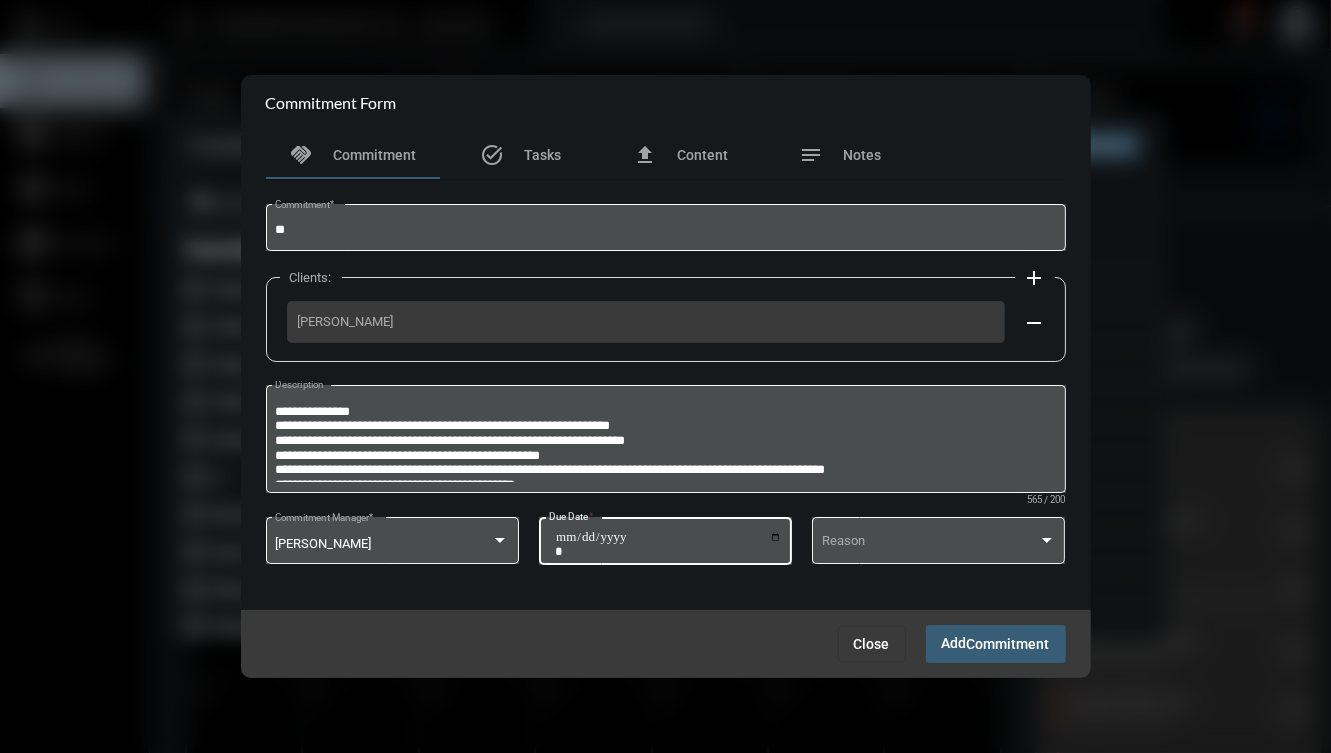 type on "**********" 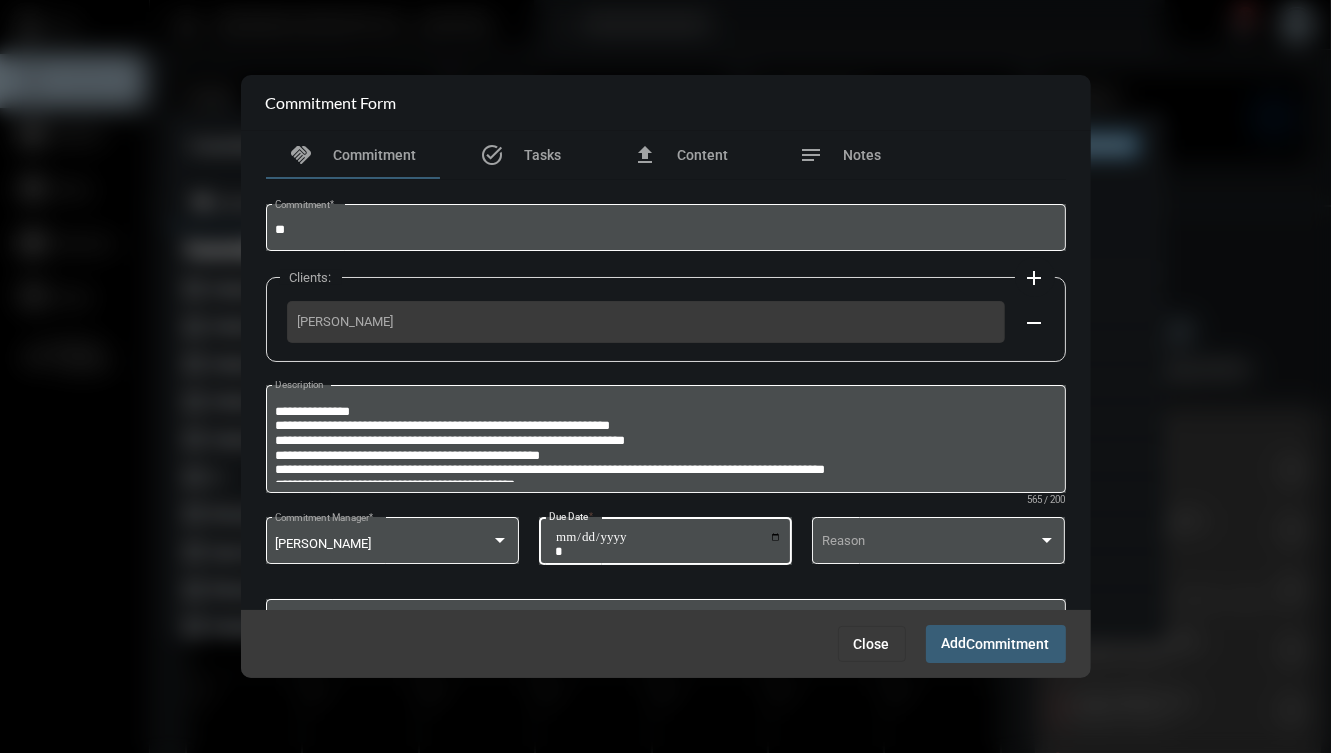 click on "Add   Commitment" at bounding box center (996, 643) 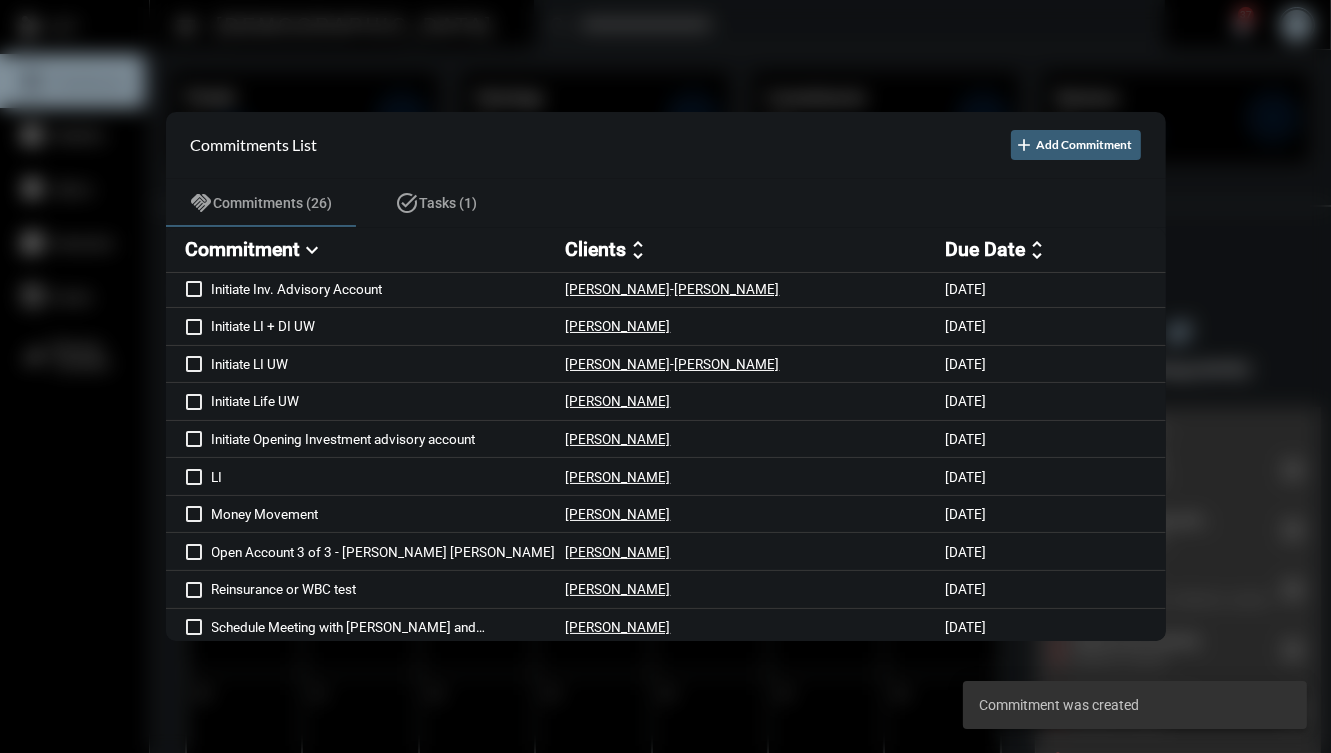 scroll, scrollTop: 566, scrollLeft: 0, axis: vertical 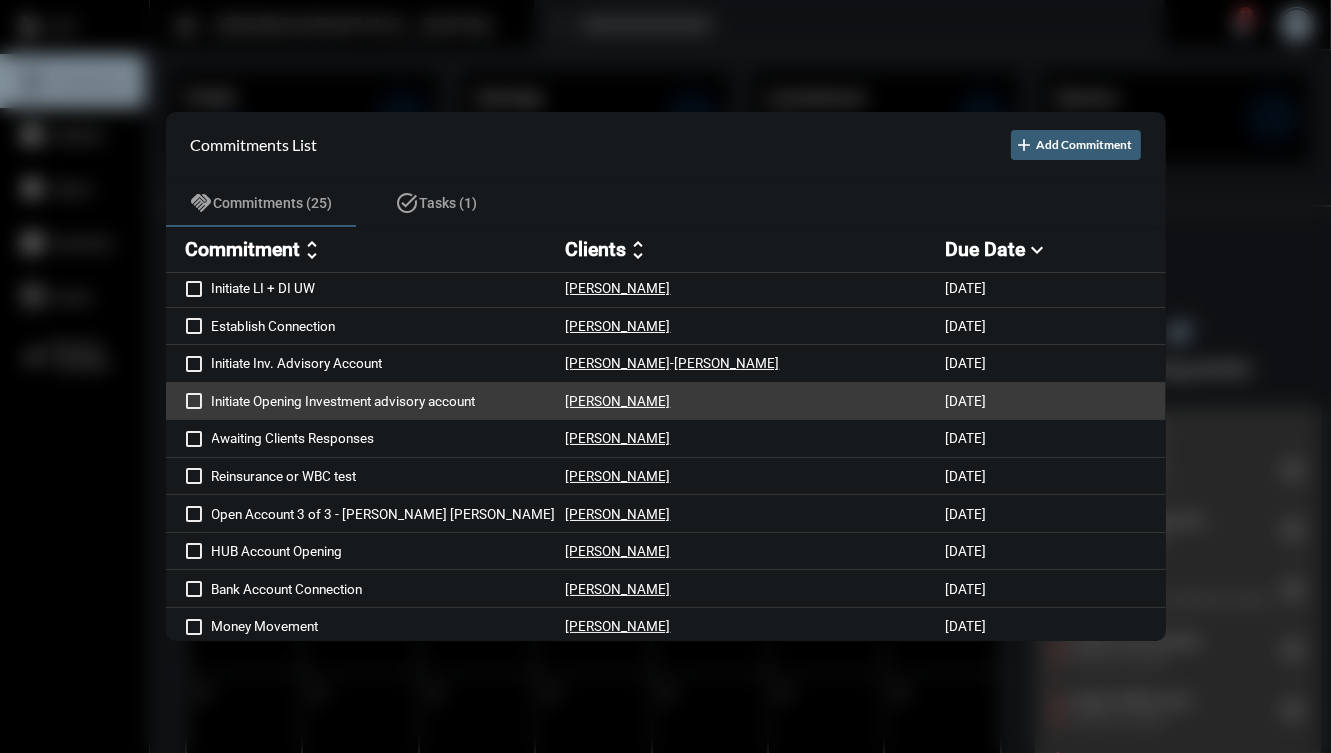 click on "Initiate Opening Investment advisory account   Jeffrey Shocket  7/1/25" at bounding box center [666, 402] 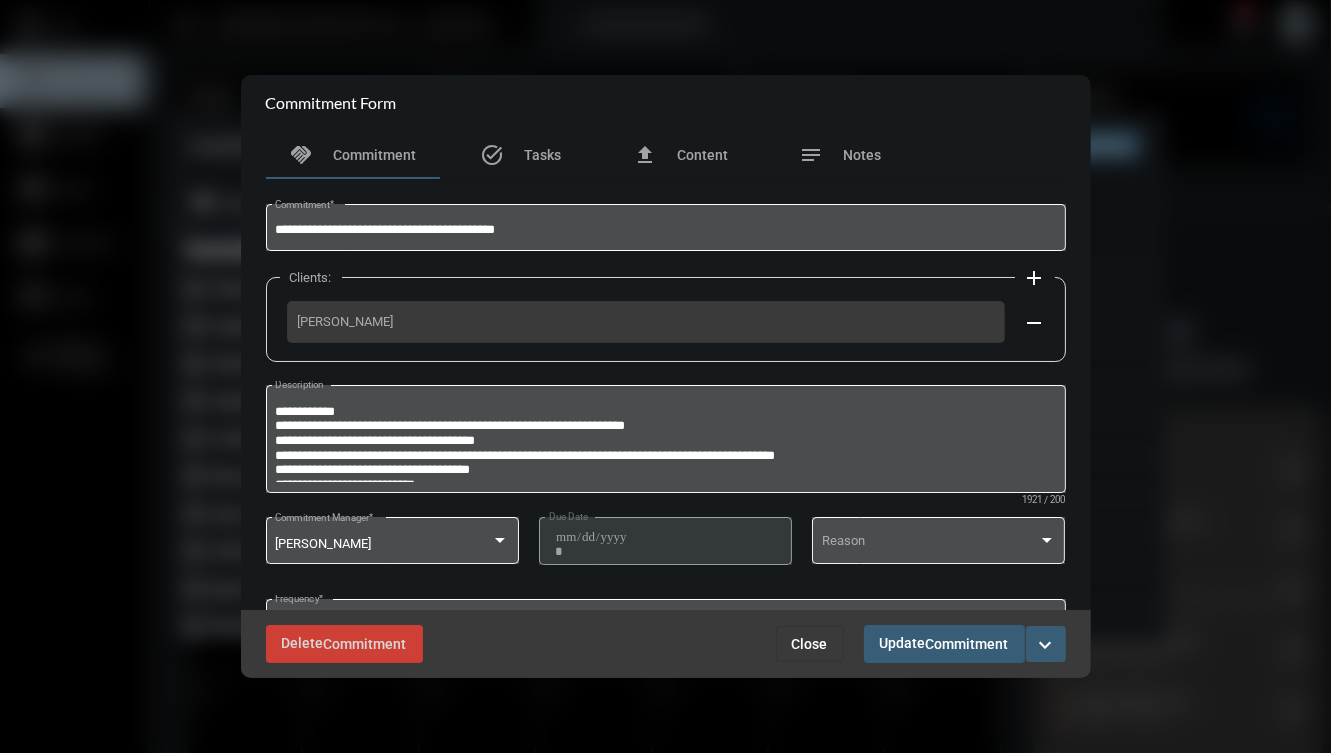 click on "expand_more" at bounding box center [1046, 645] 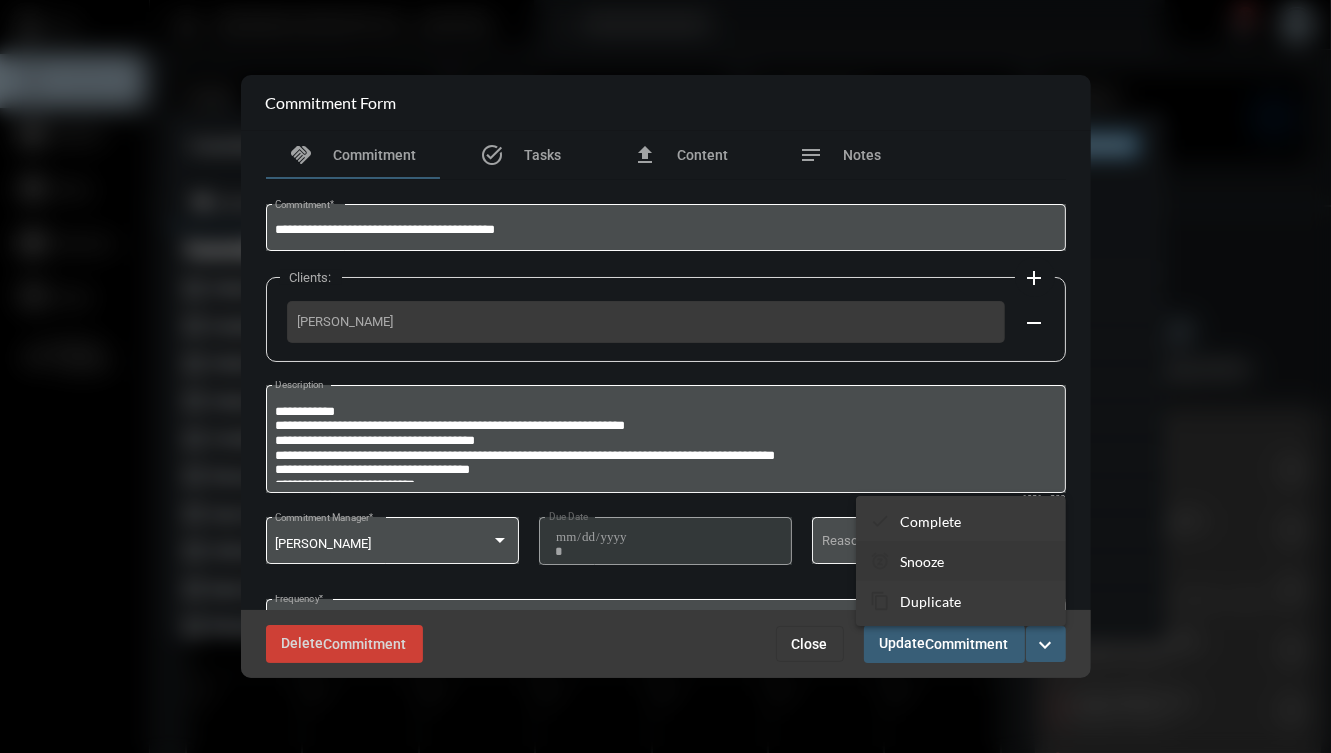 click on "Snooze" at bounding box center (922, 561) 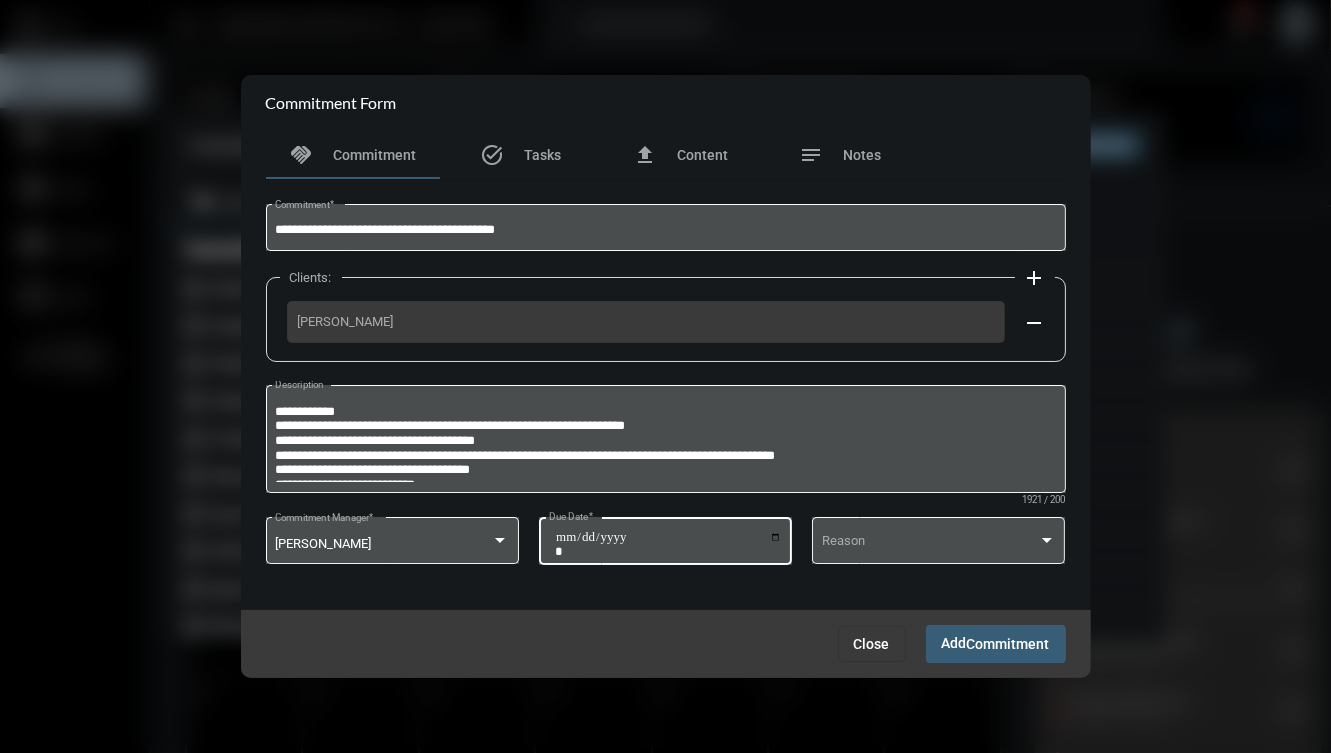 click on "**********" at bounding box center (668, 544) 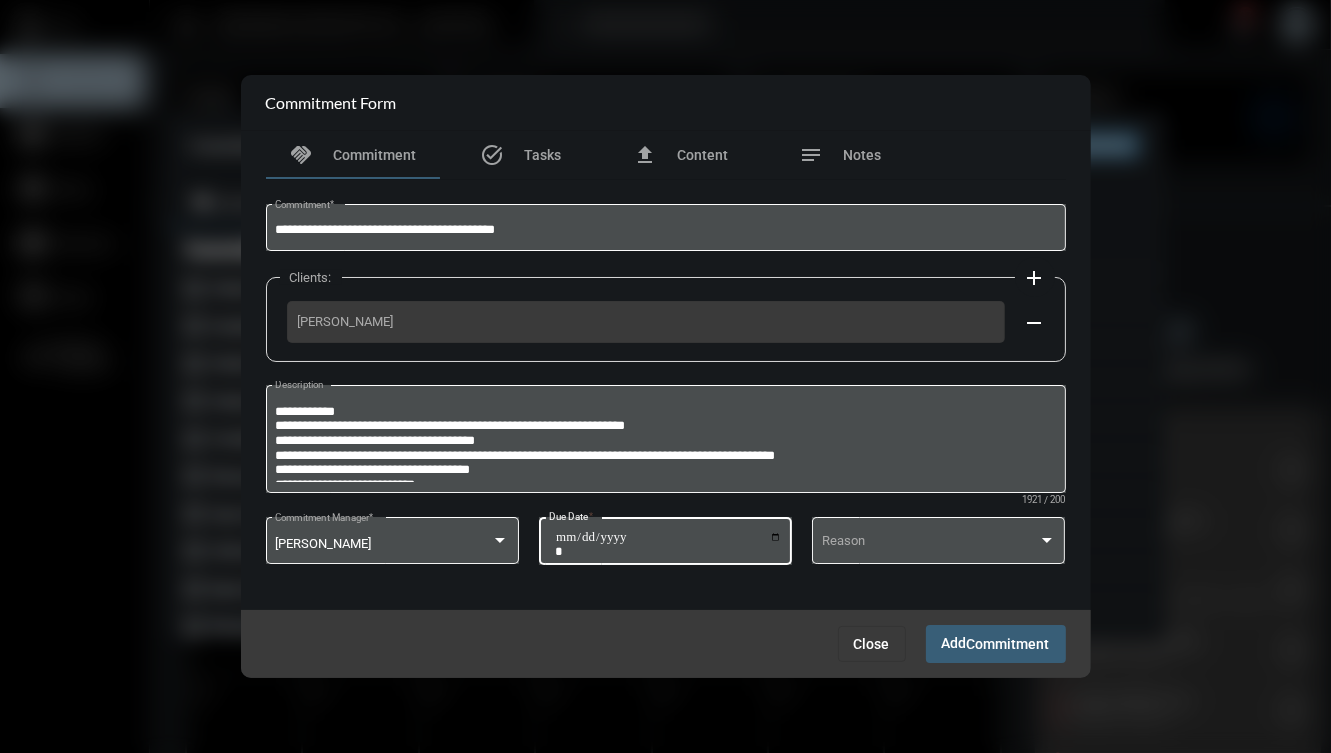 type on "**********" 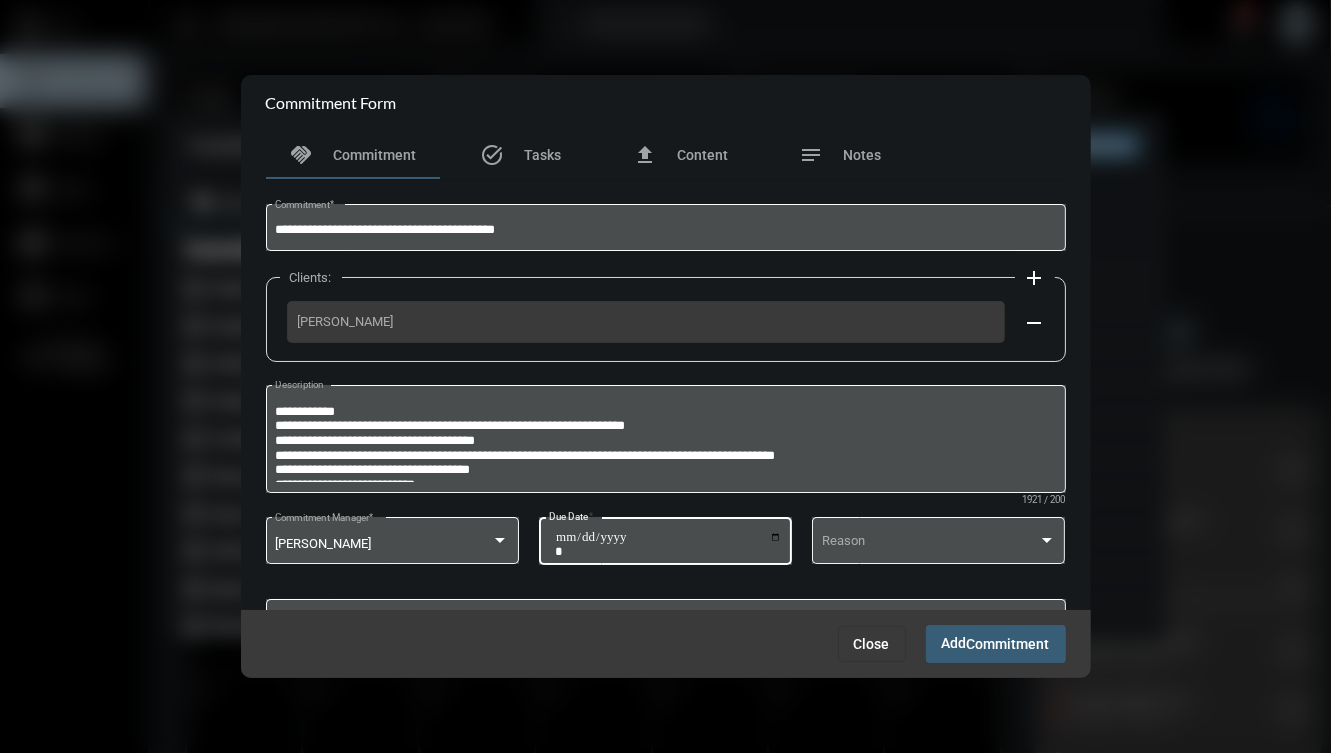 click on "Add   Commitment" at bounding box center (996, 643) 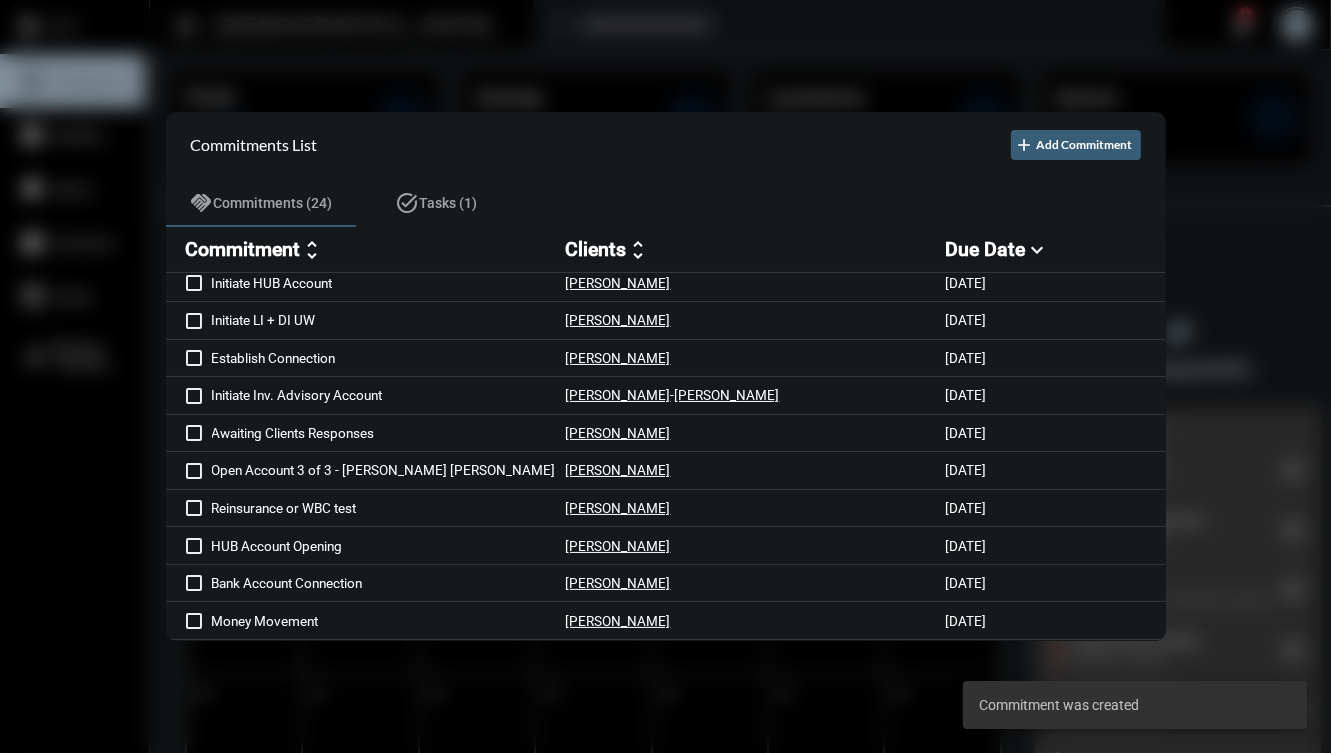scroll, scrollTop: 529, scrollLeft: 0, axis: vertical 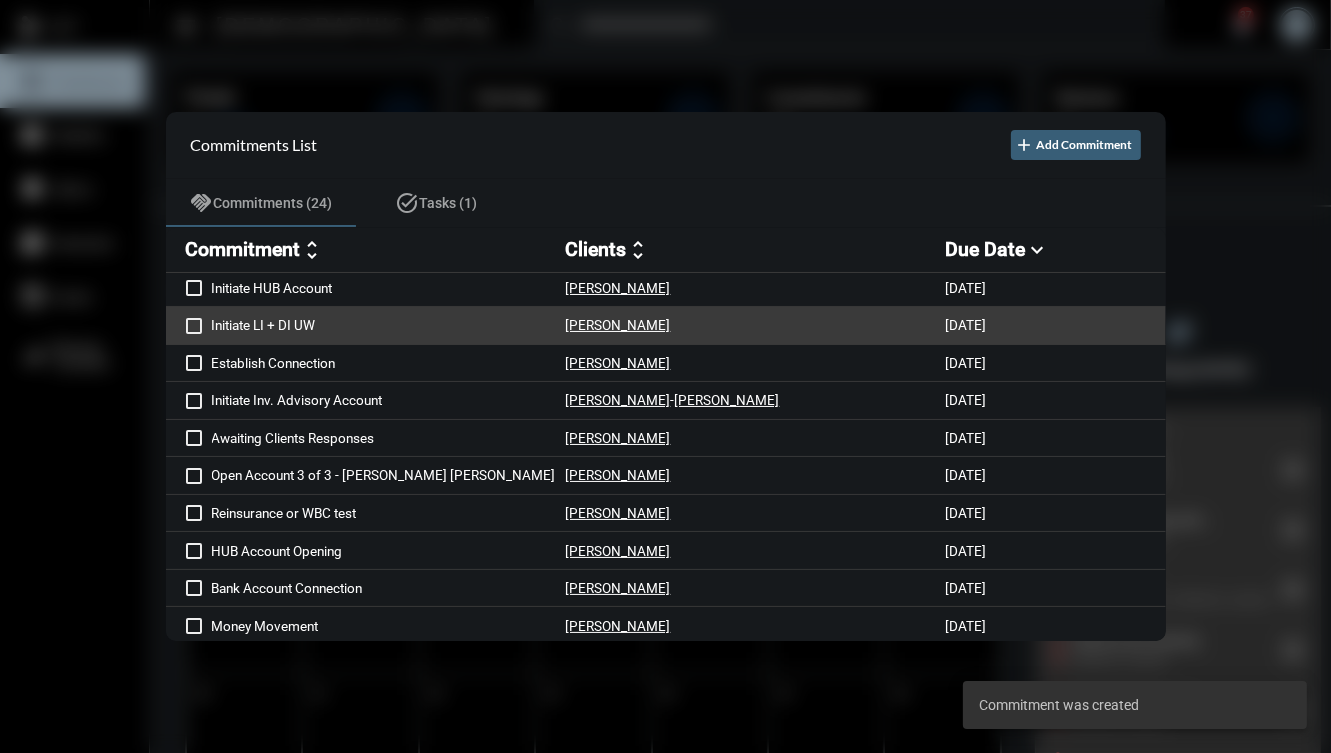 click on "Jeffrey Shocket" at bounding box center (756, 325) 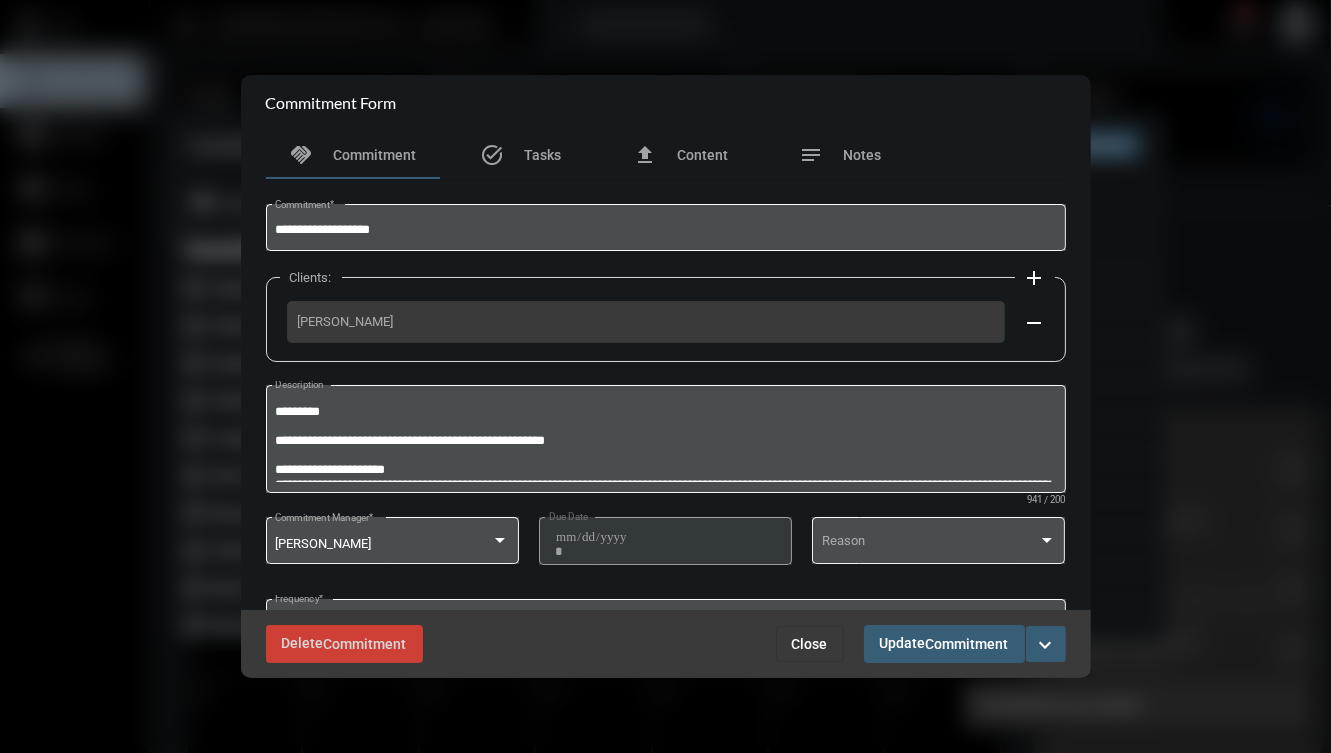 click on "expand_more" at bounding box center (1046, 645) 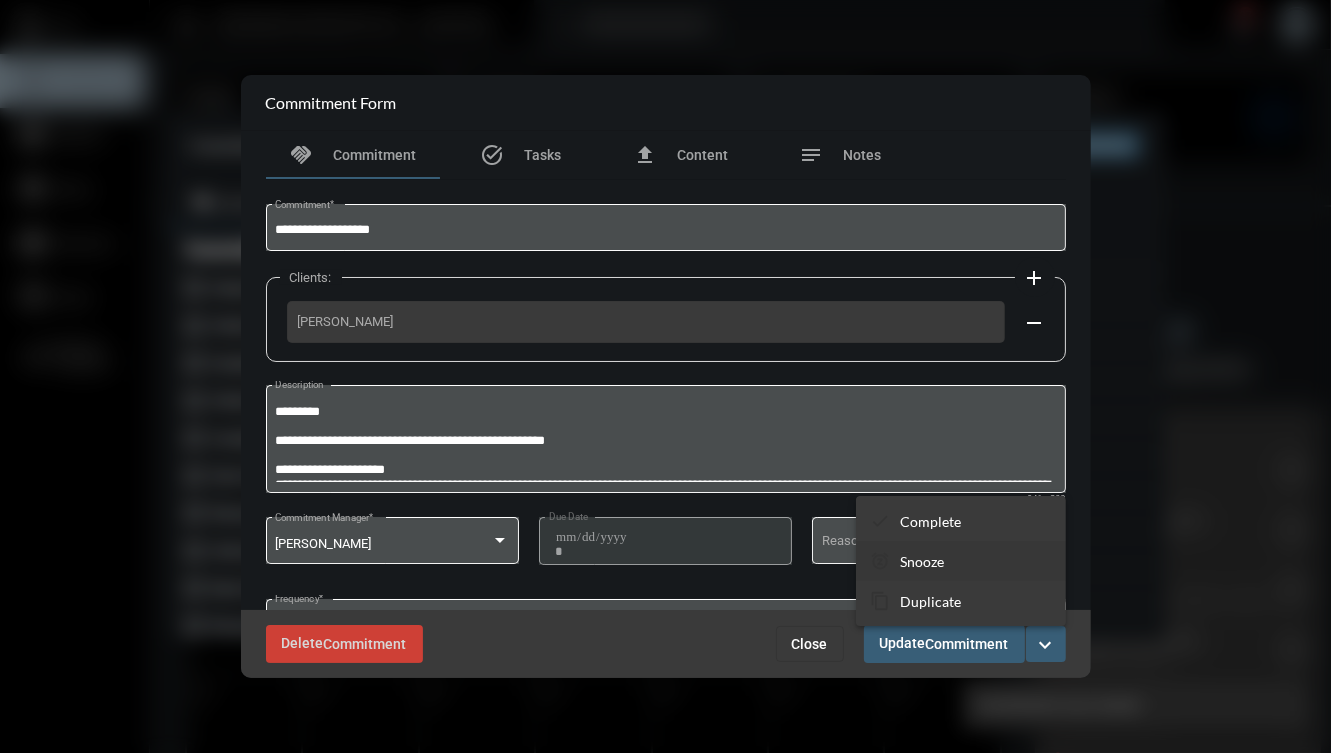 click on "snooze Snooze" at bounding box center (961, 561) 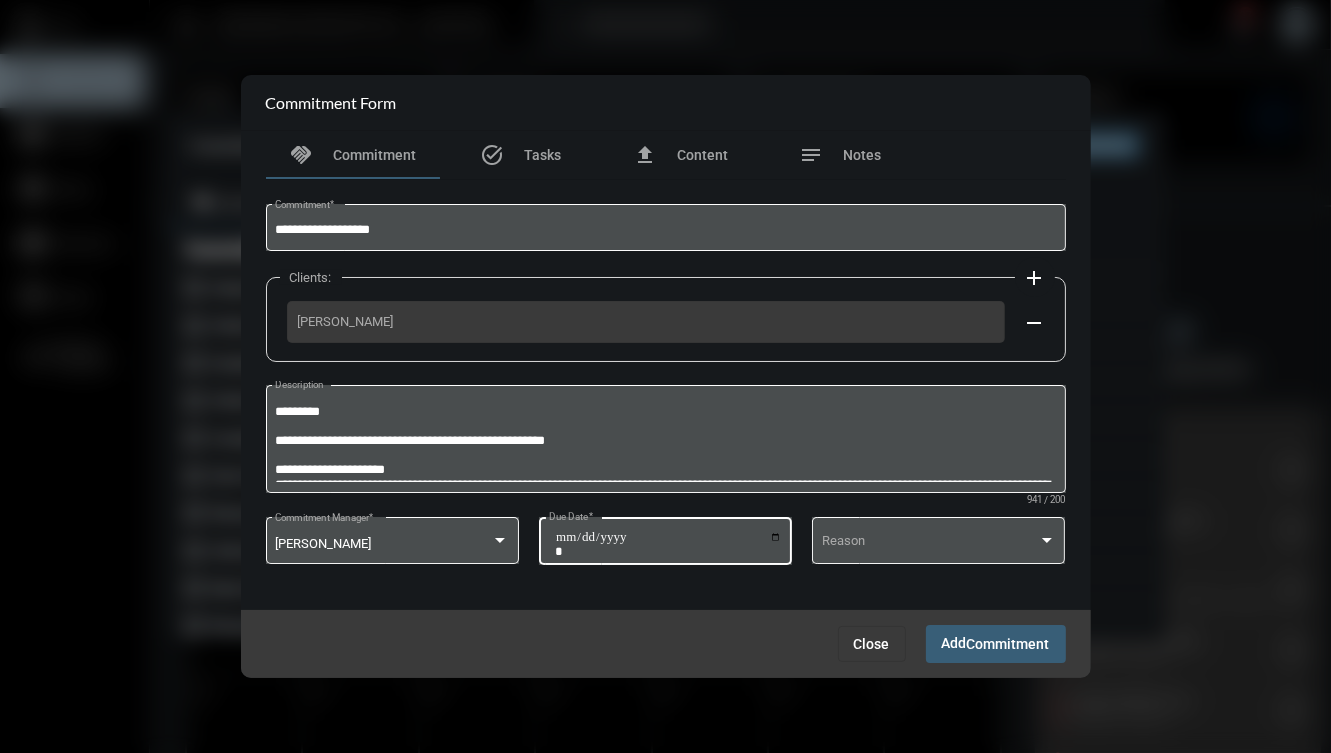 click on "**********" at bounding box center [668, 544] 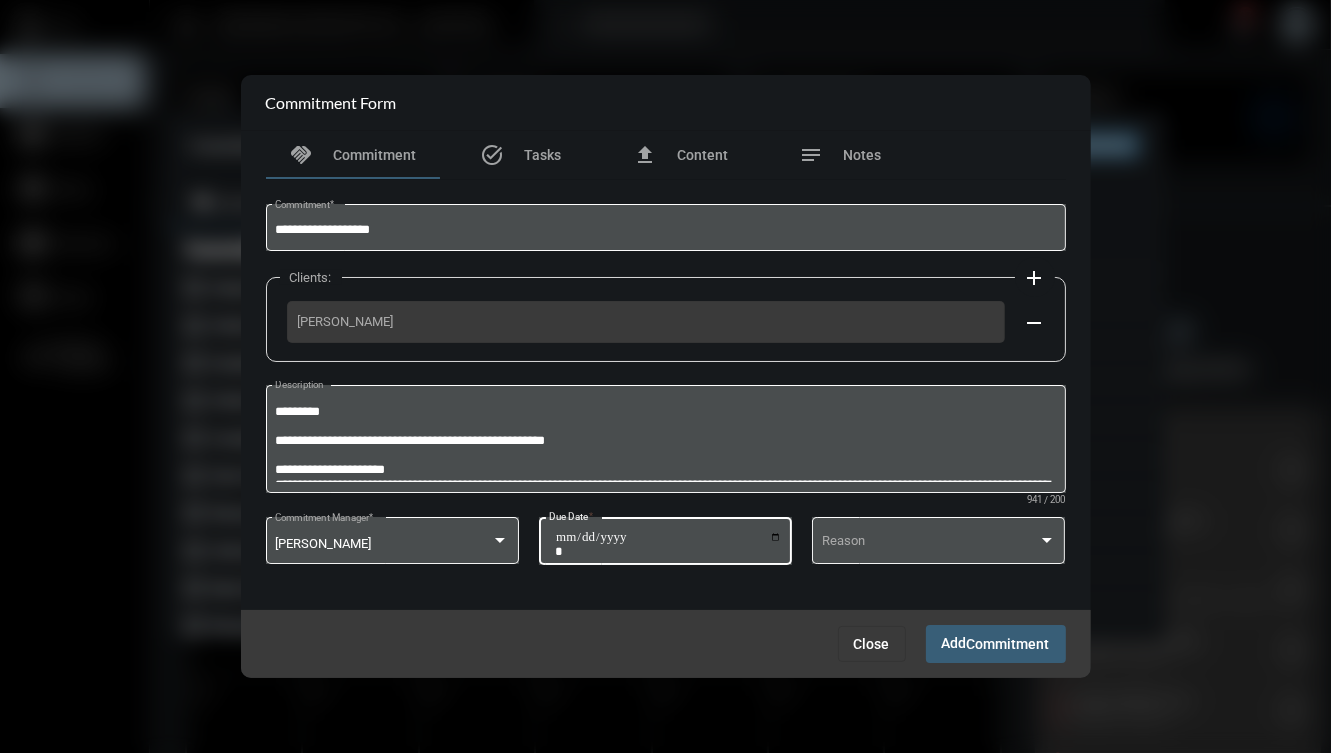 type on "**********" 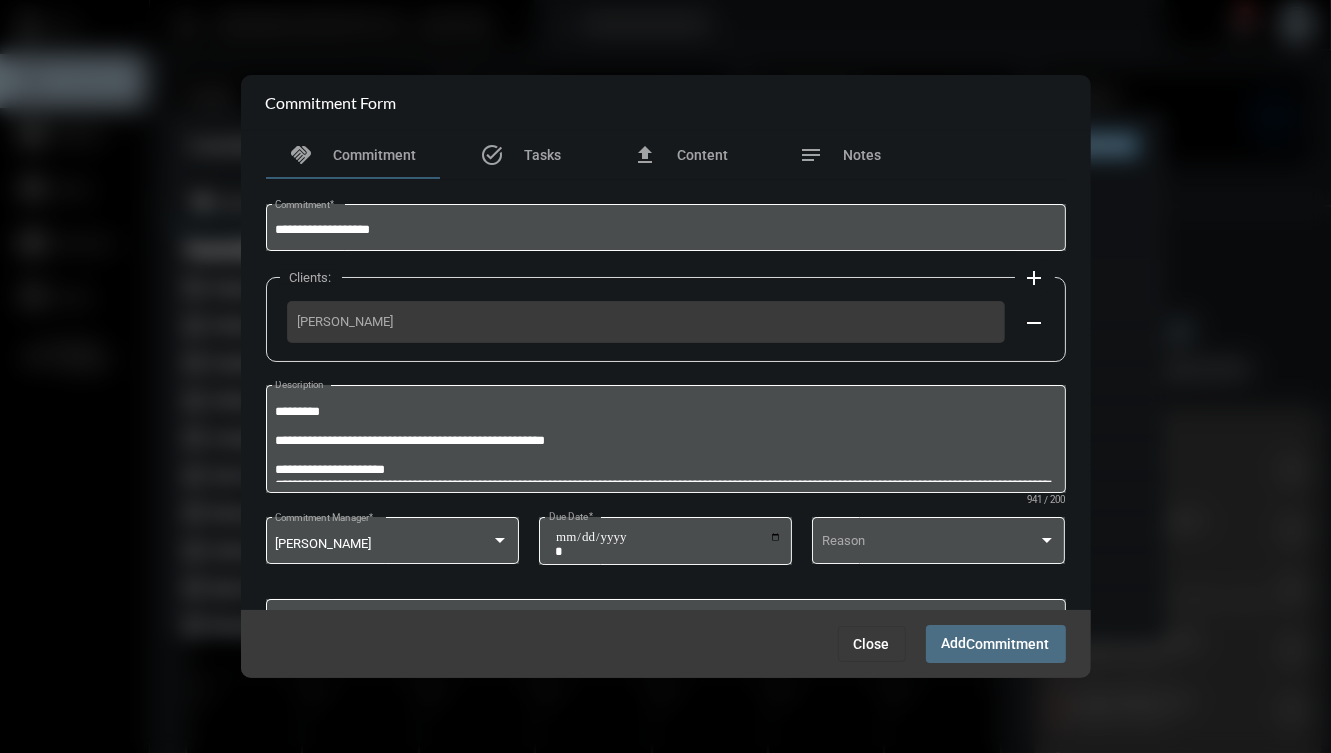 click on "Add   Commitment" at bounding box center [996, 643] 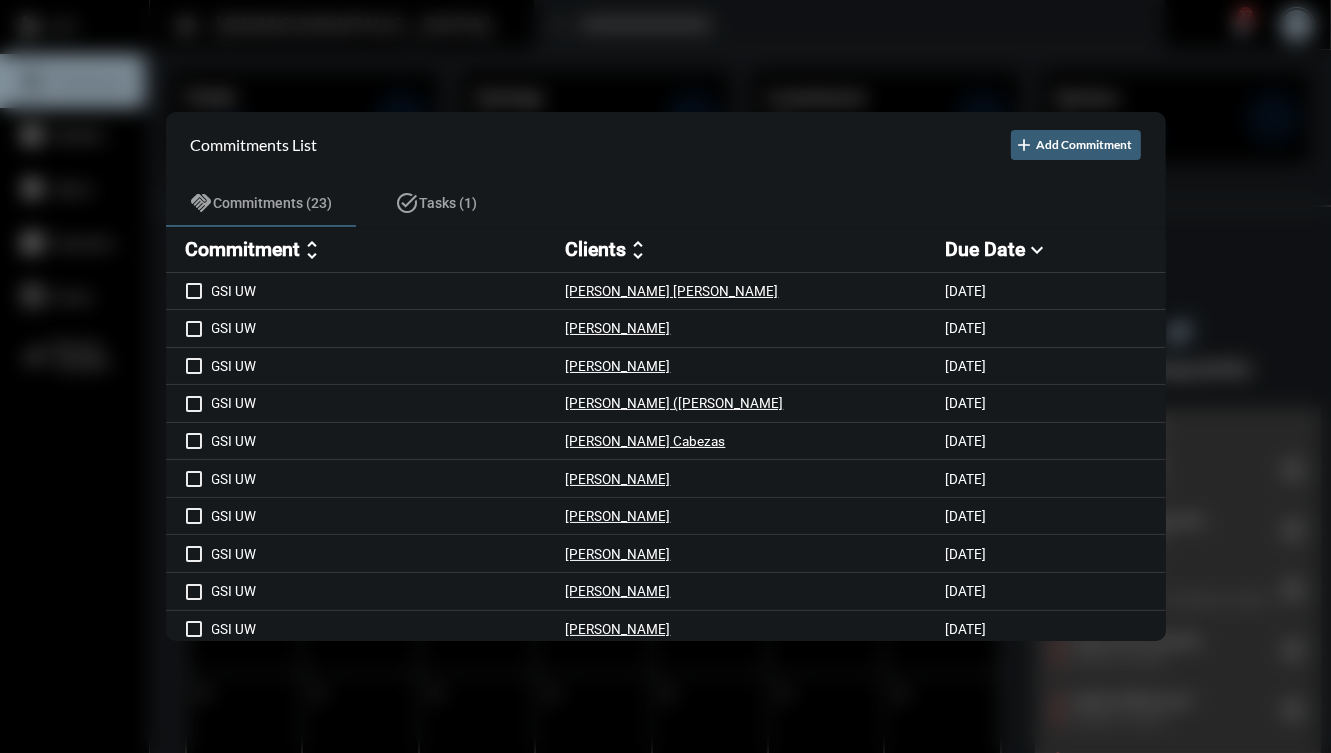 scroll, scrollTop: 491, scrollLeft: 0, axis: vertical 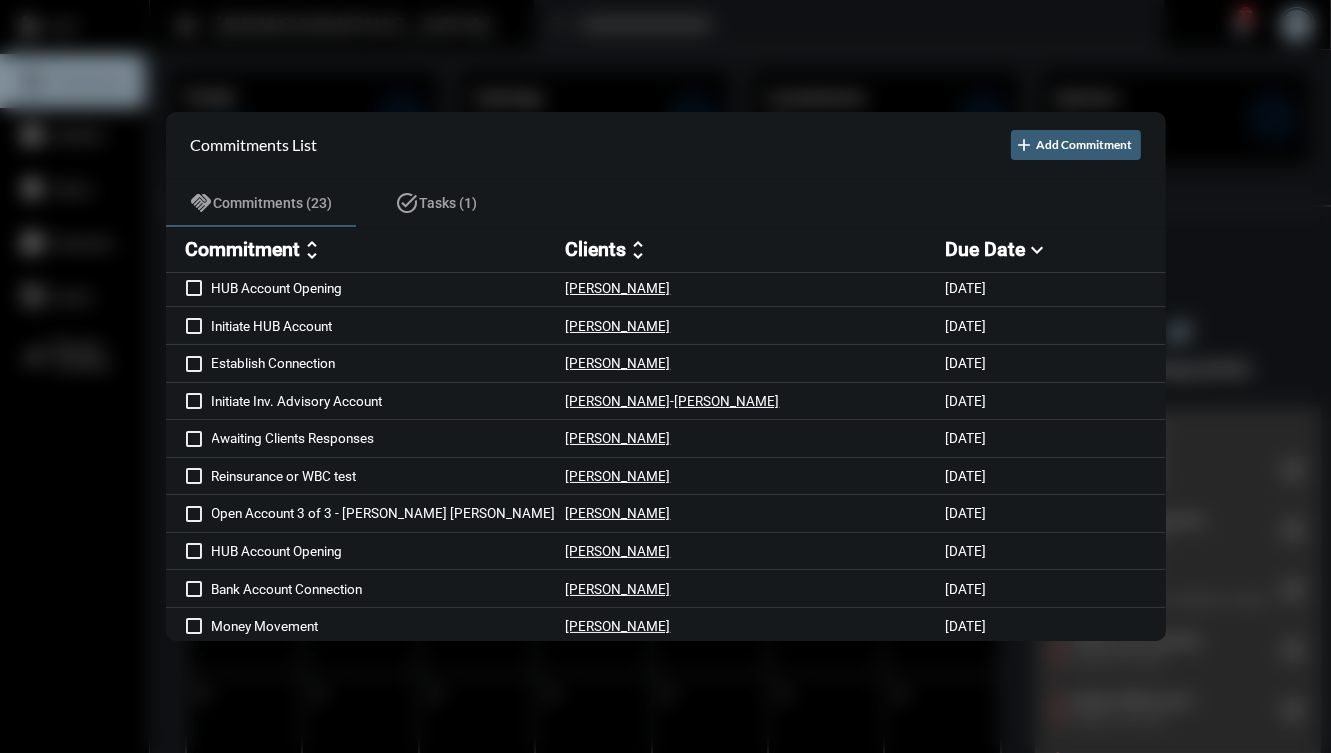 click on "Commitment unfold_more Clients unfold_more Due Date expand_more" at bounding box center (666, 250) 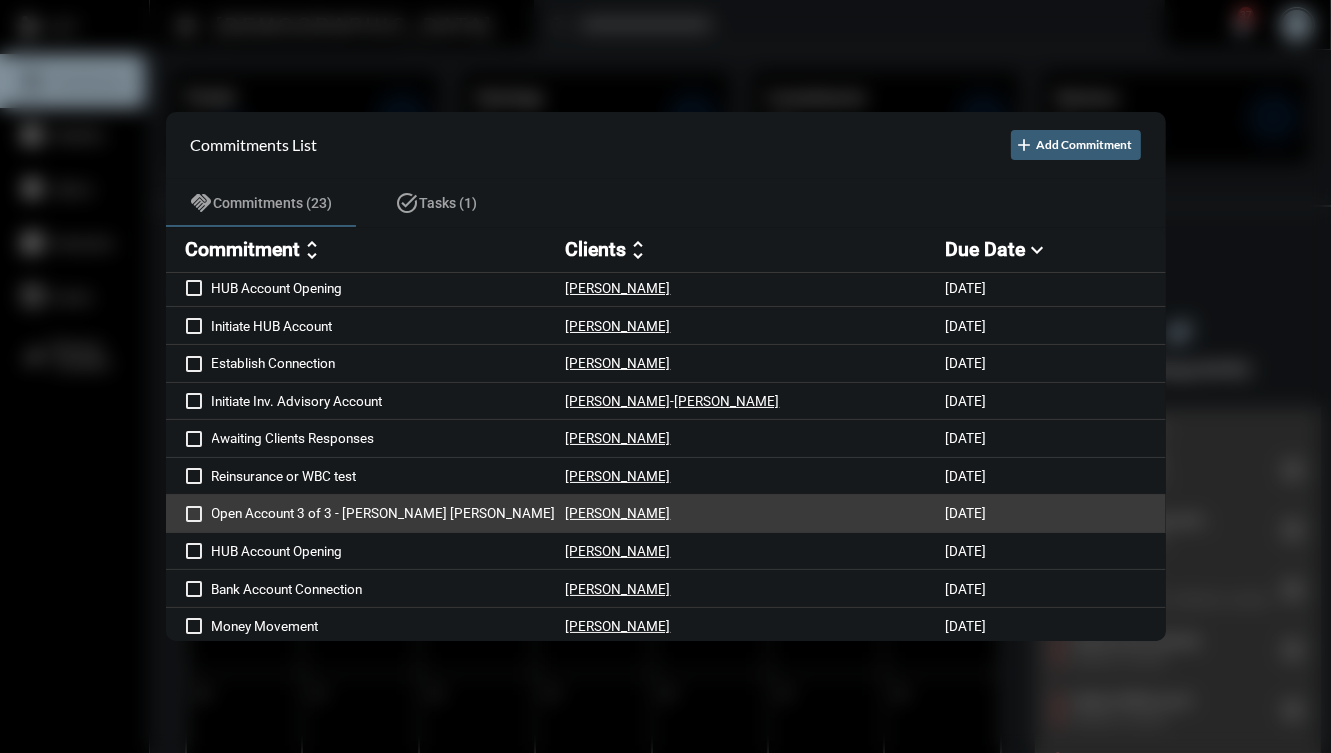 click on "Open Account 3 of 3 - Nuria's IRA Rollover    Nuria Martinez  7/1/25" at bounding box center (666, 514) 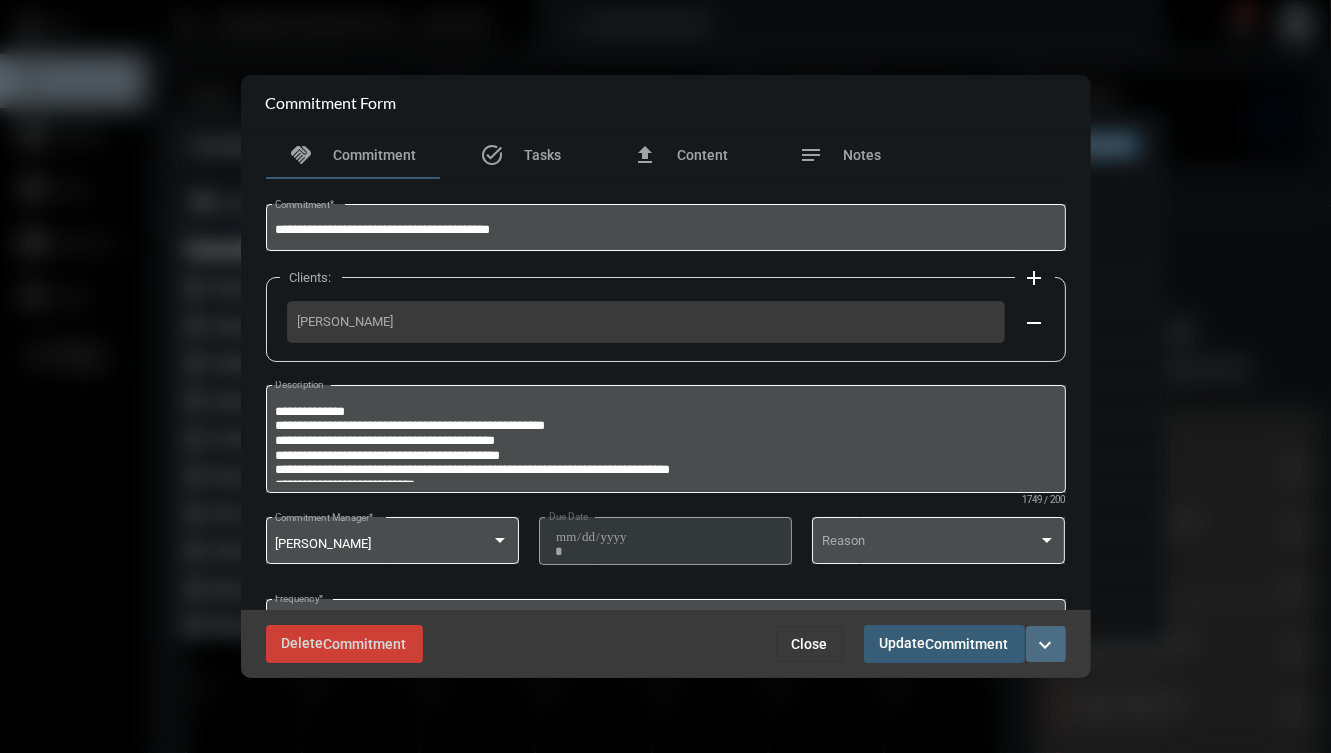 click on "expand_more" at bounding box center [1046, 644] 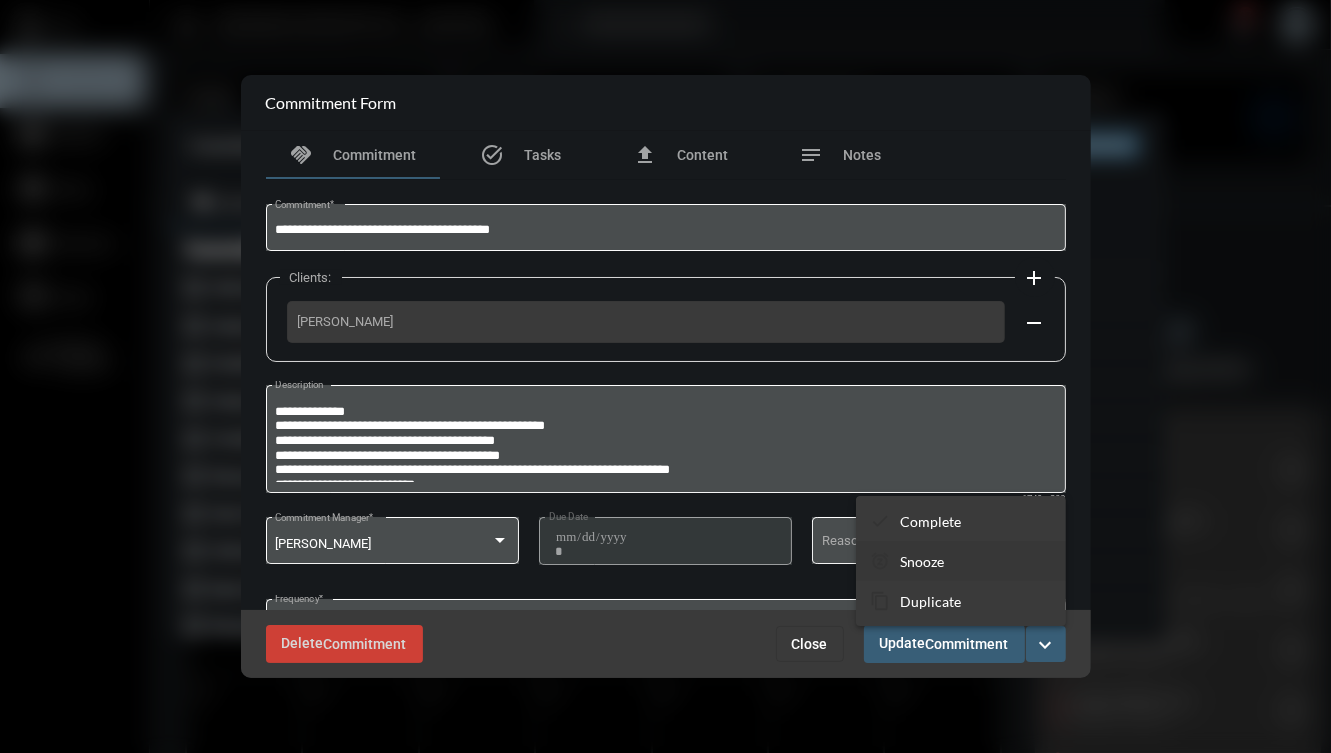 click on "Snooze" at bounding box center (922, 561) 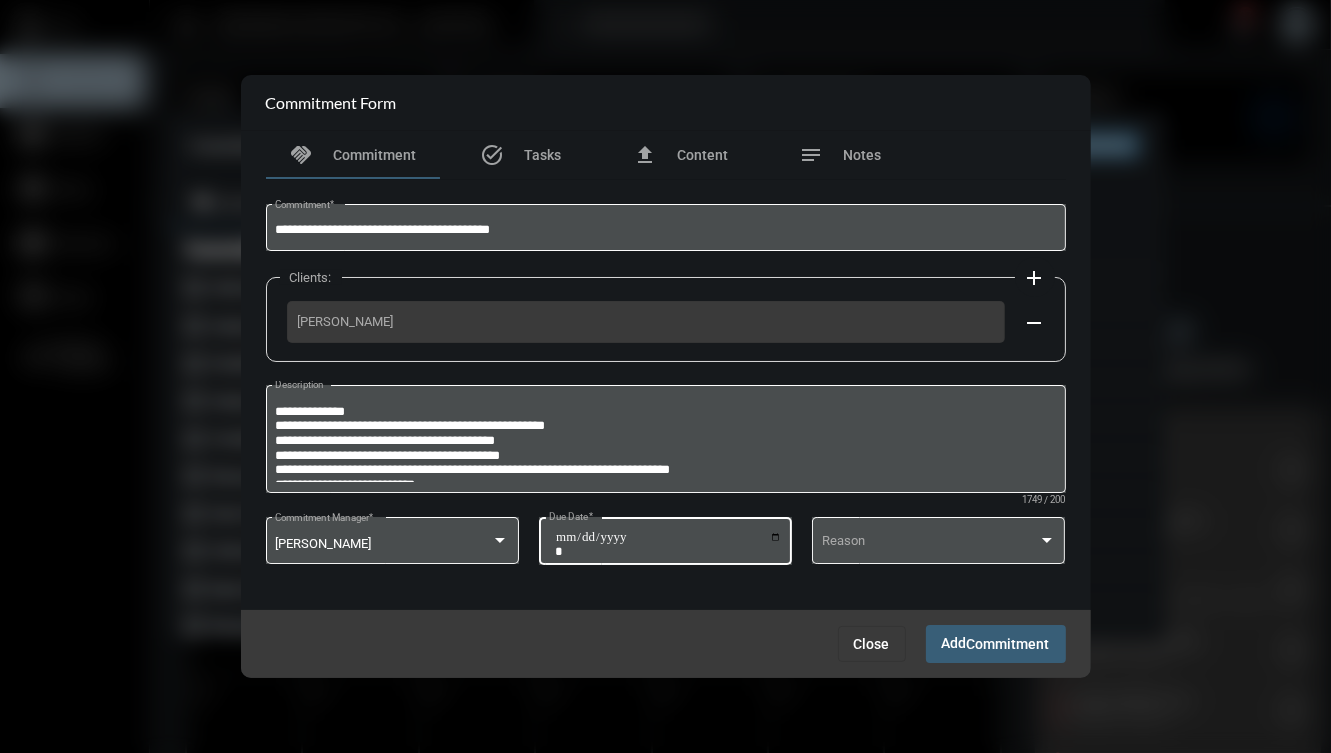 click on "**********" at bounding box center [668, 544] 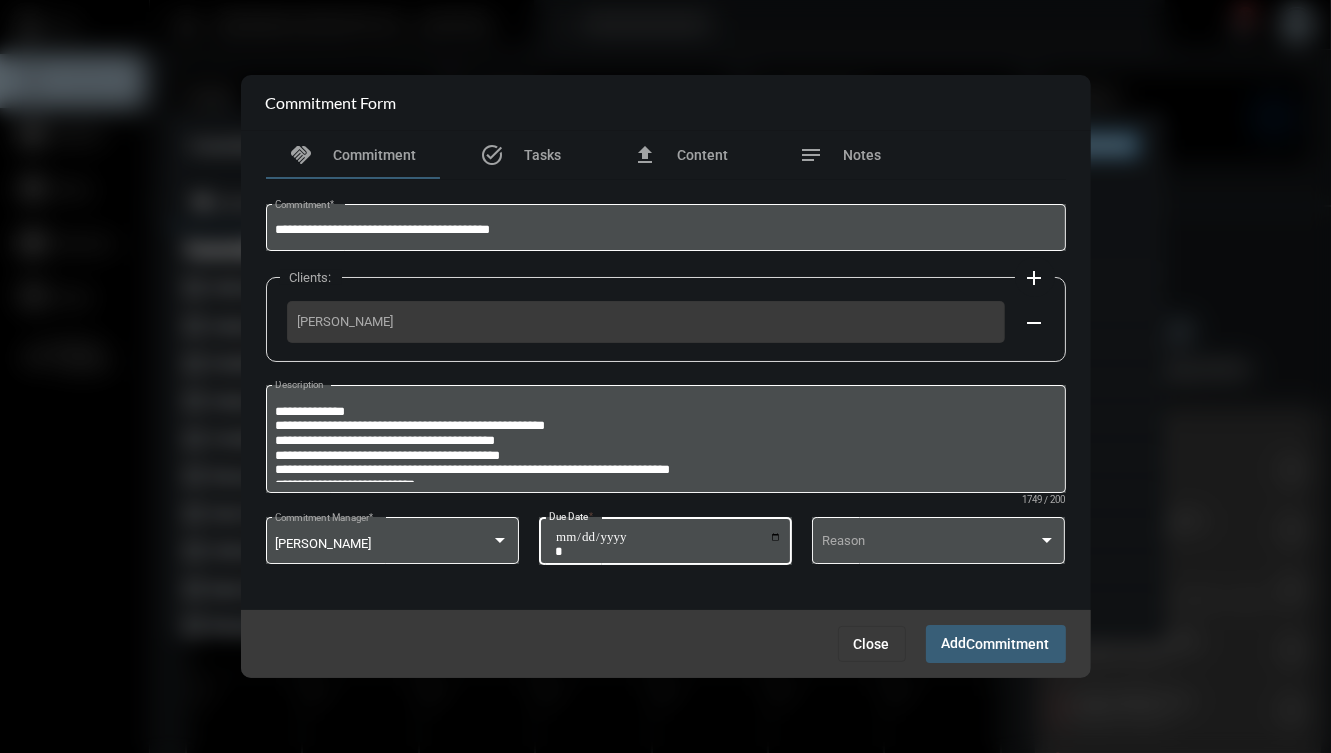 type on "**********" 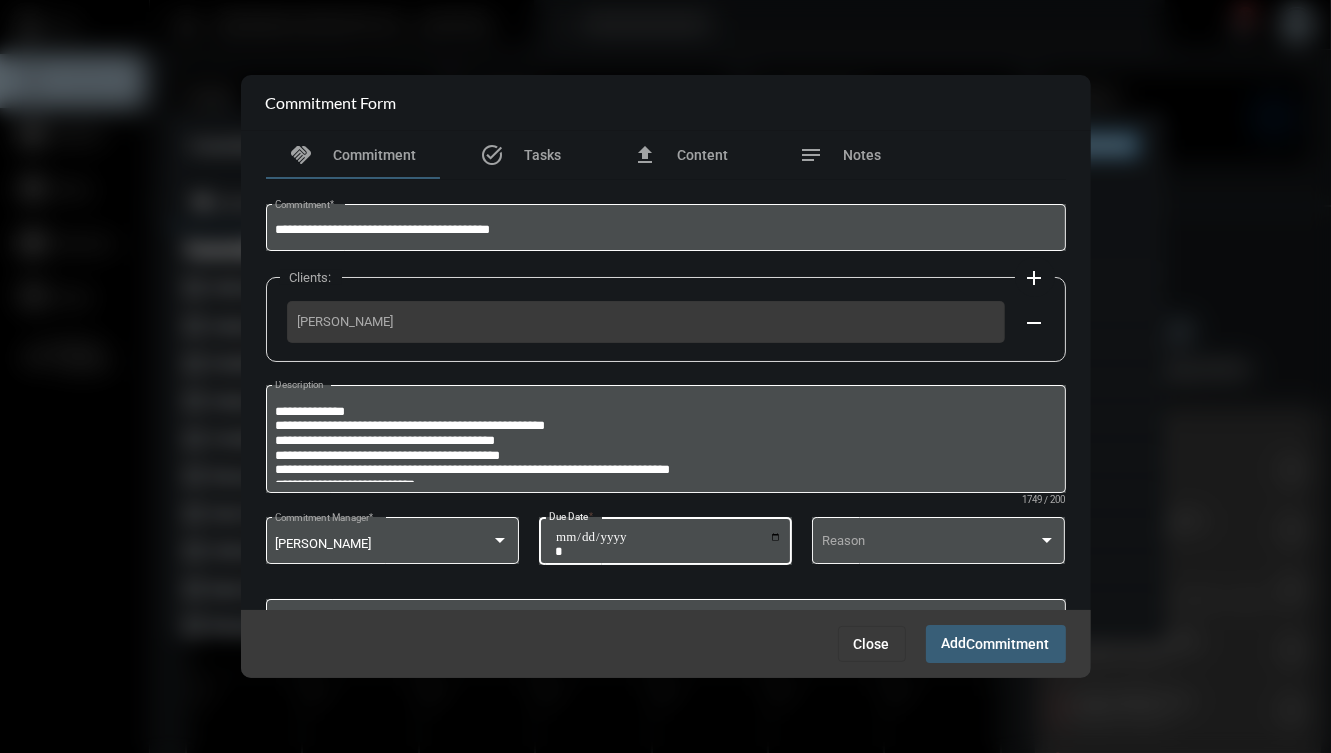 click on "Add   Commitment" at bounding box center [996, 643] 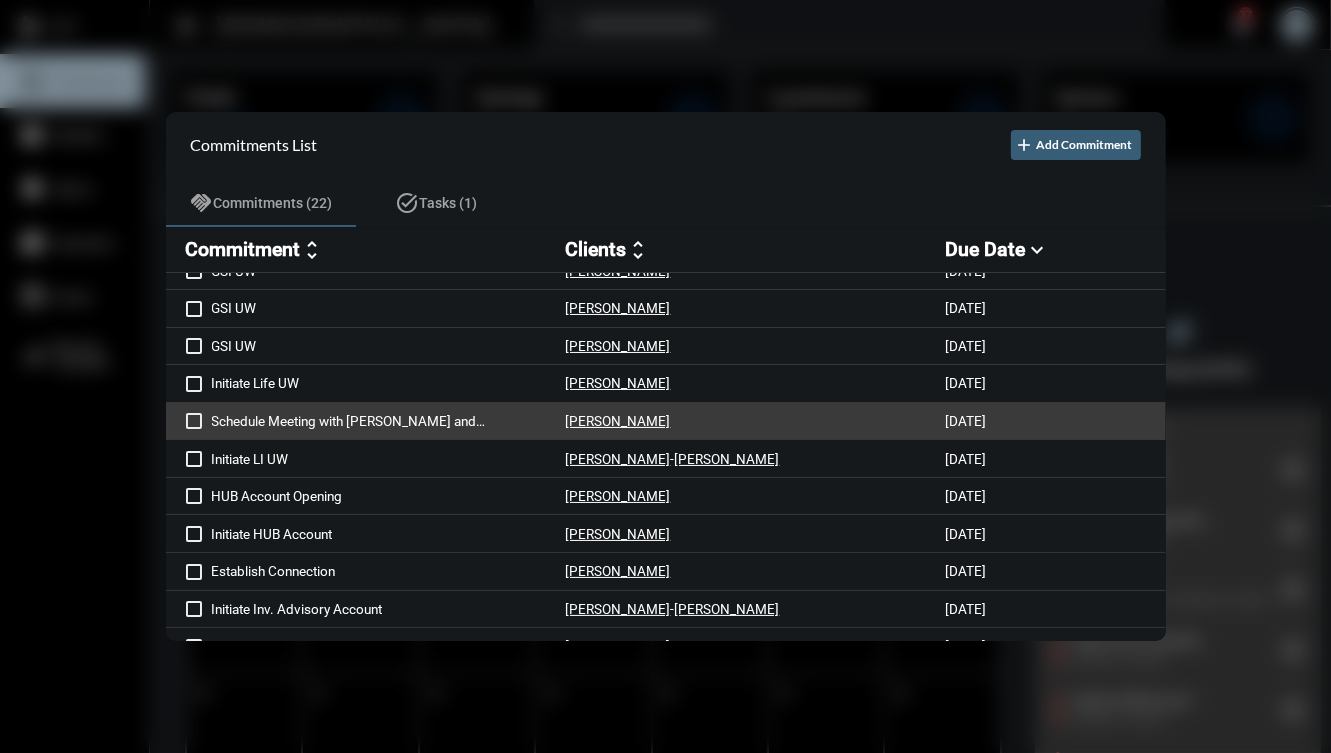 scroll, scrollTop: 288, scrollLeft: 0, axis: vertical 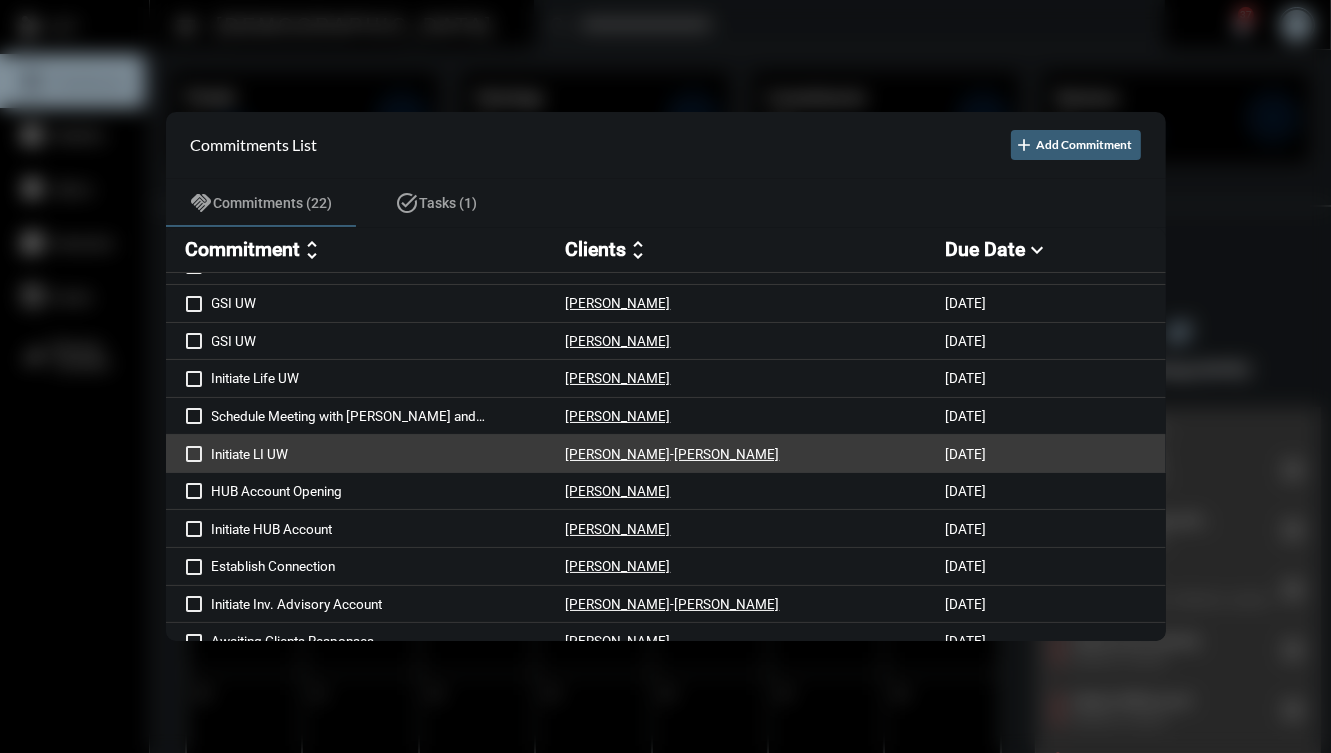 click on "Initiate LI UW   Jenn Foley    -   Daniel Smith  7/1/25" at bounding box center [666, 454] 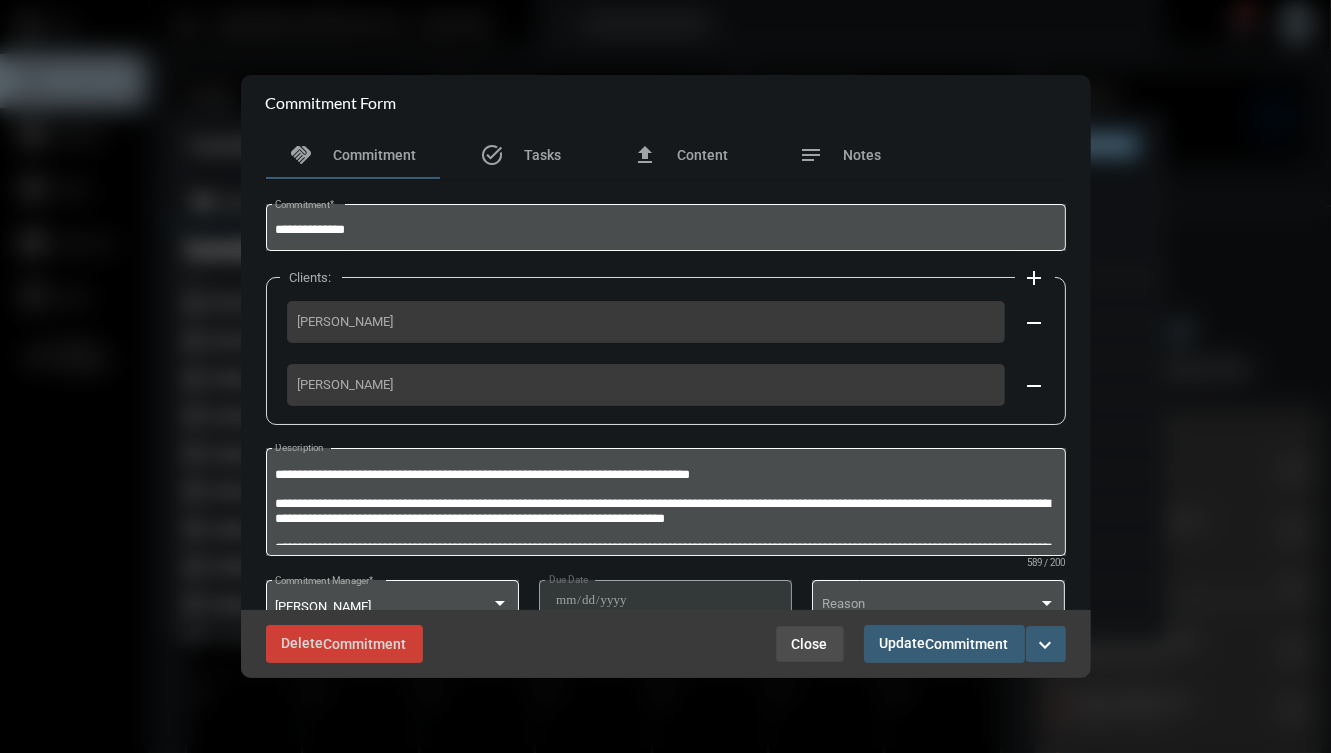 click on "Close" at bounding box center (810, 644) 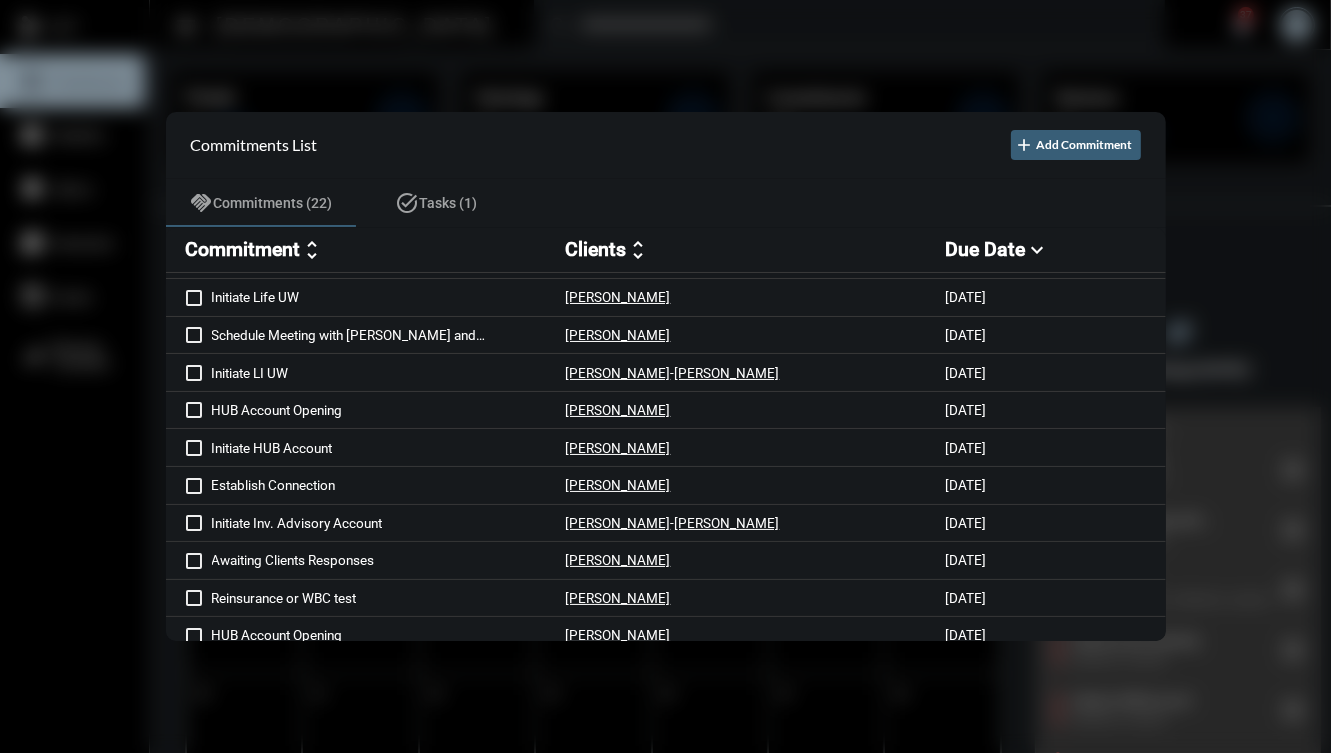 scroll, scrollTop: 370, scrollLeft: 0, axis: vertical 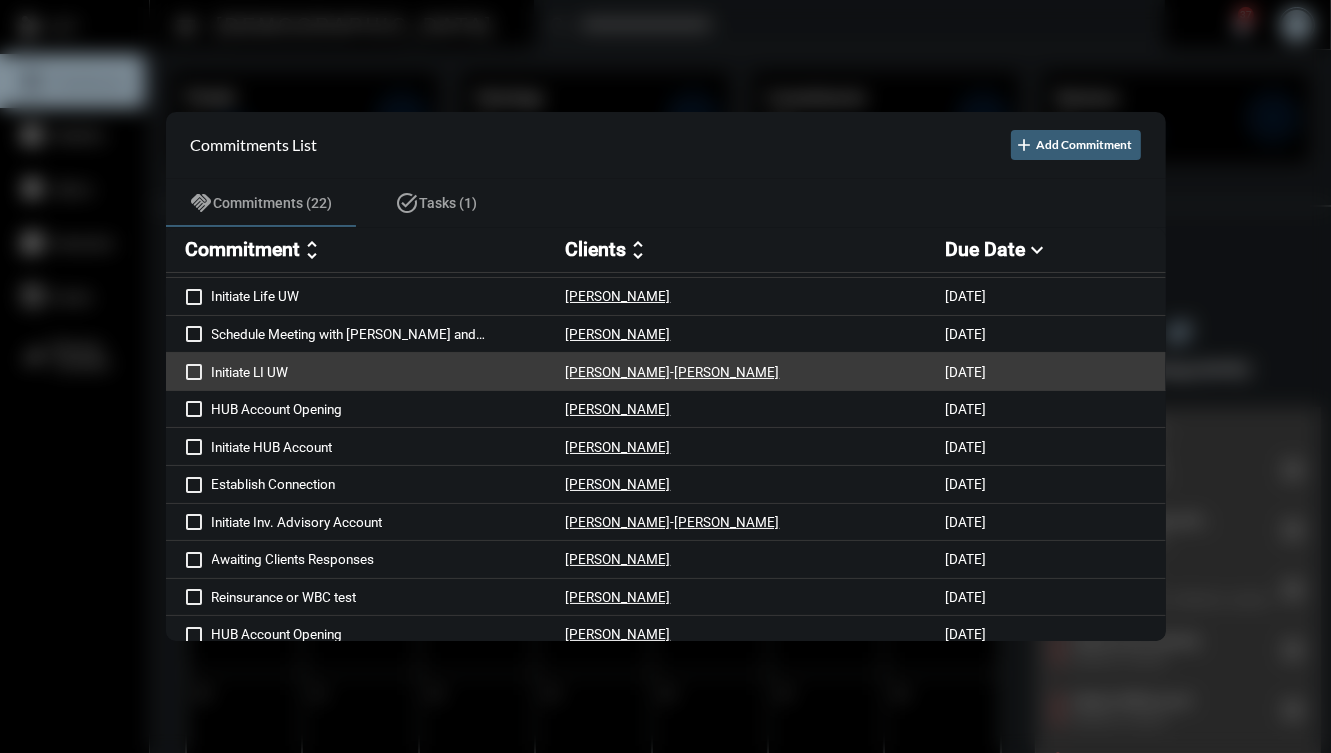 click on "Initiate LI UW" at bounding box center [389, 372] 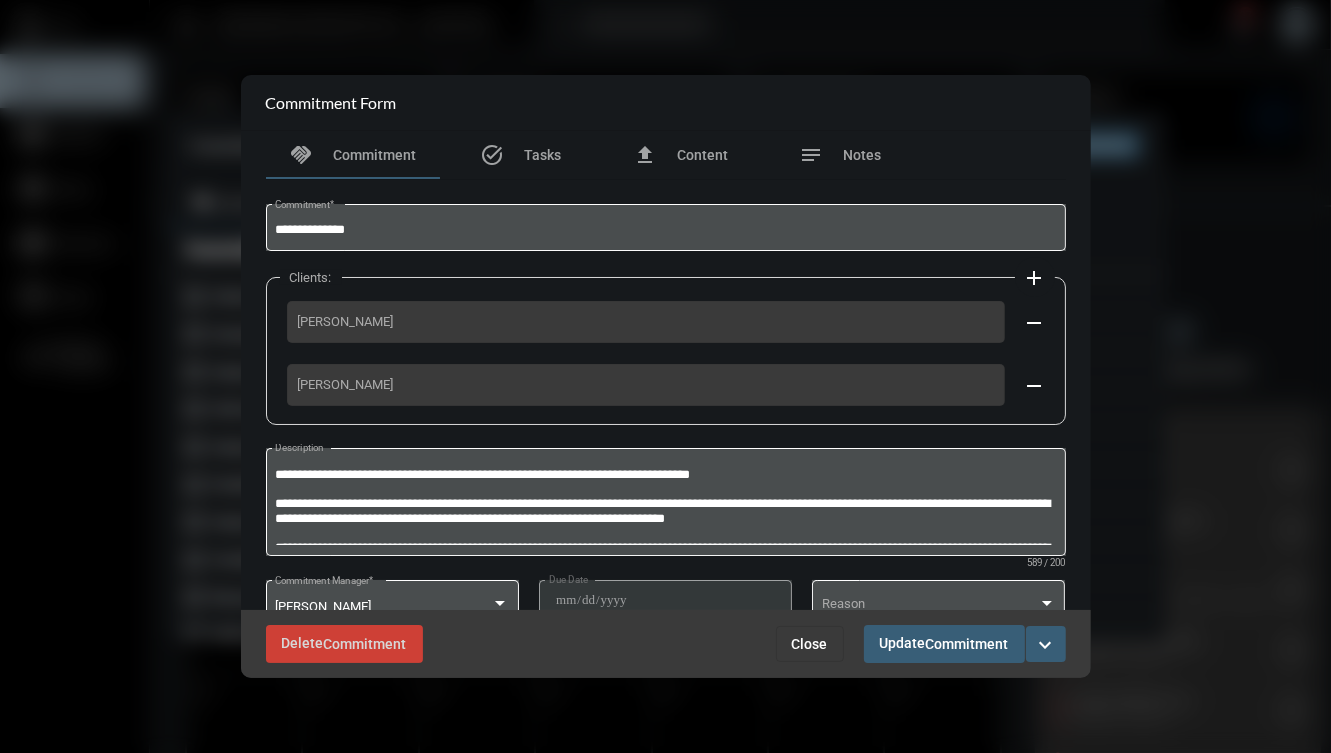 click on "expand_more" at bounding box center [1046, 645] 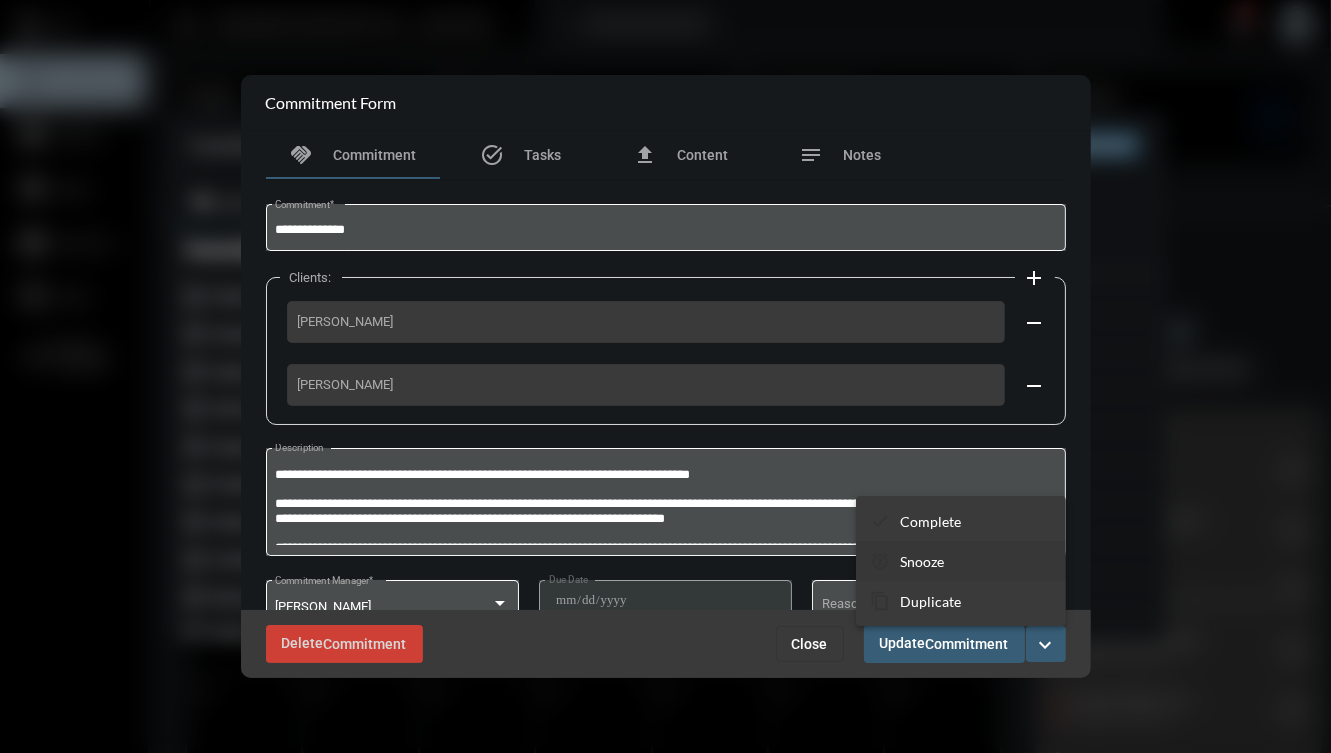 click on "snooze Snooze" at bounding box center [961, 561] 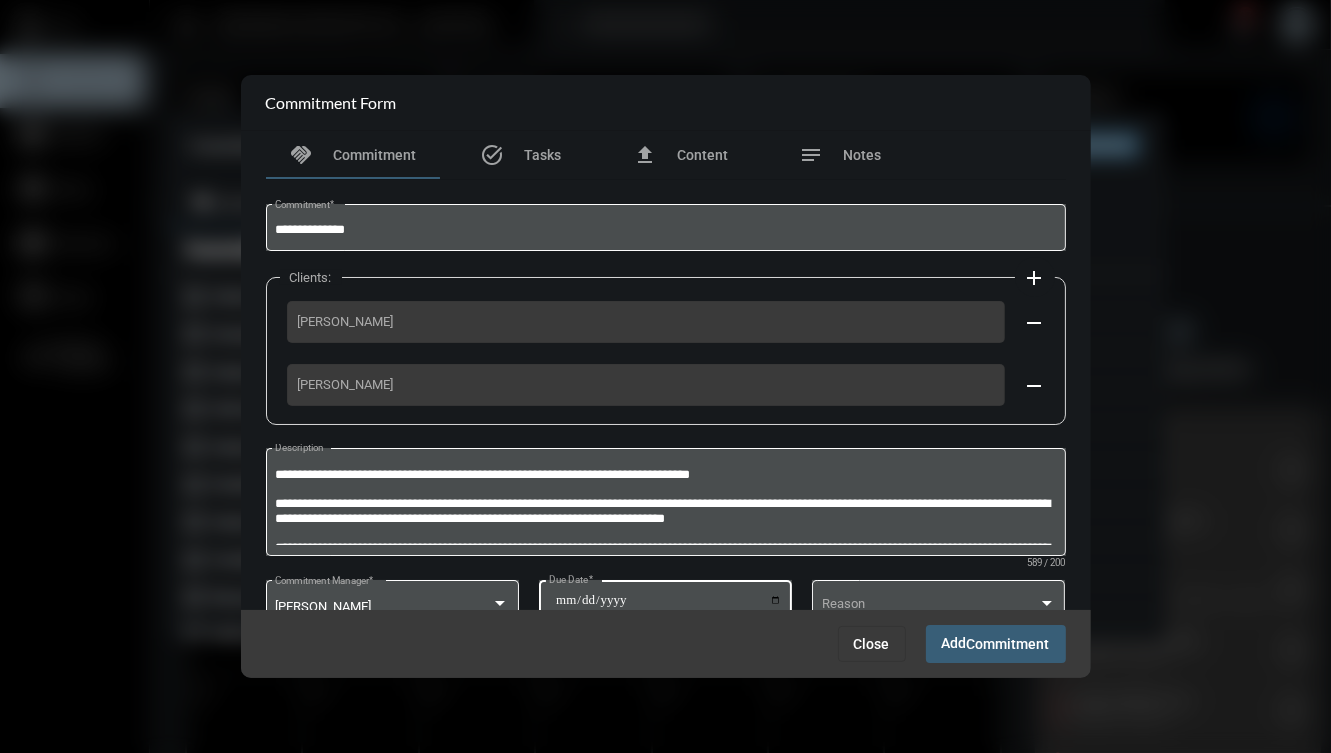 click on "**********" at bounding box center (668, 607) 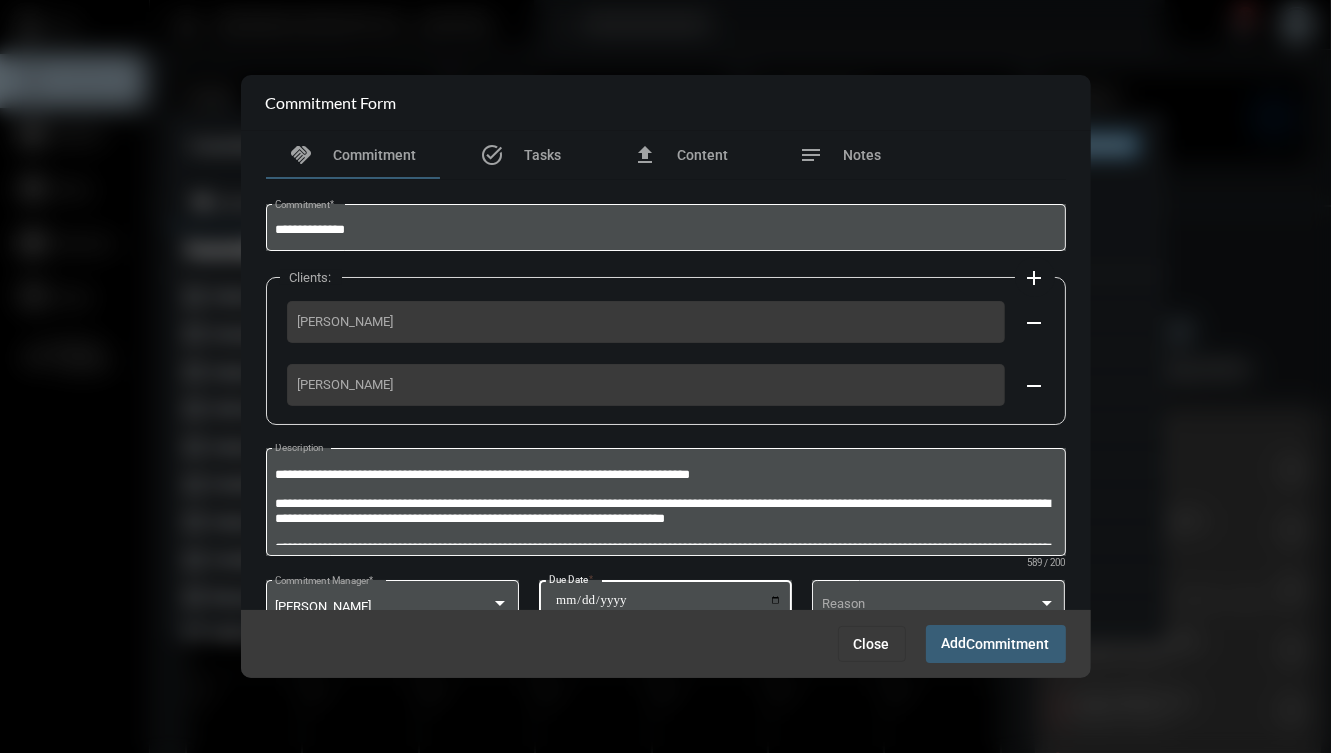 type on "**********" 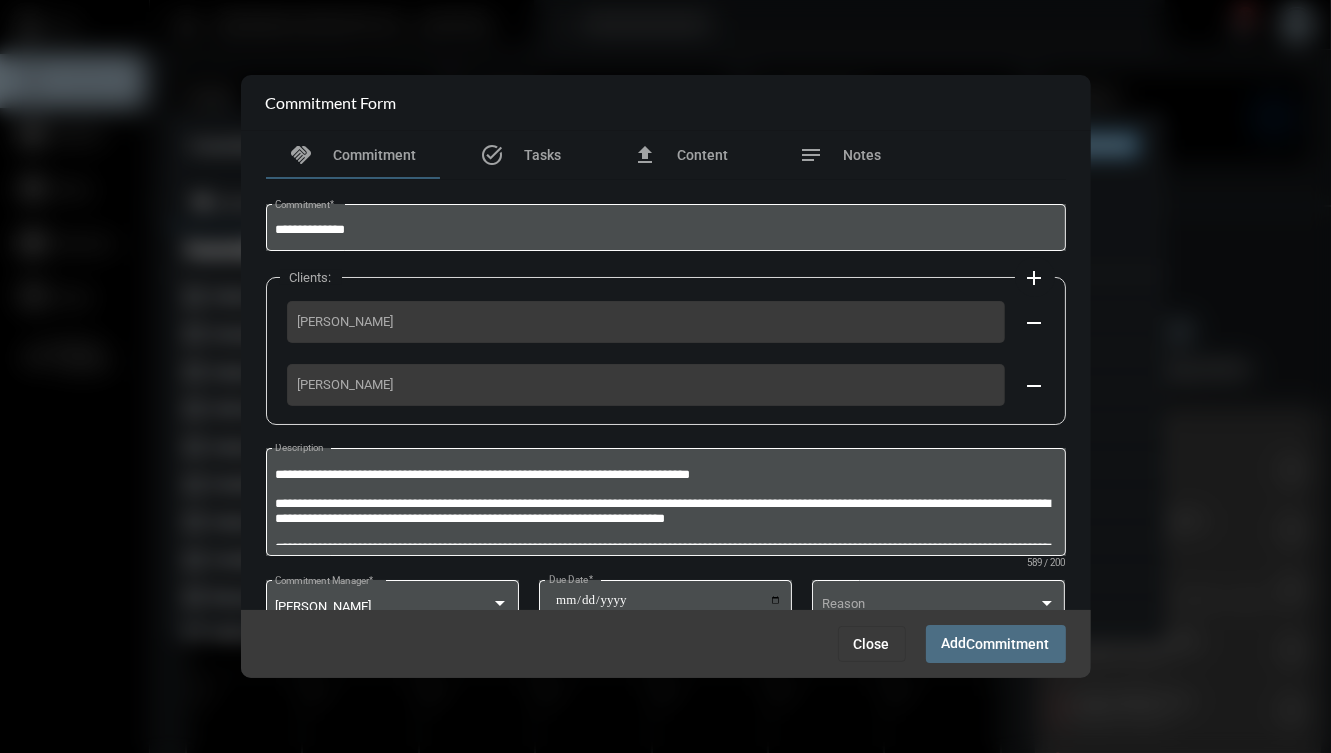 click on "Add   Commitment" at bounding box center (996, 643) 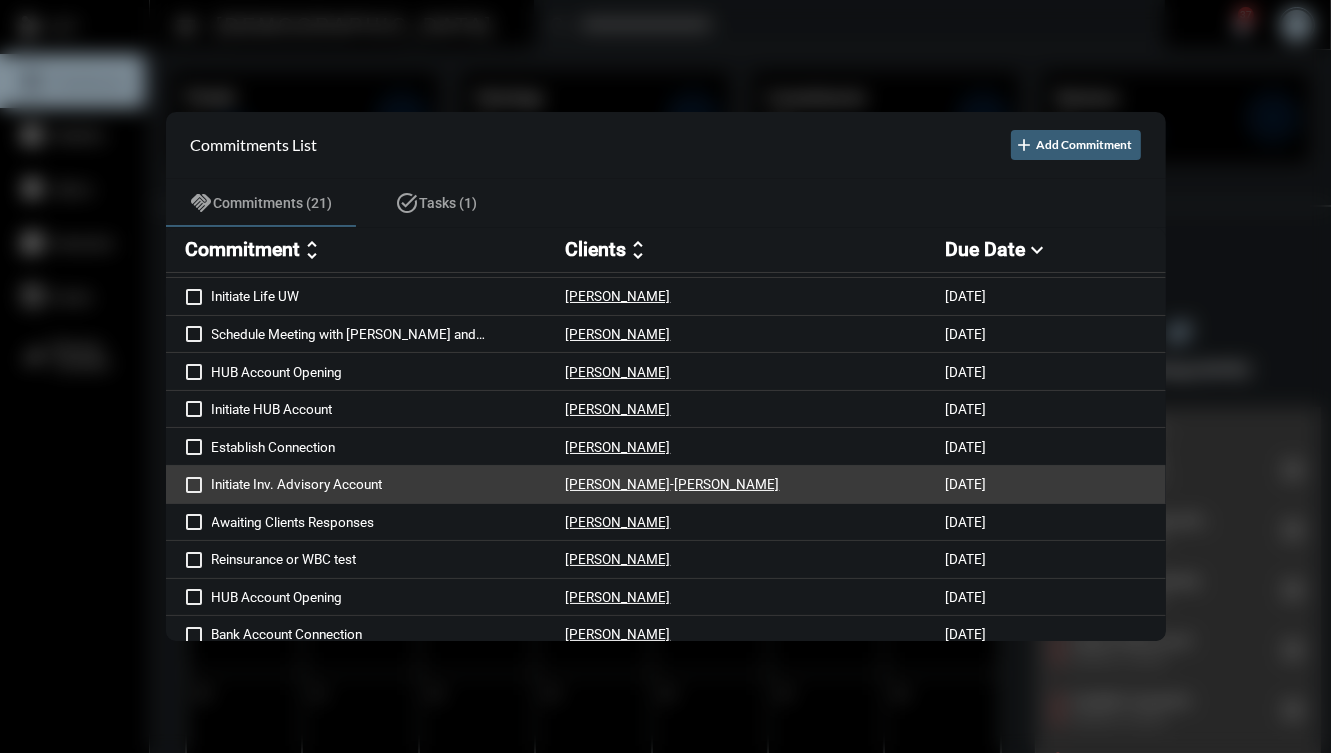 click on "Nisha Bulsara    -   Sonia Rivas" at bounding box center [756, 484] 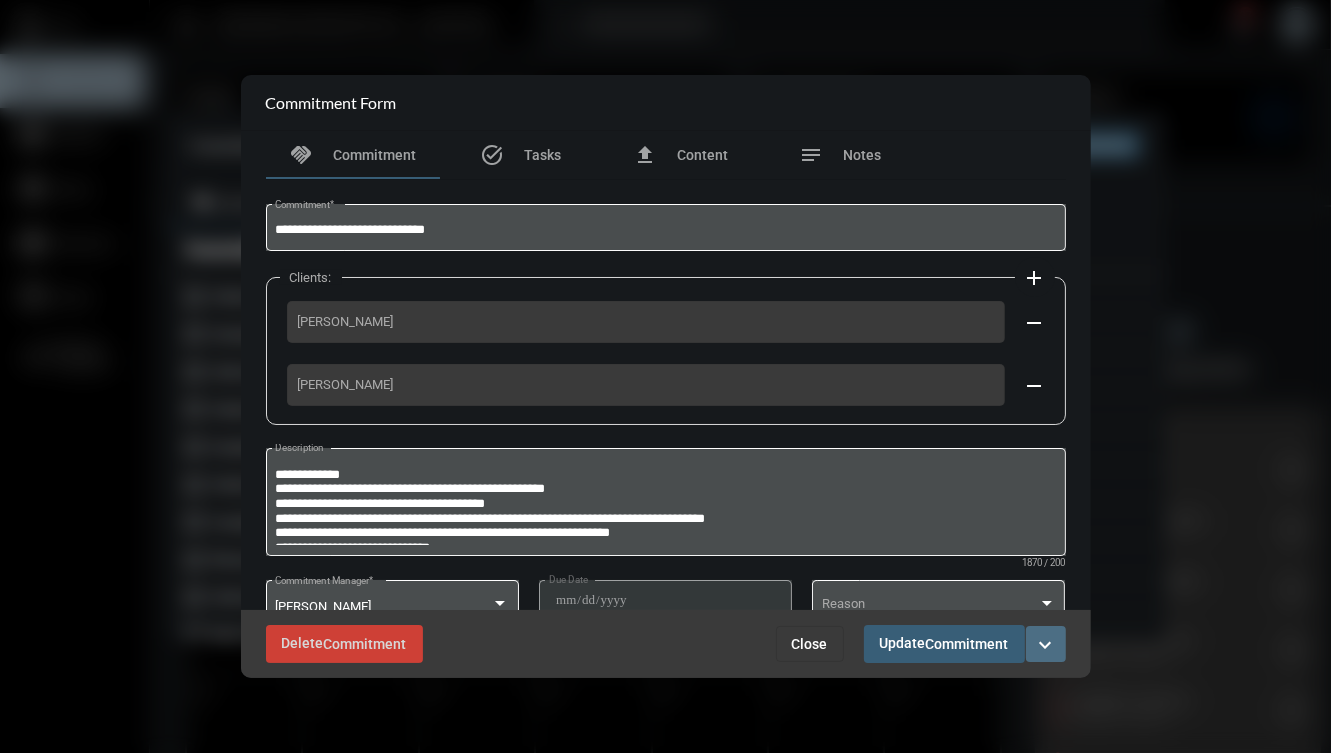 click on "expand_more" at bounding box center [1046, 645] 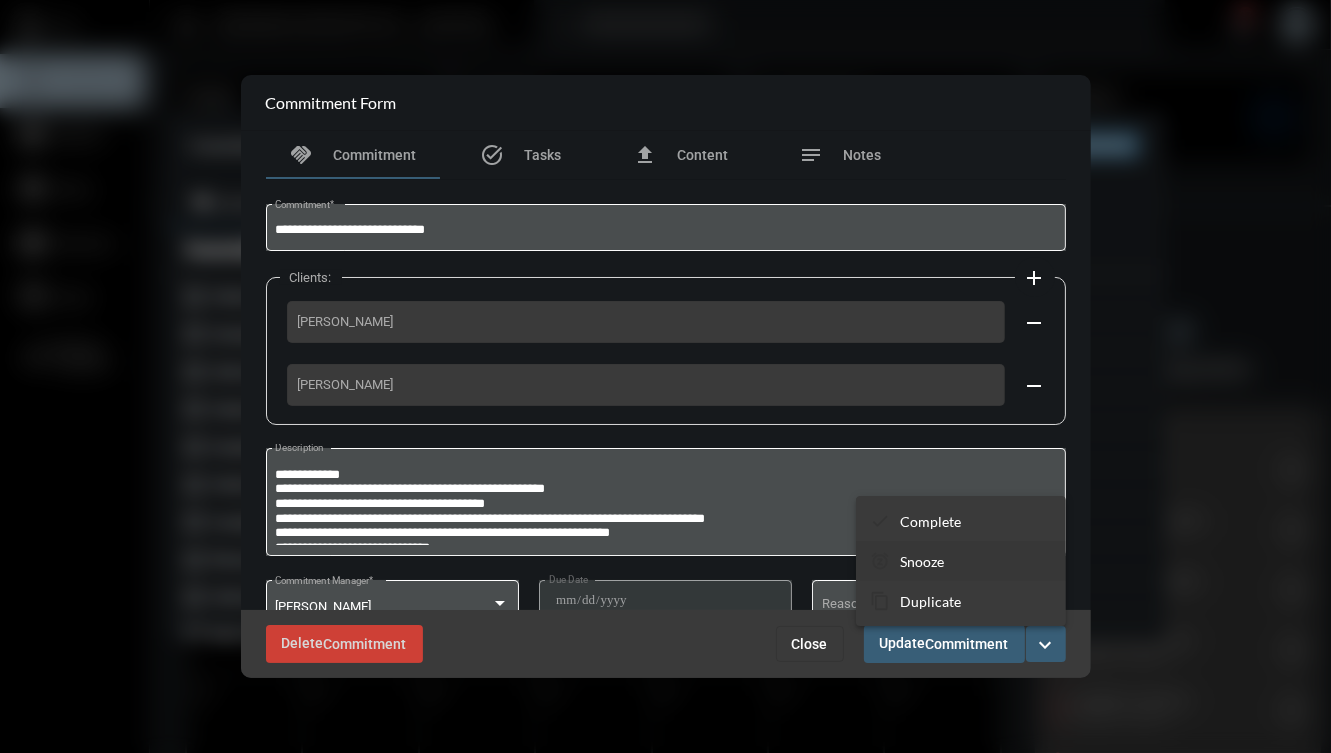 click on "Snooze" at bounding box center [922, 561] 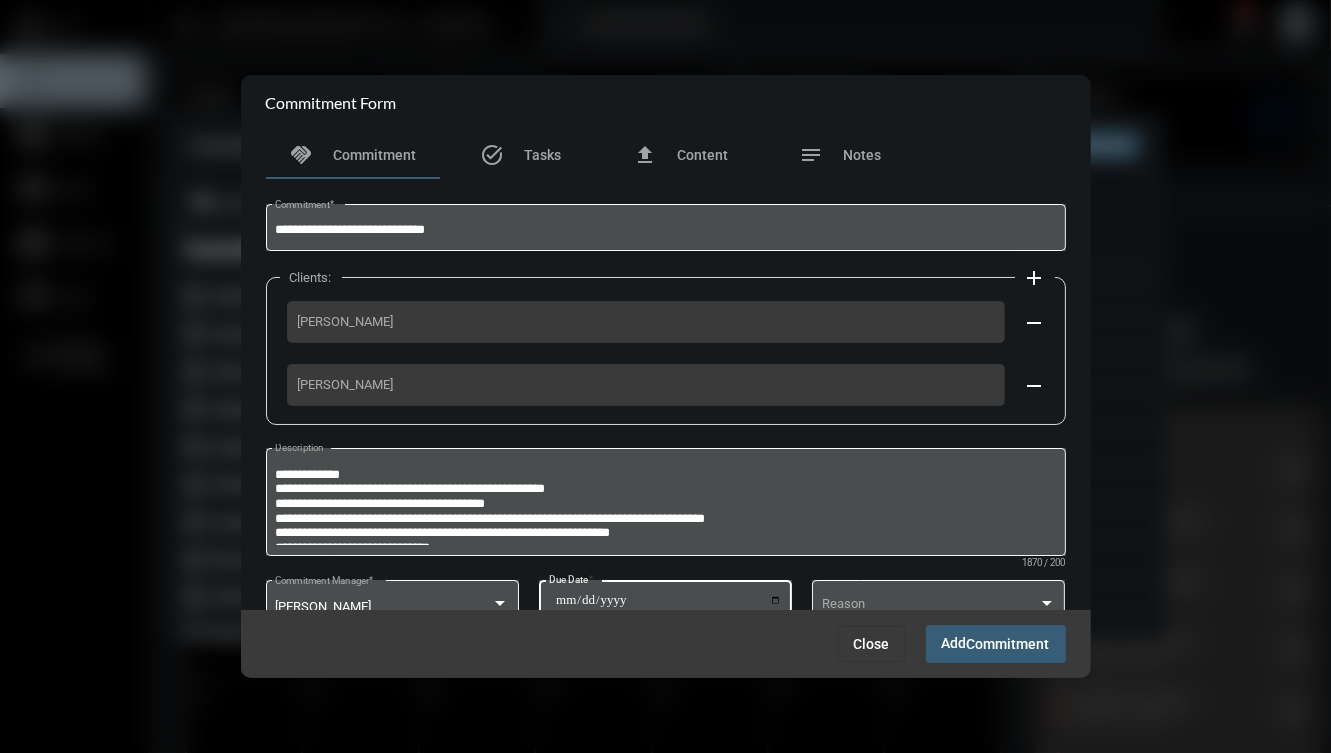 click on "**********" at bounding box center [668, 607] 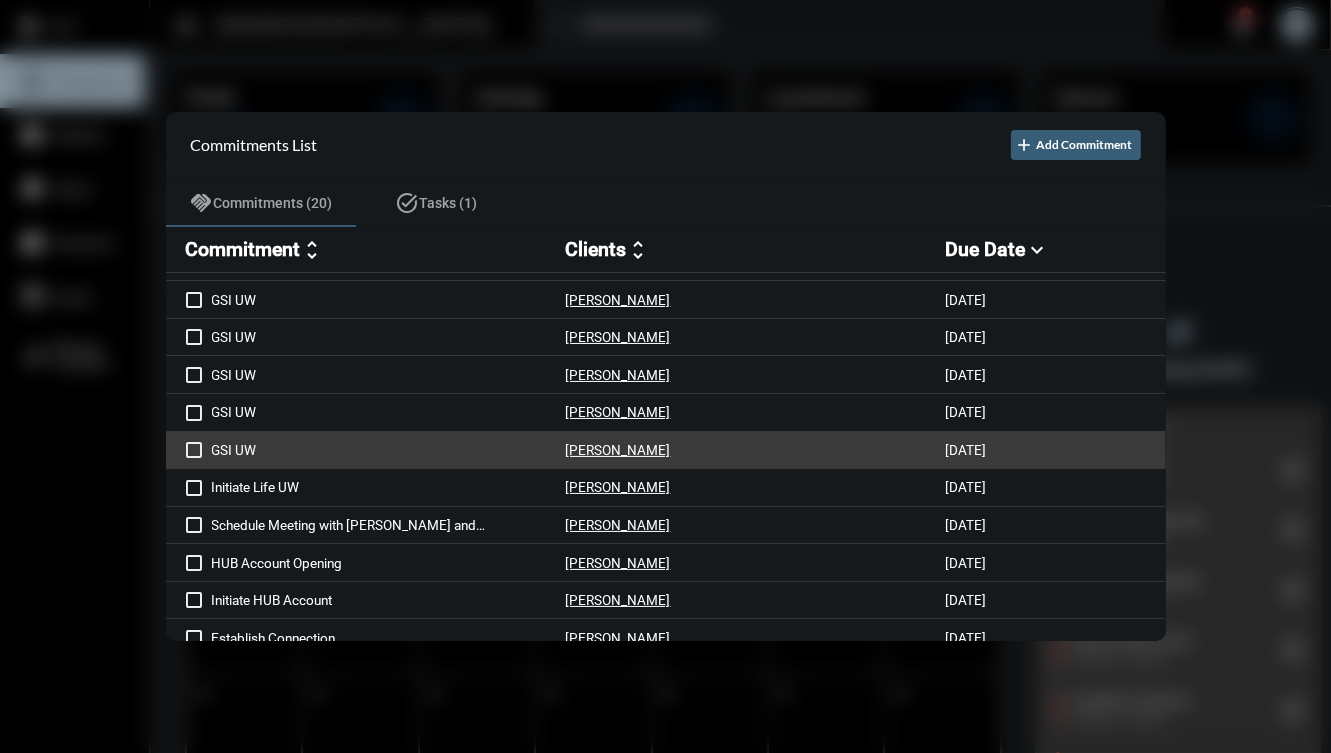 scroll, scrollTop: 379, scrollLeft: 0, axis: vertical 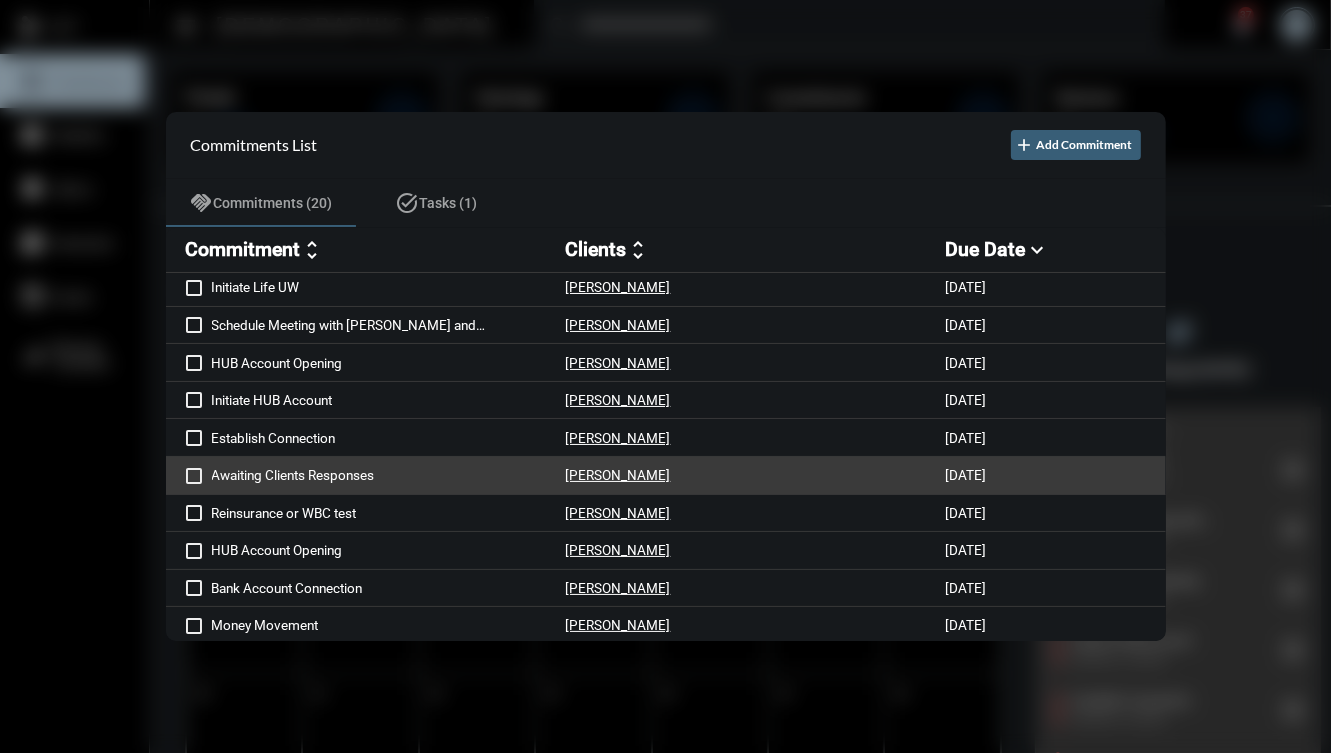 click on "Kimberley Humulock" at bounding box center [756, 475] 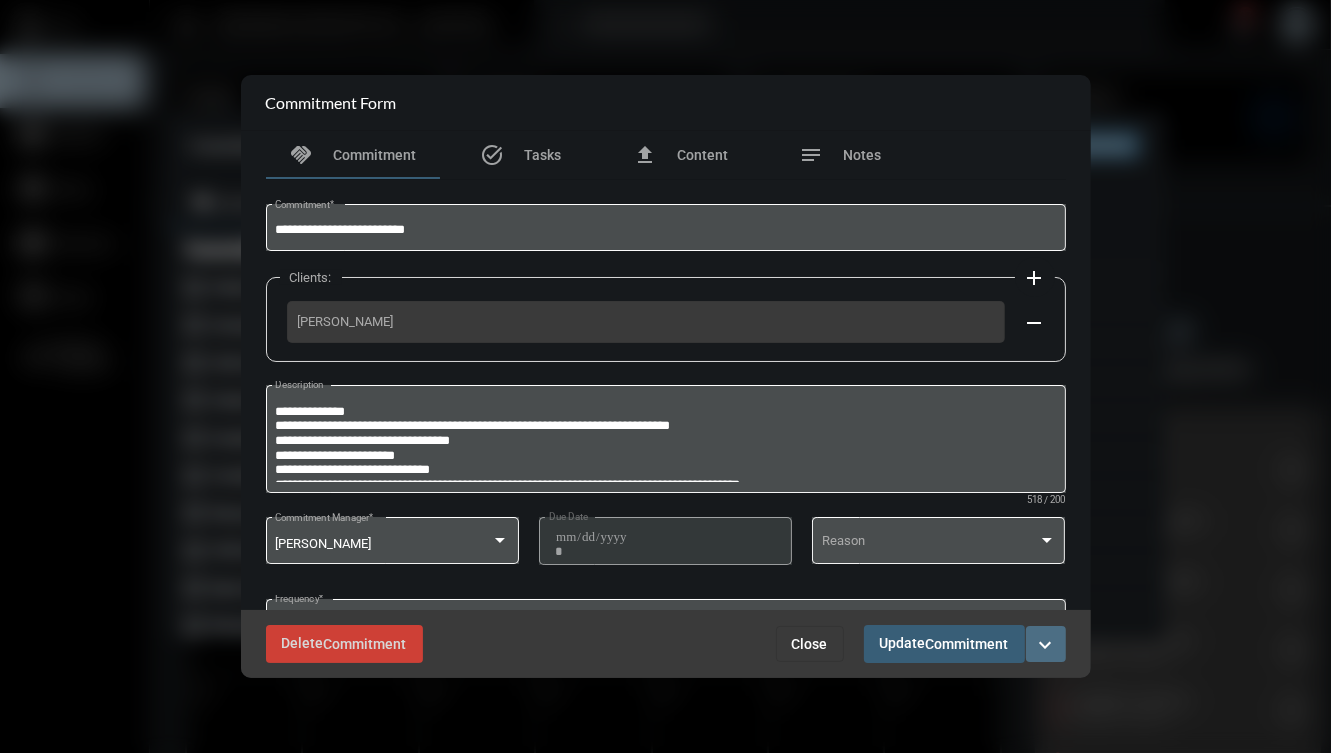 click on "expand_more" at bounding box center (1046, 645) 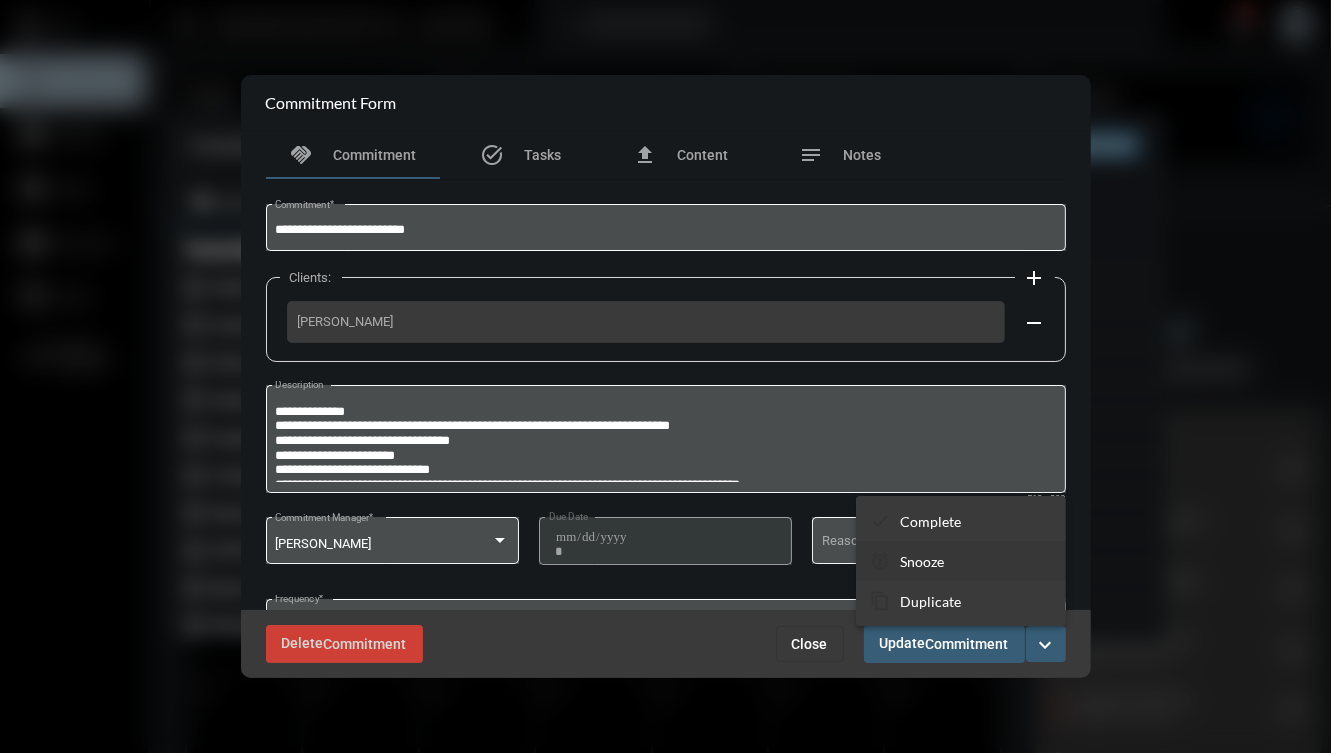 click on "snooze Snooze" at bounding box center (961, 561) 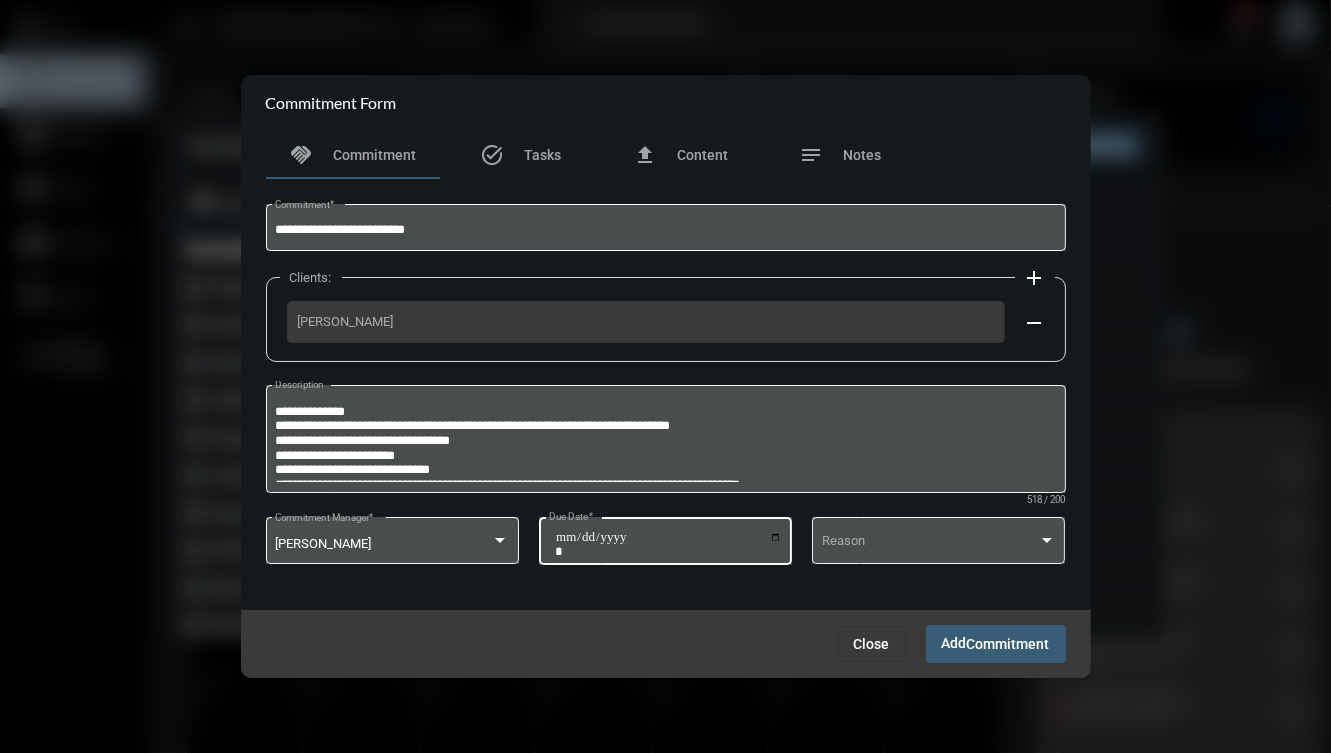 click on "**********" at bounding box center (668, 544) 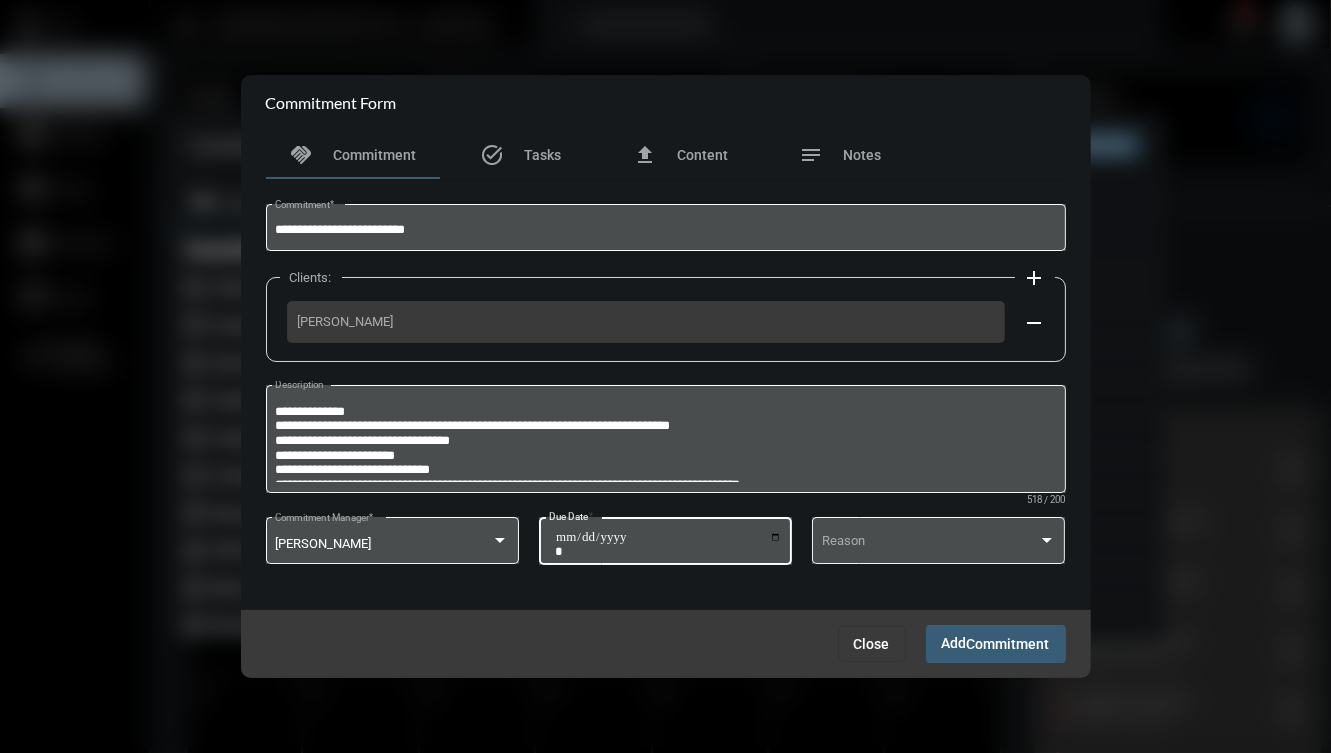 type on "**********" 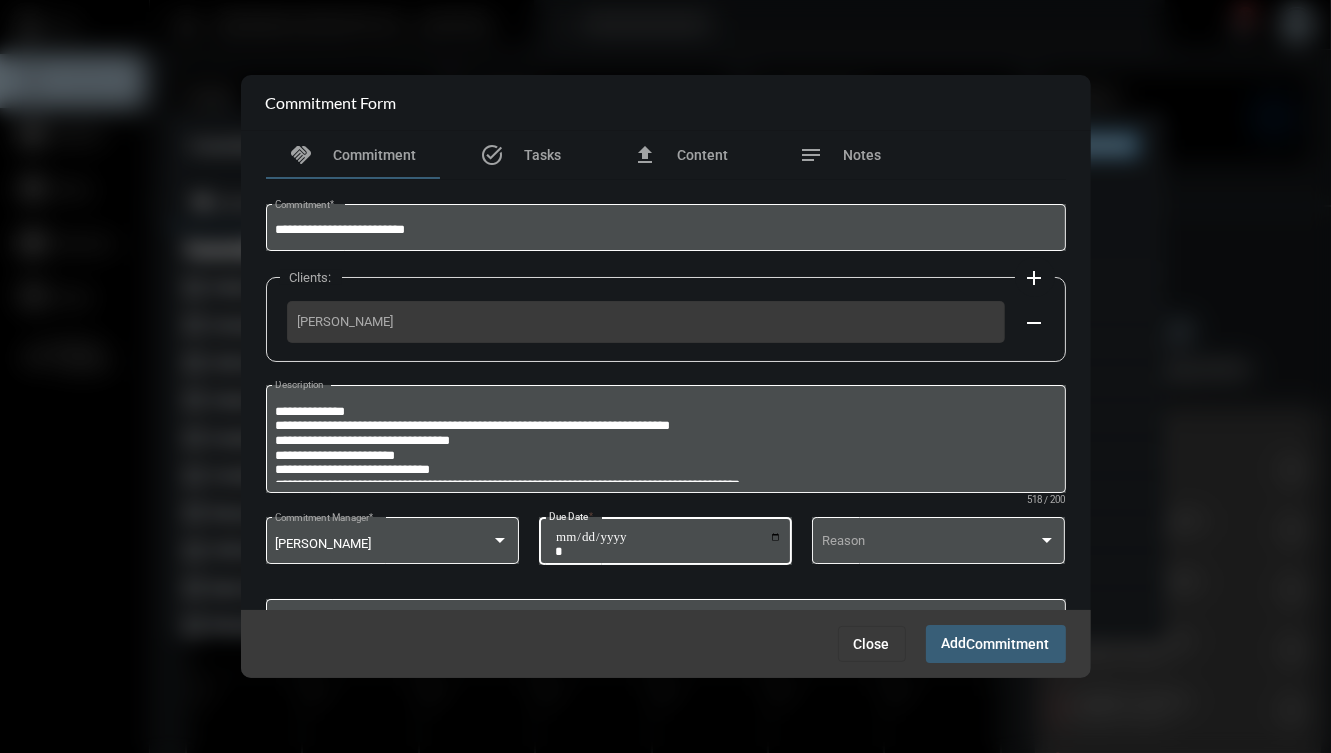 click on "Commitment" at bounding box center [1008, 645] 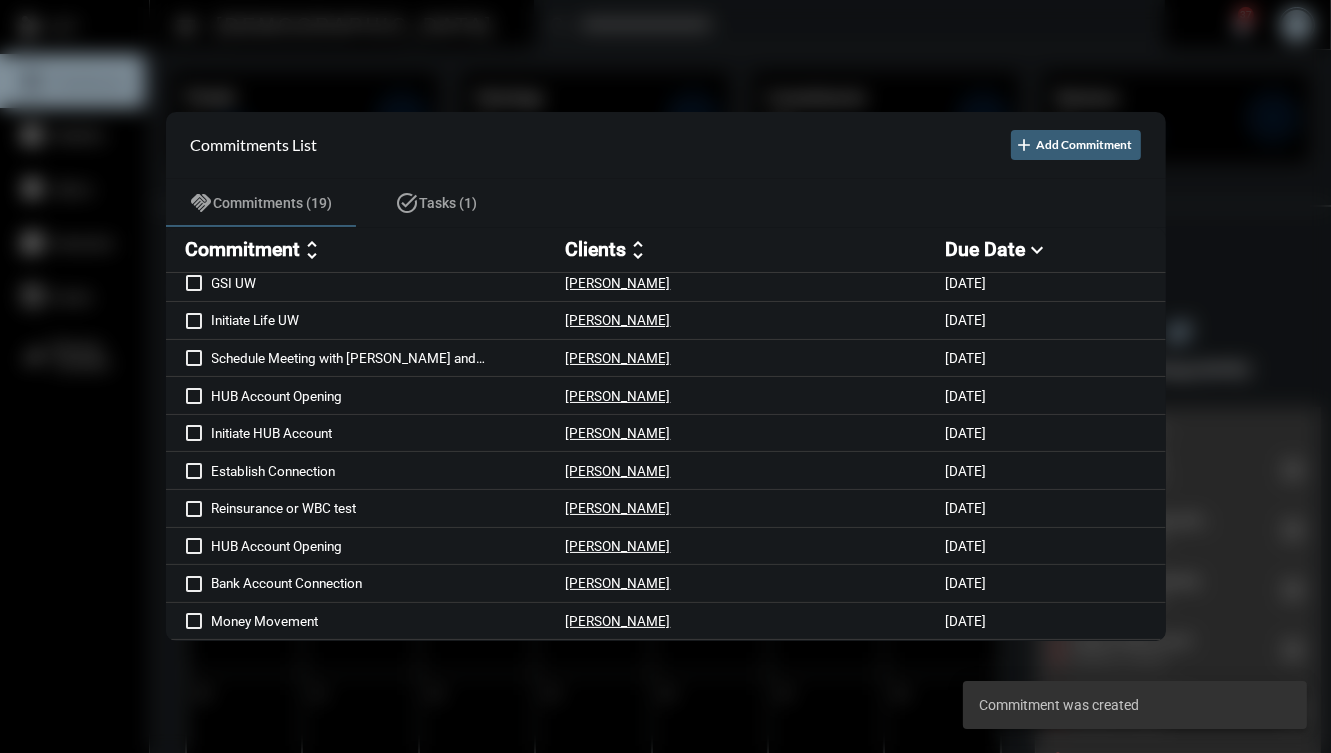 scroll, scrollTop: 342, scrollLeft: 0, axis: vertical 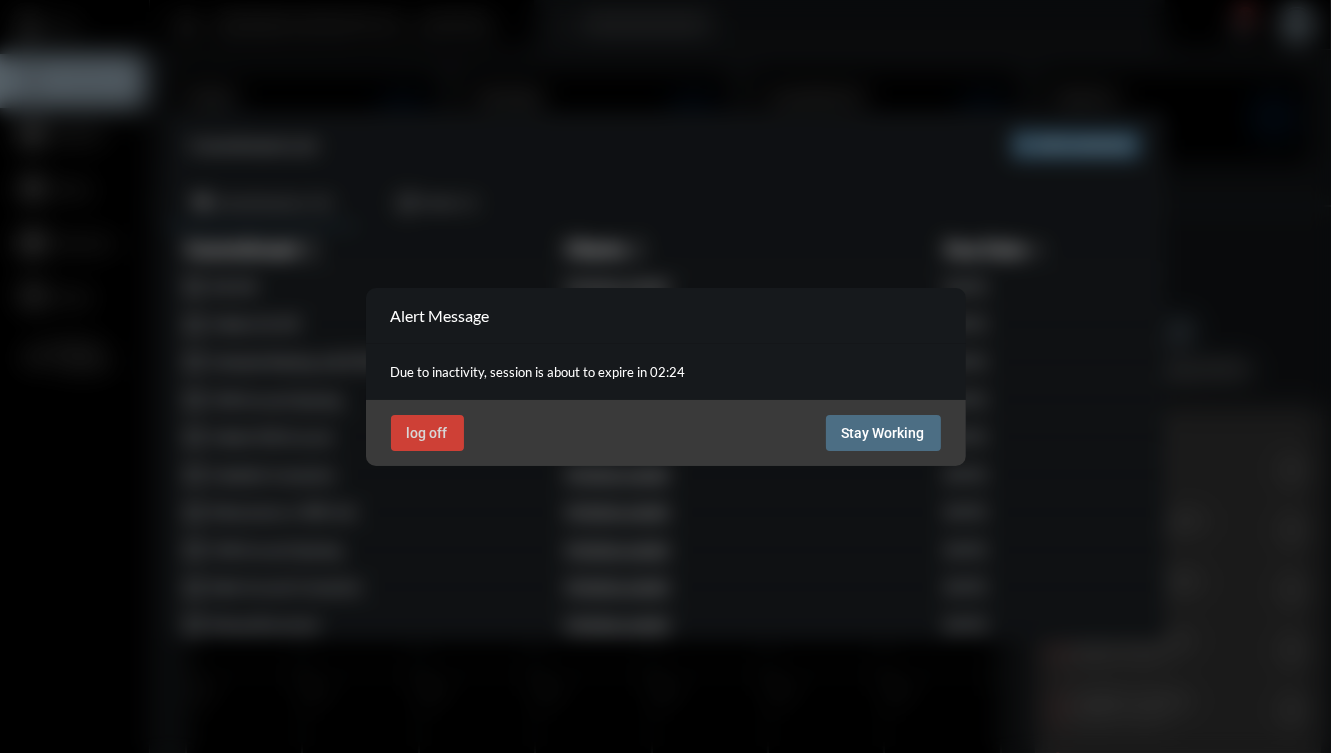 click on "Stay Working" at bounding box center [883, 433] 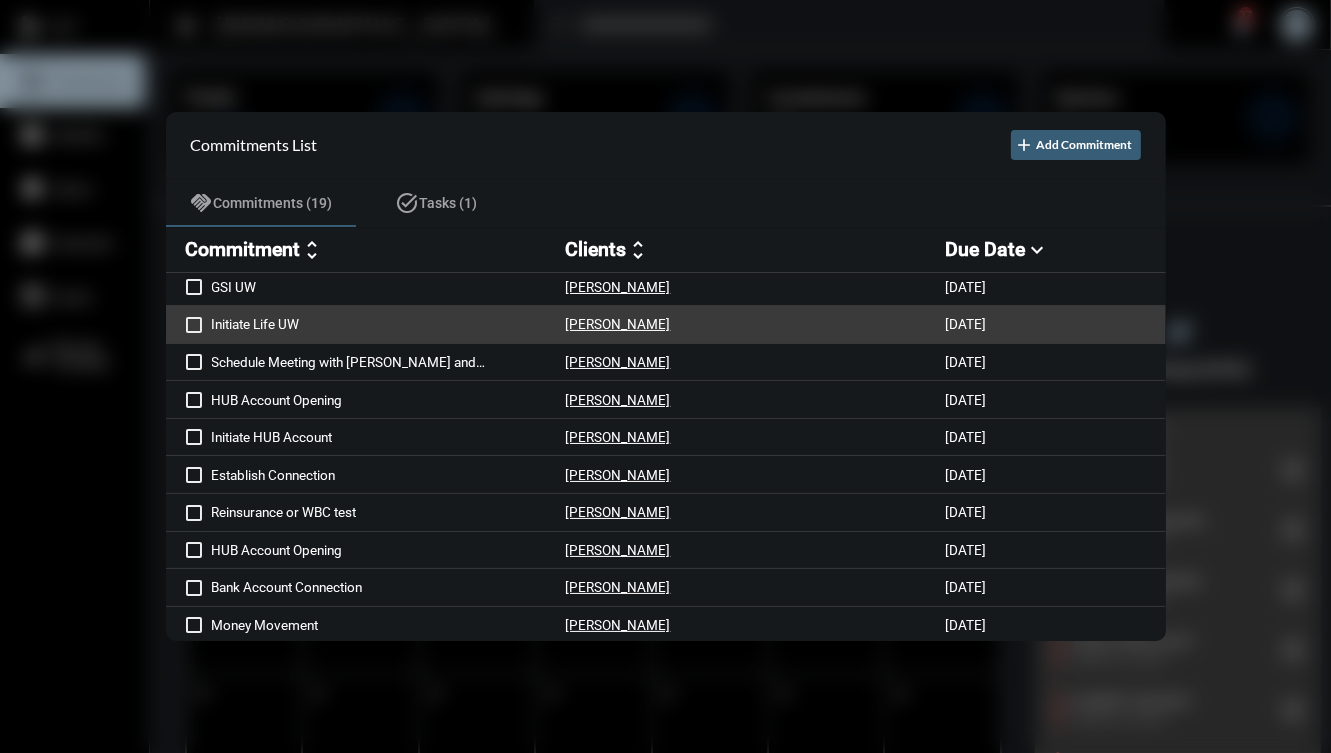 click on "Chessin Gertler" at bounding box center (756, 324) 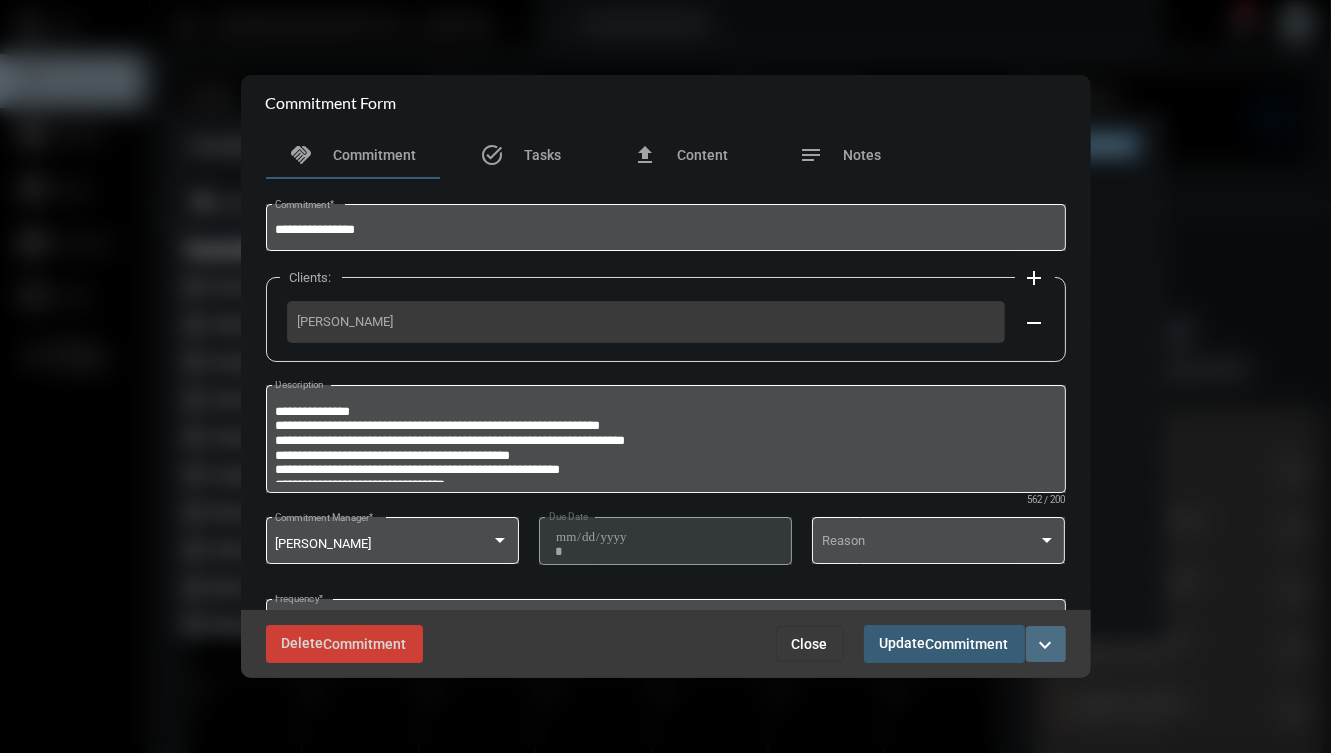 click on "expand_more" at bounding box center [1046, 645] 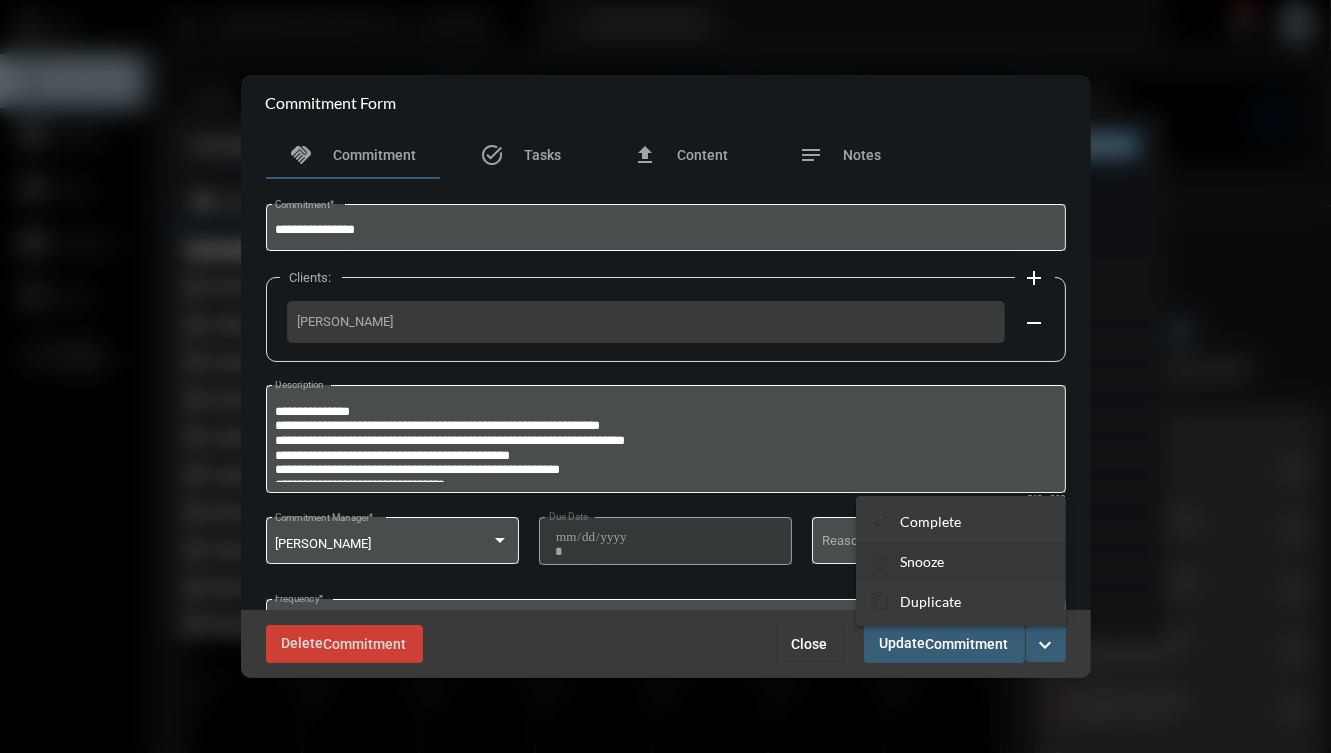 click on "Snooze" at bounding box center [922, 561] 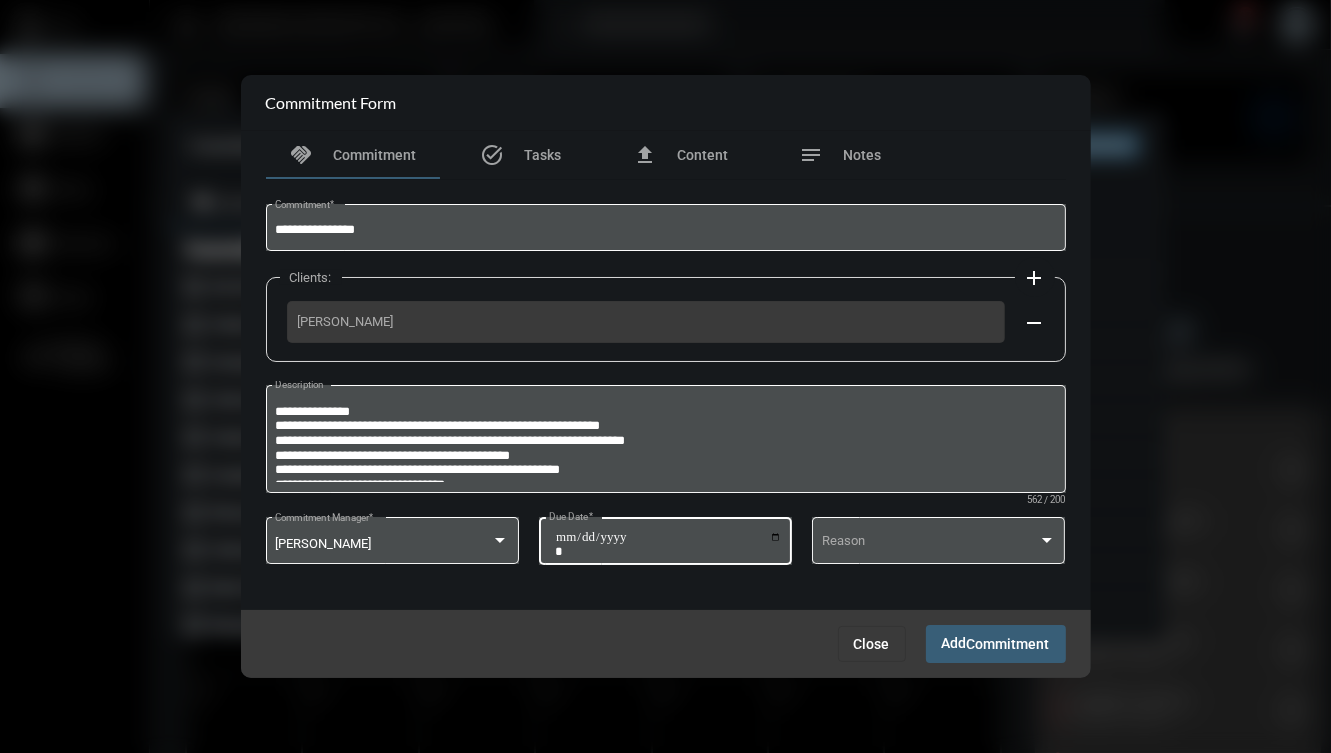 click on "**********" 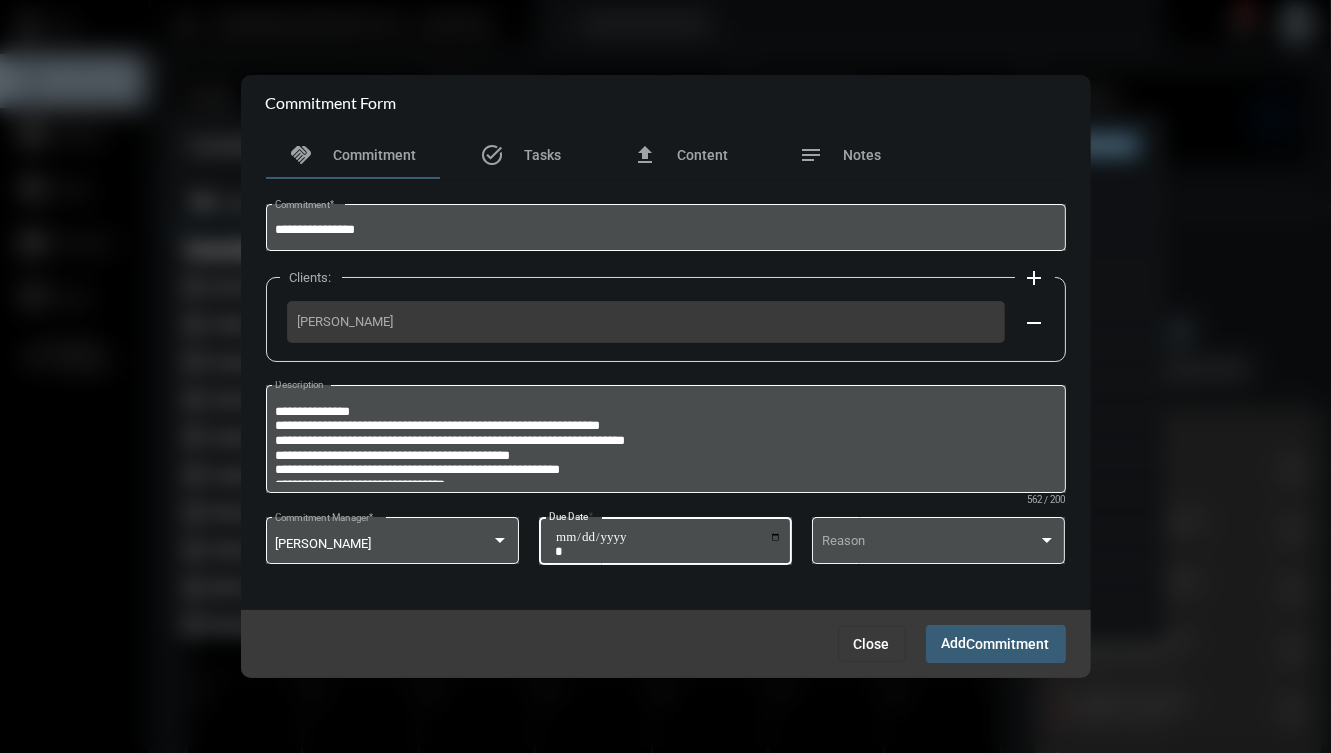 click on "**********" at bounding box center (668, 544) 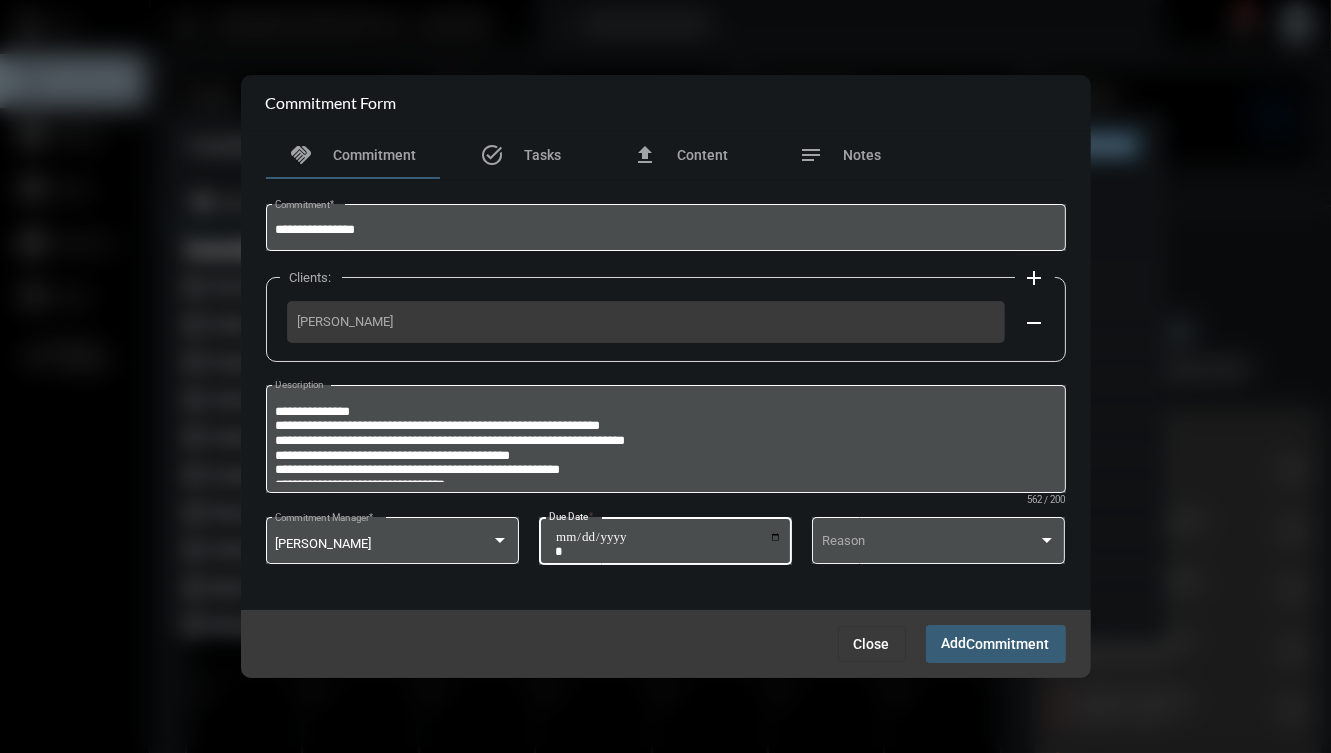 type on "**********" 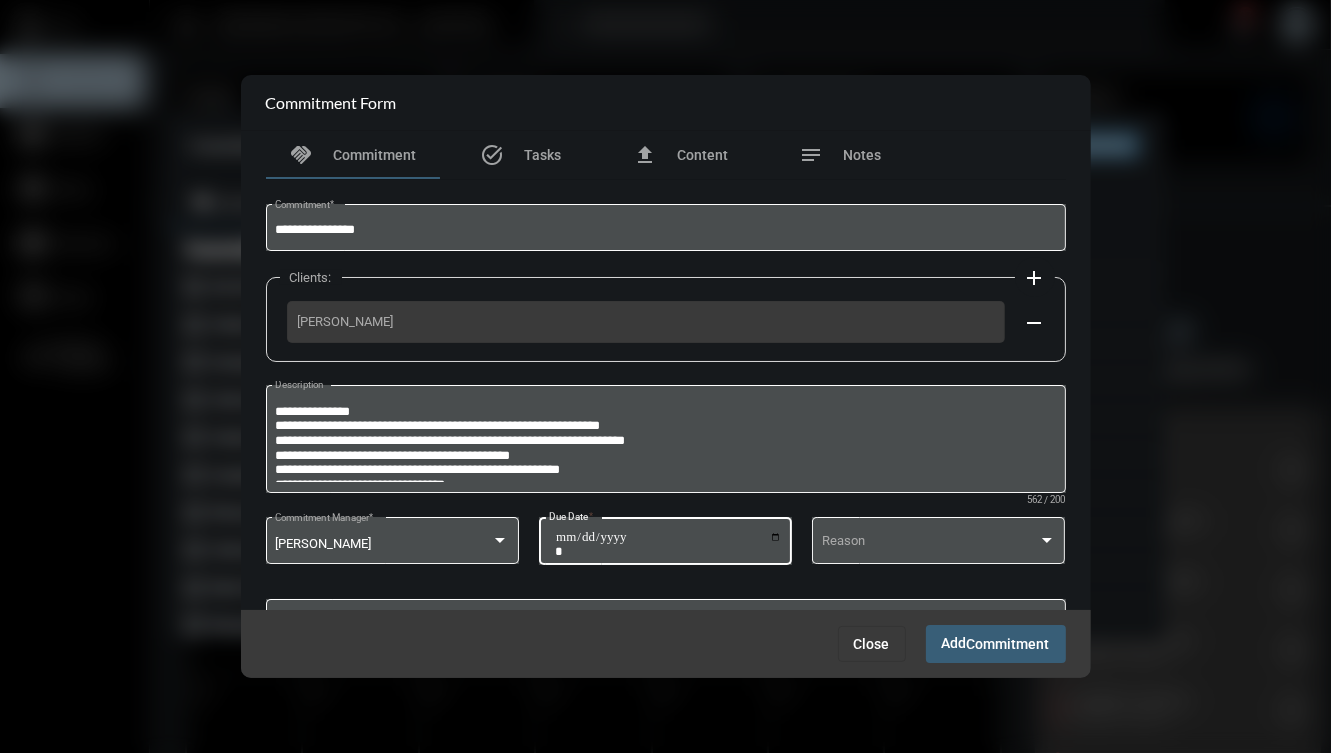 click on "Commitment" at bounding box center [1008, 645] 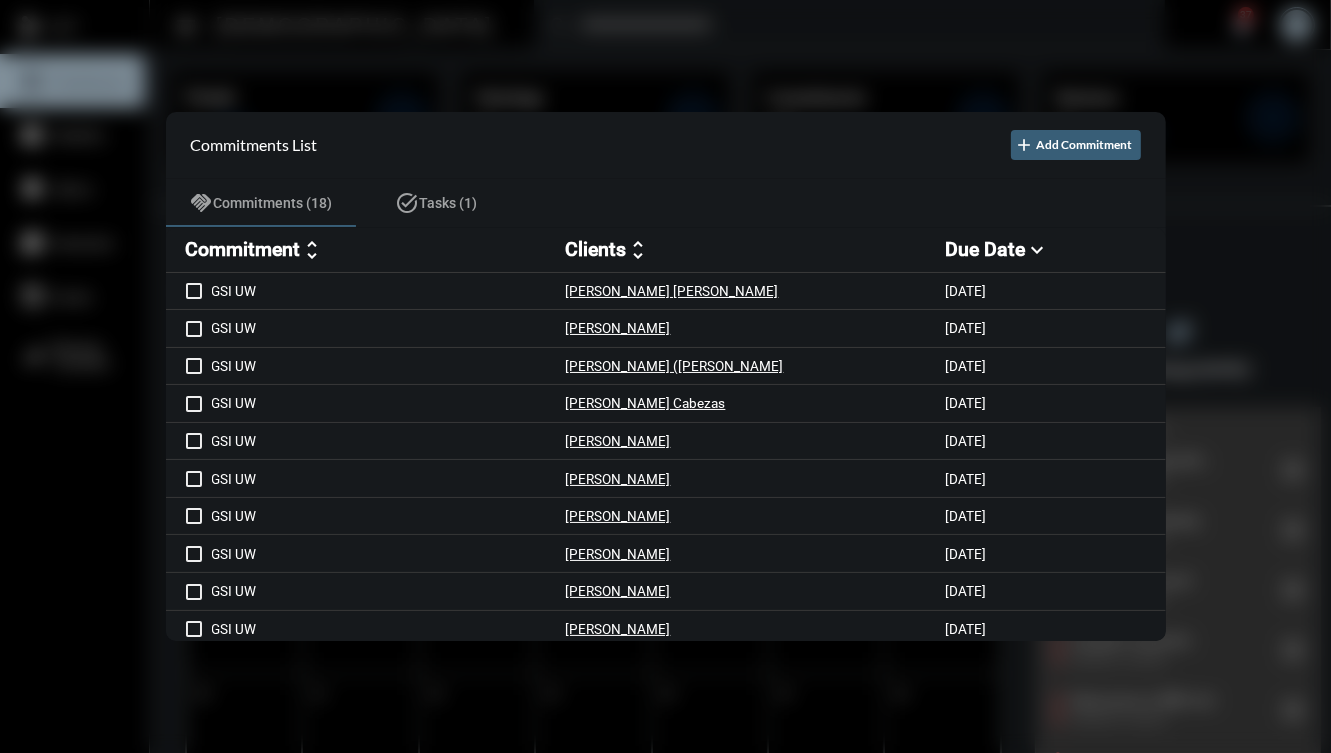 scroll, scrollTop: 305, scrollLeft: 0, axis: vertical 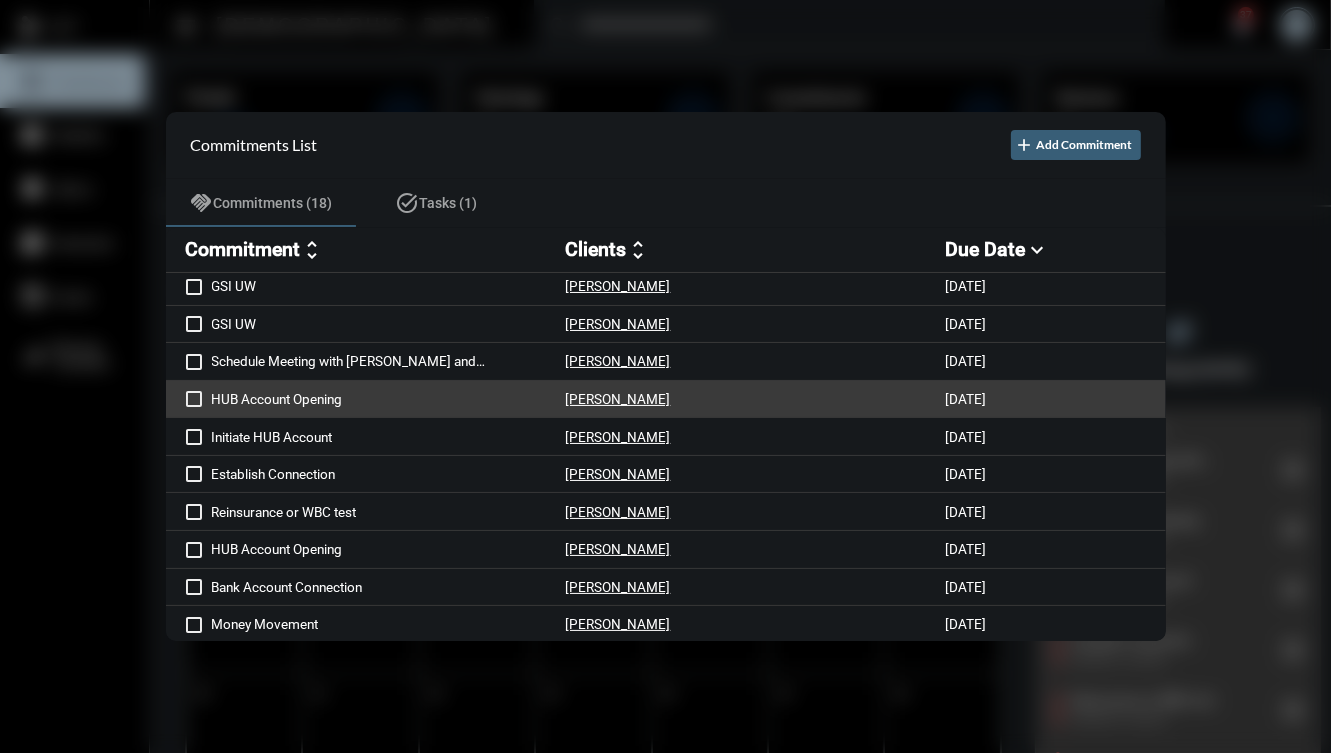click on "Adam Lane" at bounding box center [756, 399] 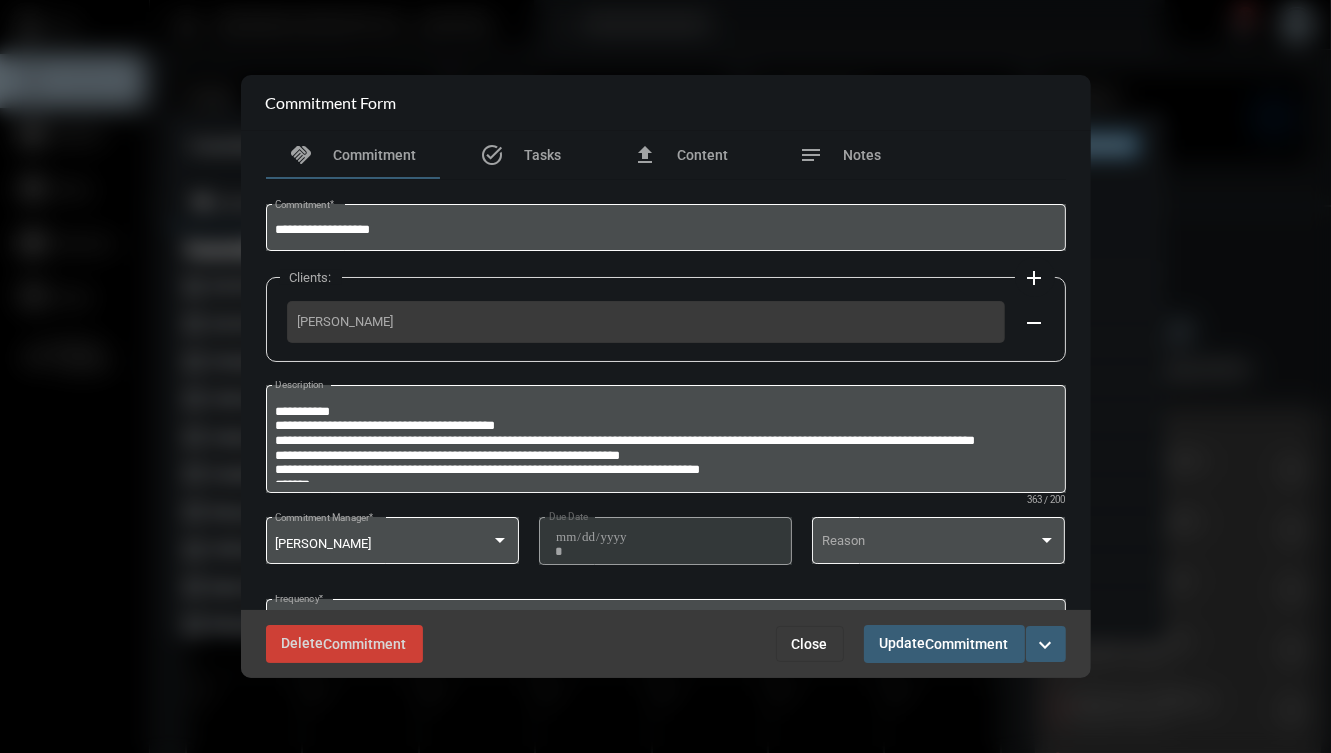 click on "expand_more" at bounding box center (1046, 644) 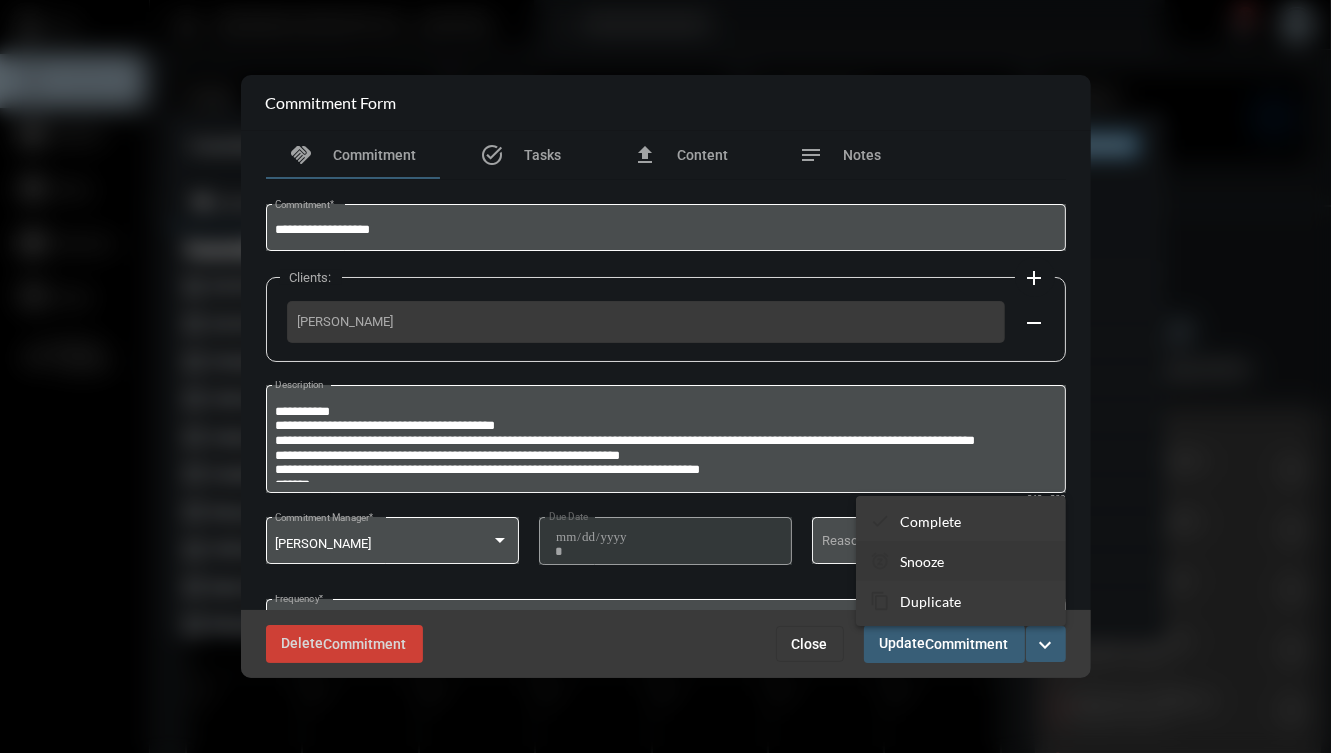 click on "snooze Snooze" at bounding box center [961, 561] 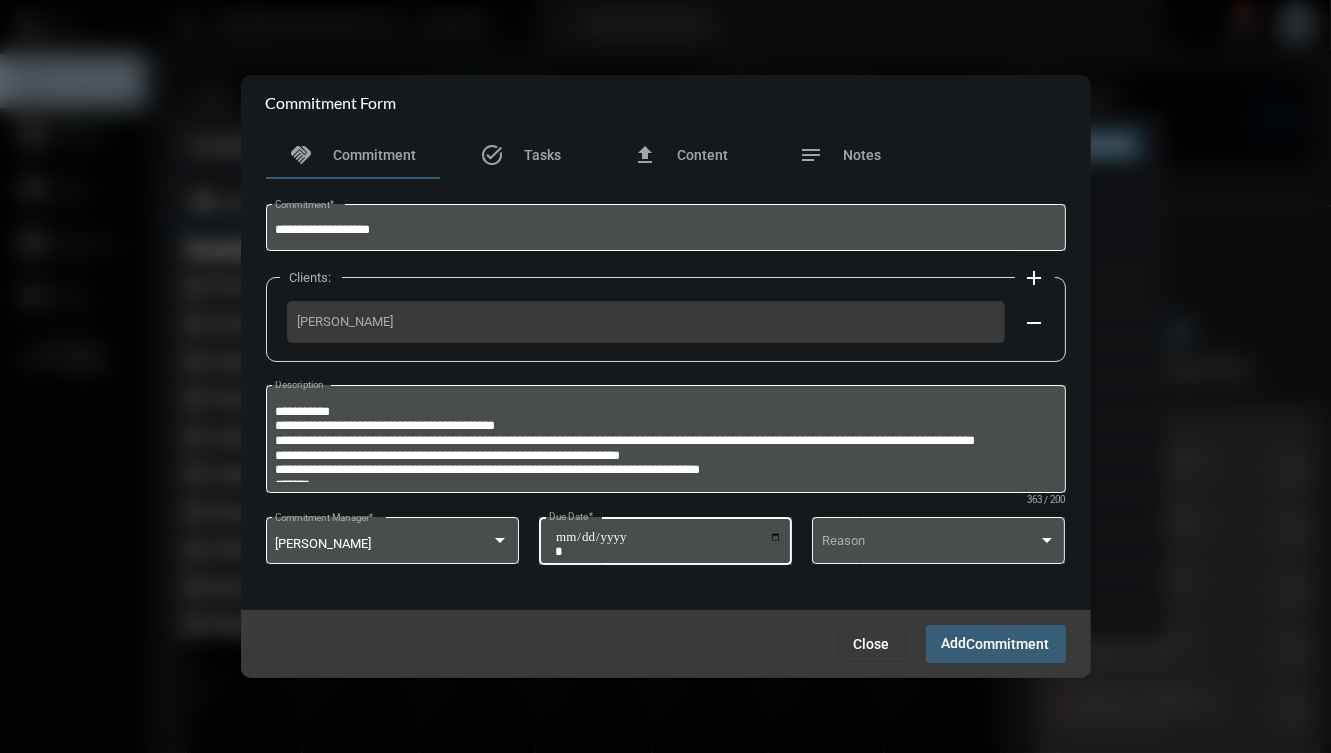 click on "**********" at bounding box center (668, 544) 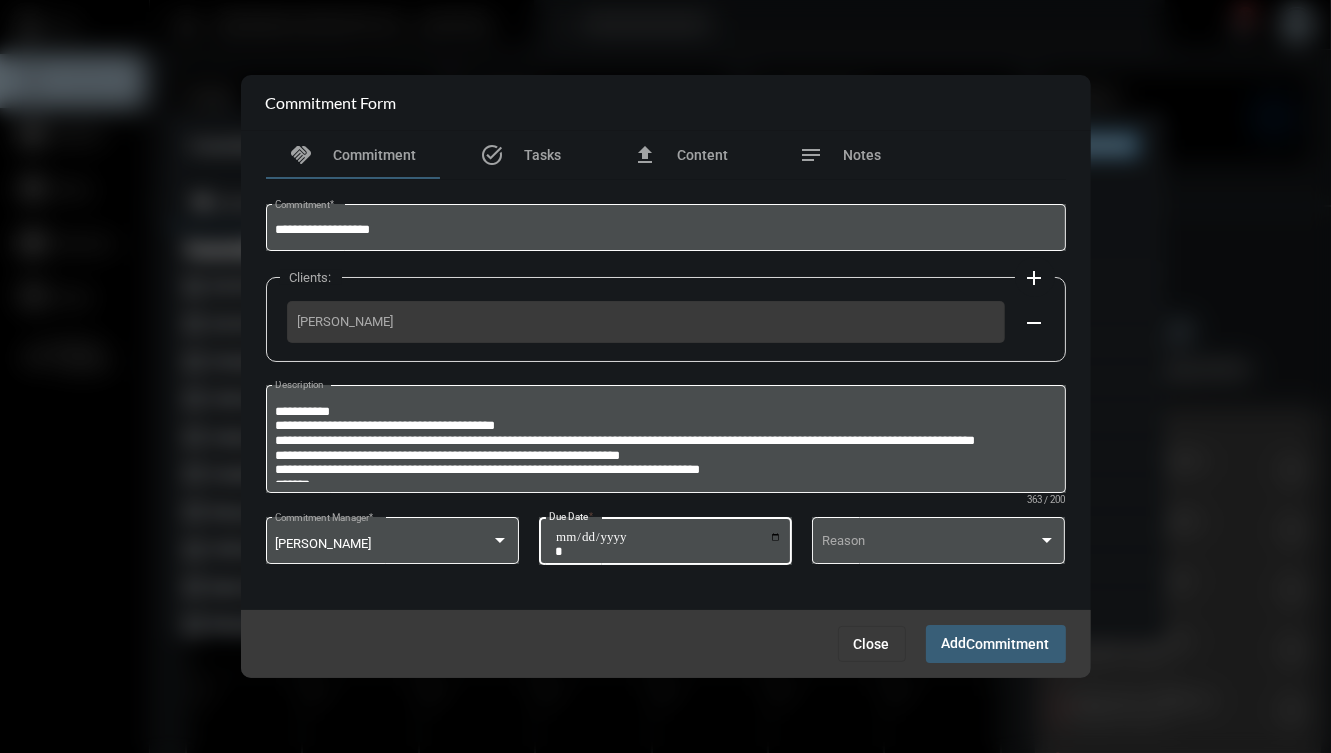 type on "**********" 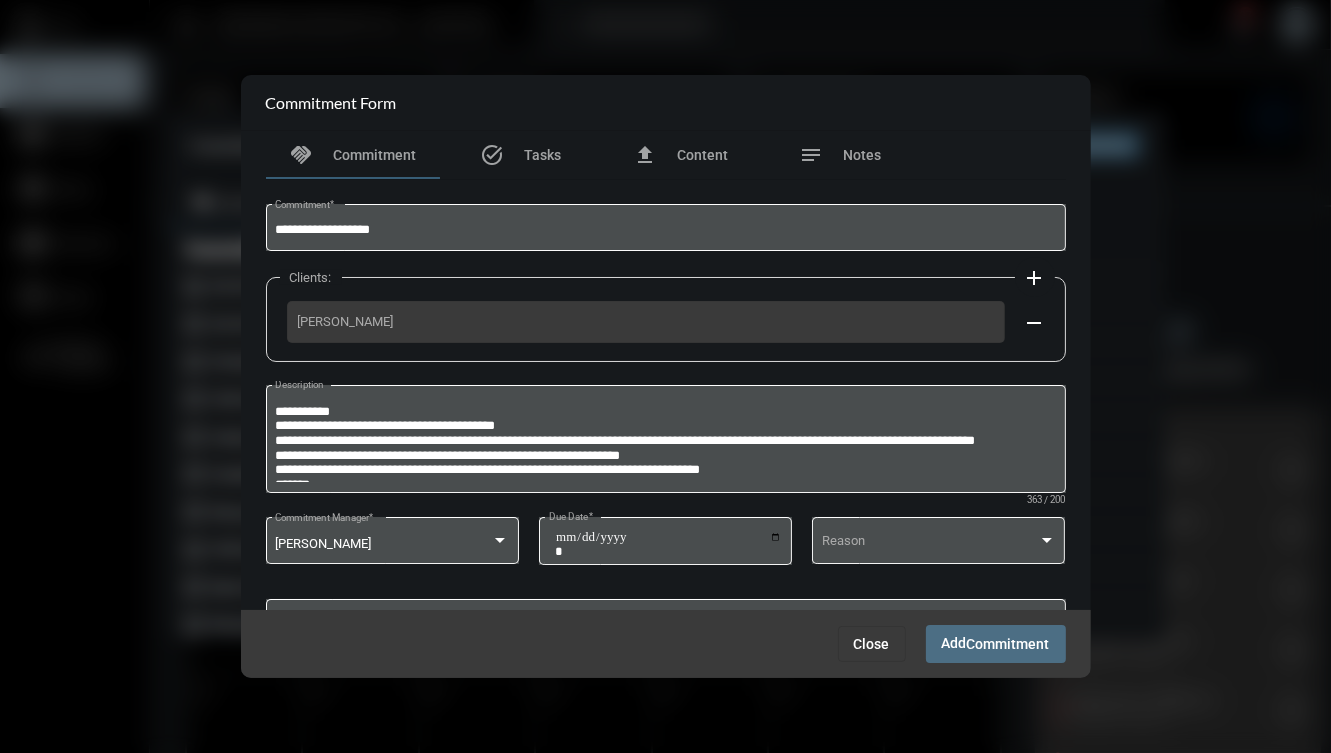 click on "Add   Commitment" at bounding box center (996, 643) 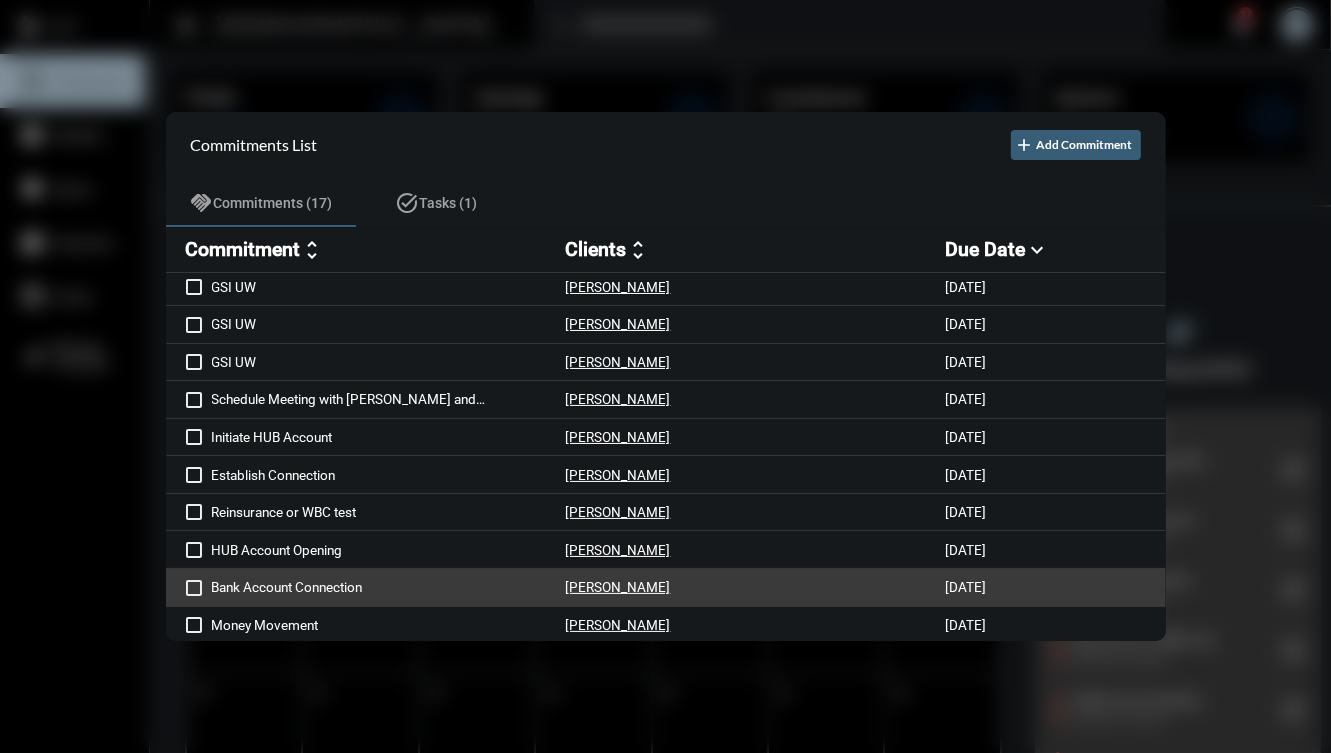 scroll, scrollTop: 264, scrollLeft: 0, axis: vertical 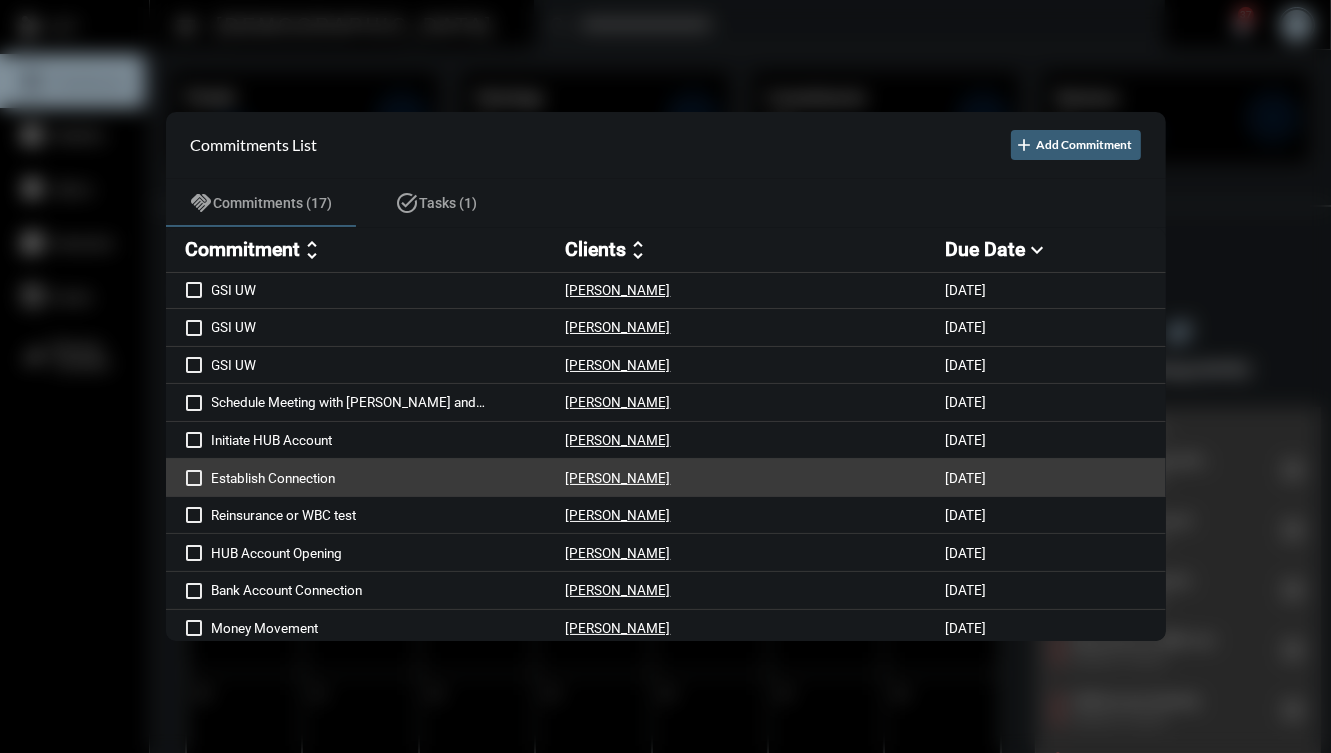 click on "Establish Connection    Jodi Beaton  7/1/25" at bounding box center [666, 478] 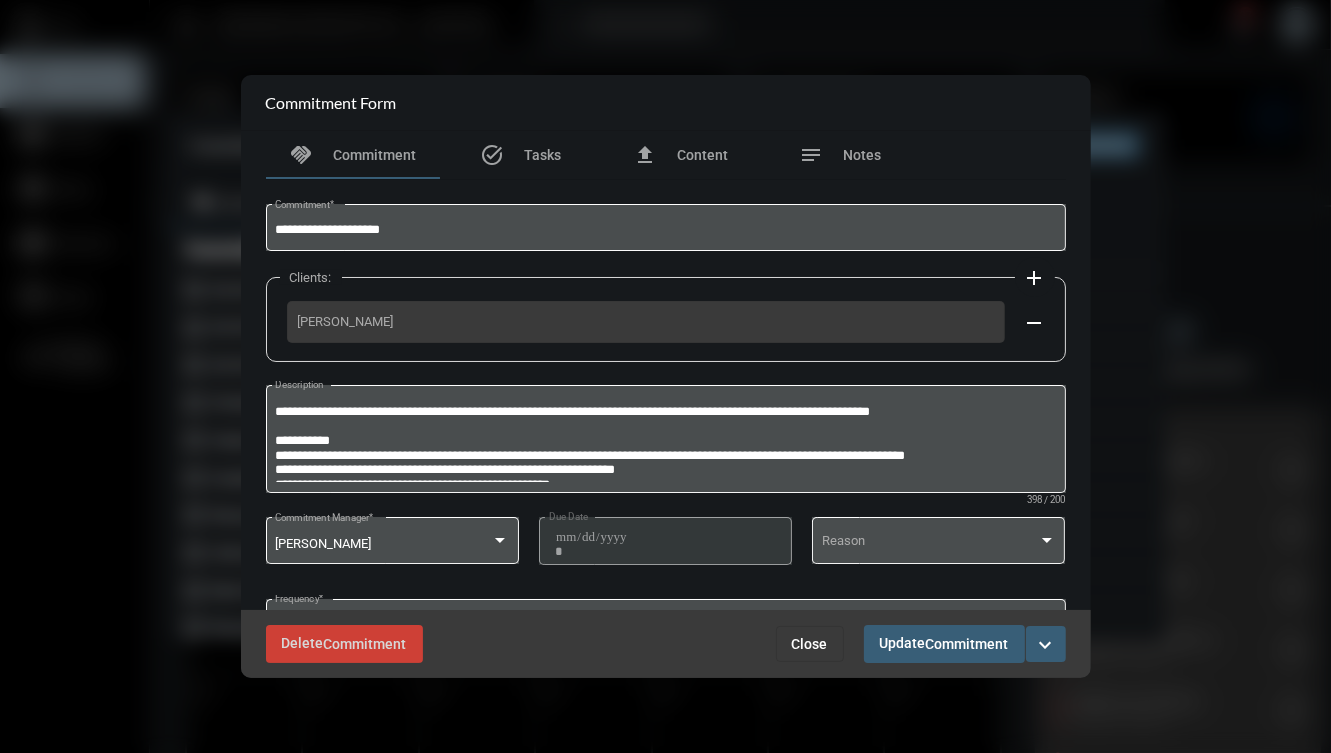 click on "Close" at bounding box center [810, 644] 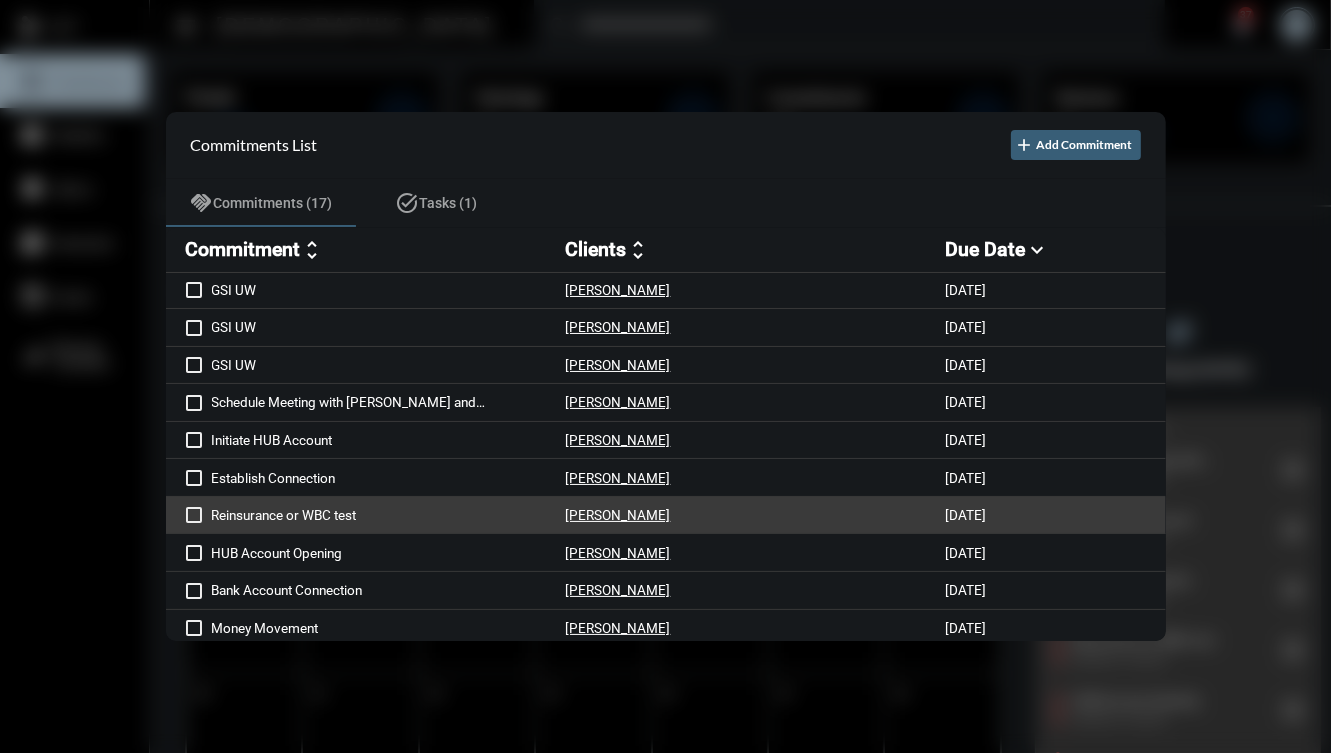 click on "Reinsurance or WBC test" at bounding box center [389, 515] 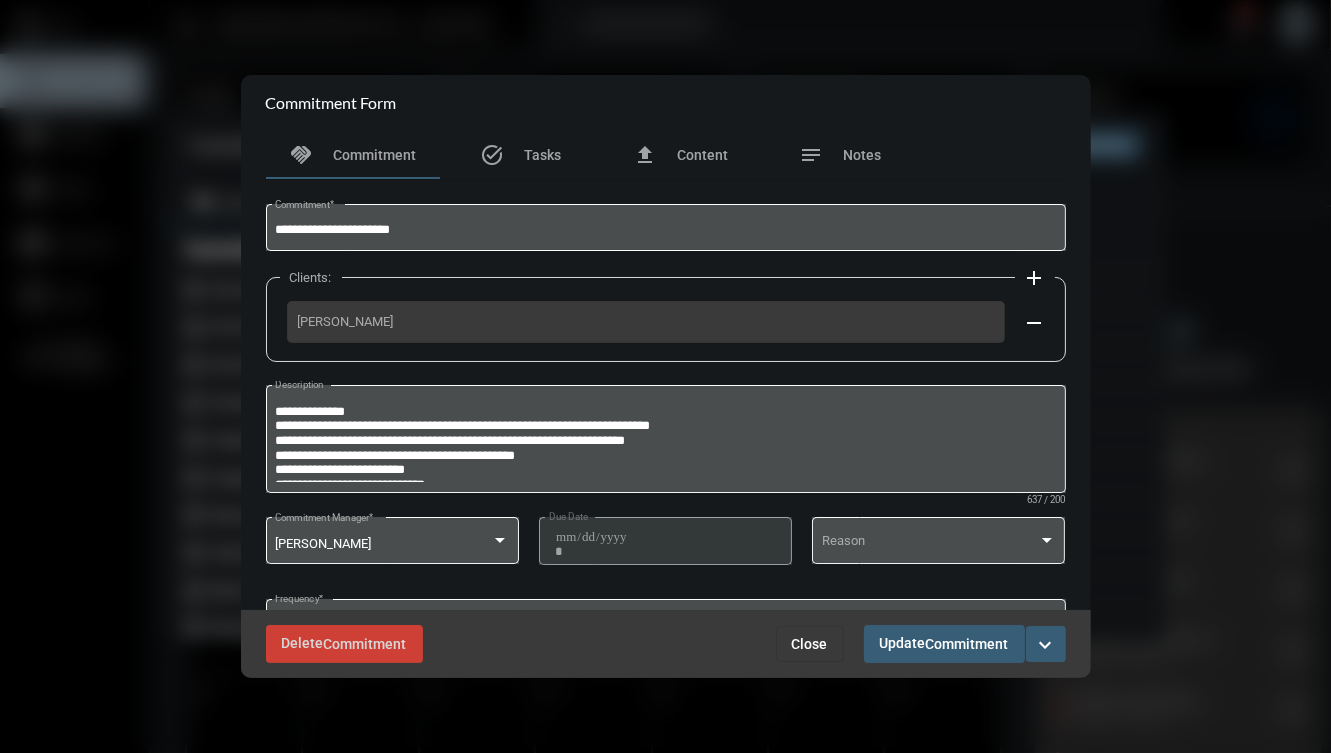 click on "expand_more" at bounding box center [1046, 645] 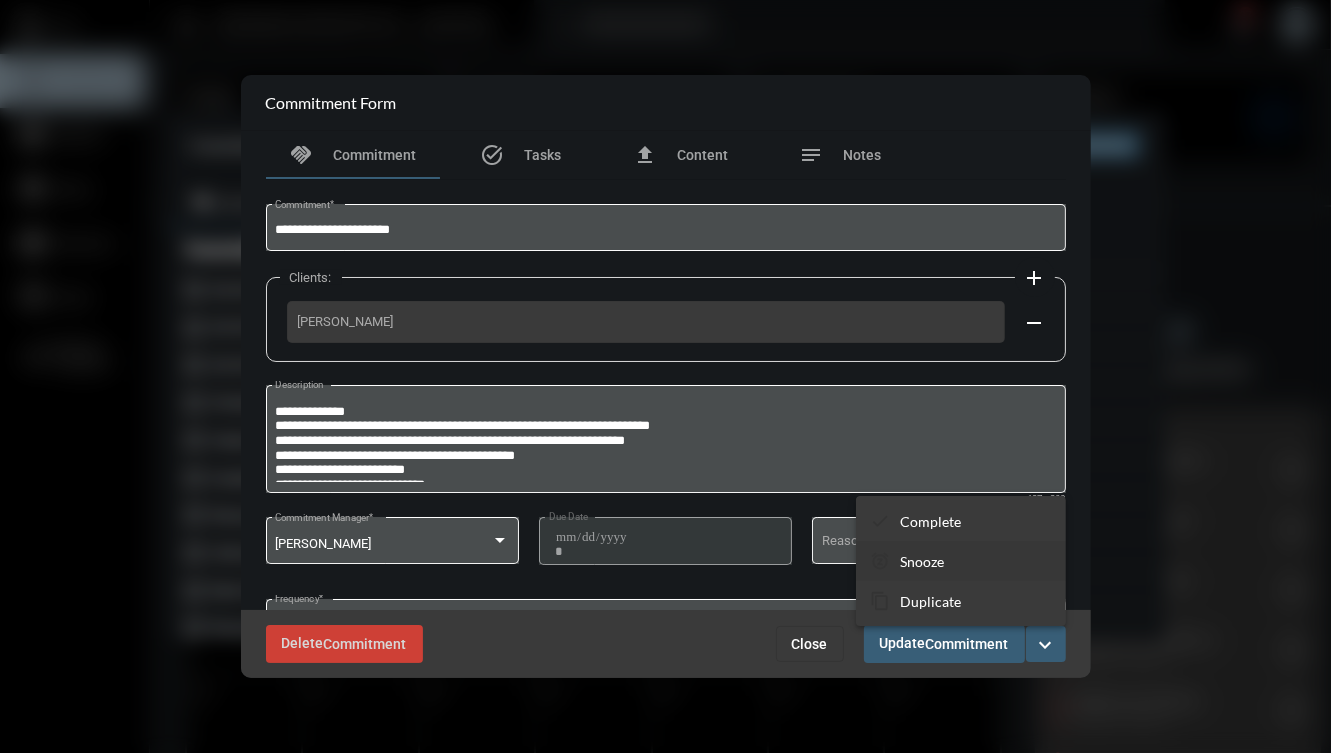 click on "Snooze" at bounding box center [922, 561] 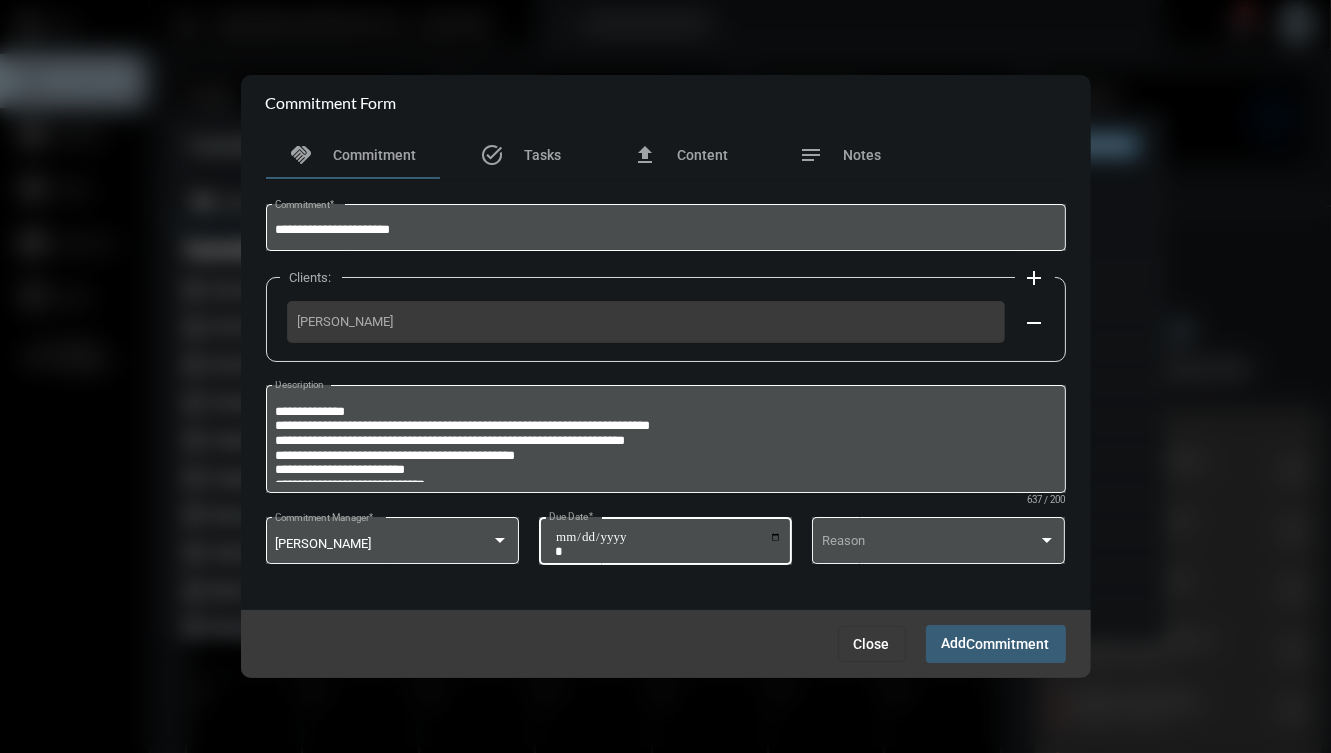 click on "**********" at bounding box center [668, 544] 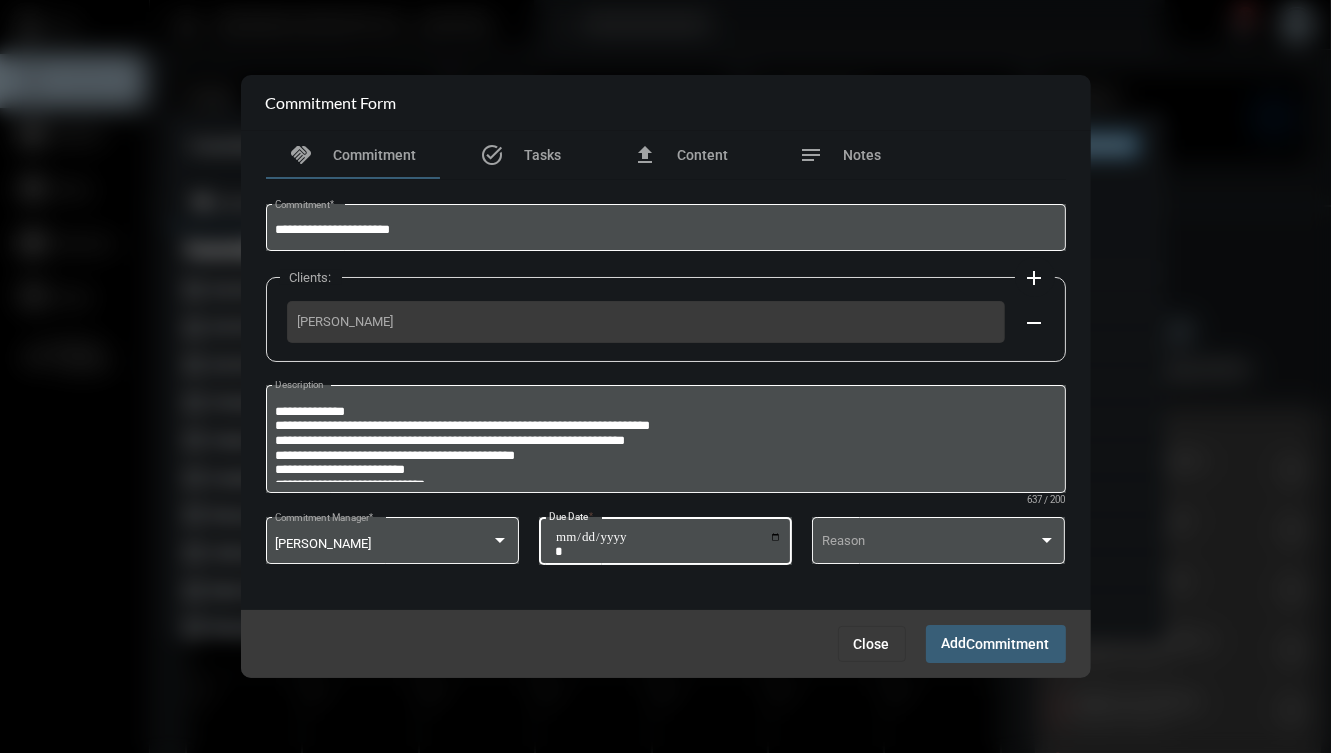 type on "**********" 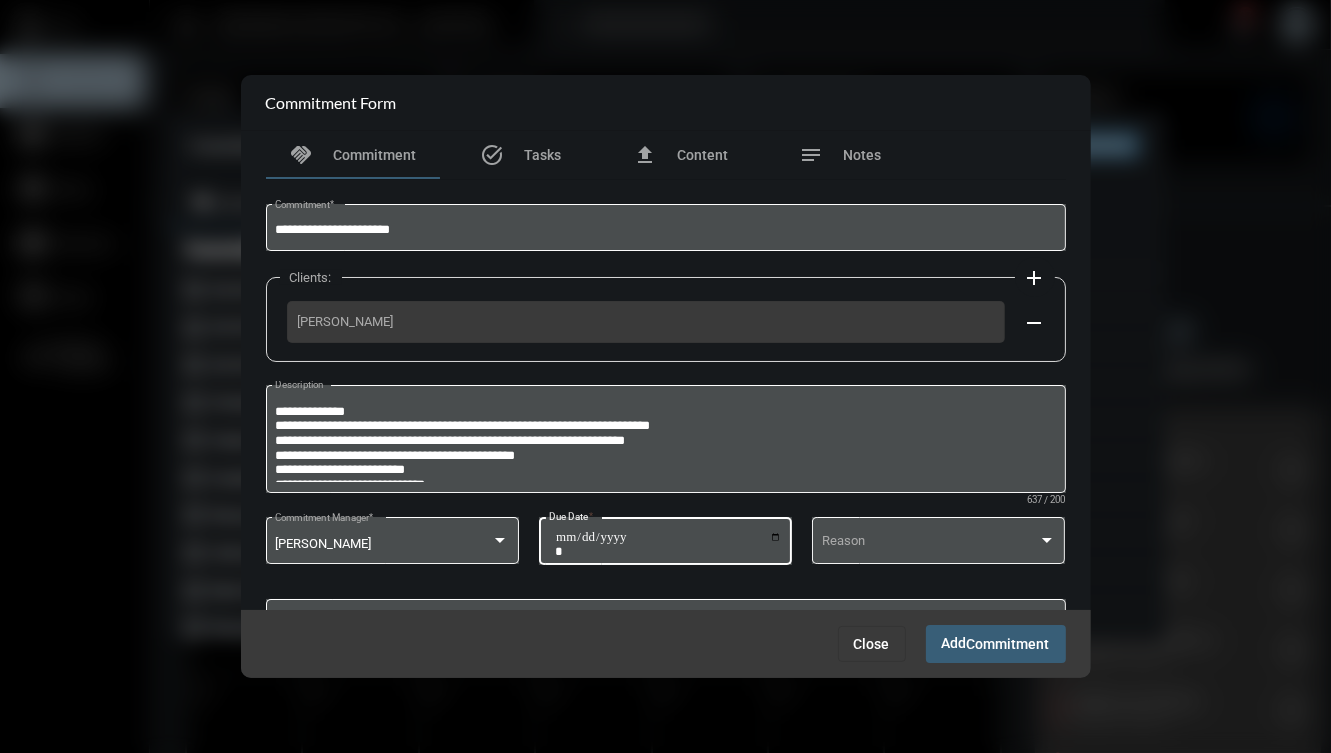 click on "Commitment" at bounding box center [1008, 645] 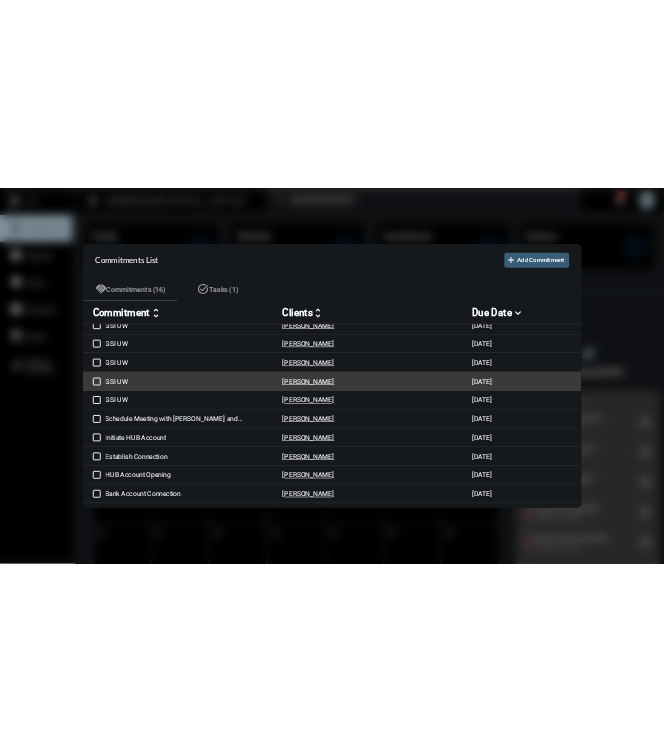 scroll, scrollTop: 229, scrollLeft: 0, axis: vertical 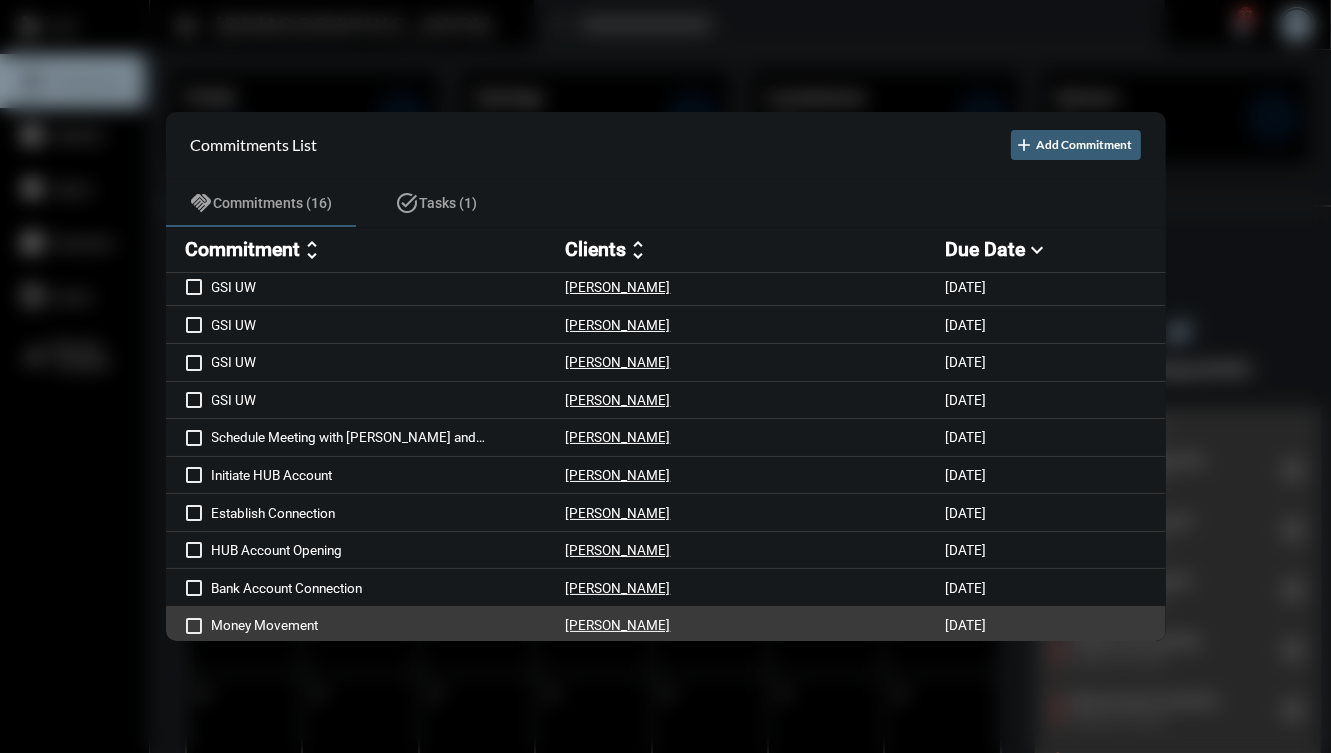 click on "Money Movement   Sarah Moore  7/1/25" at bounding box center [666, 626] 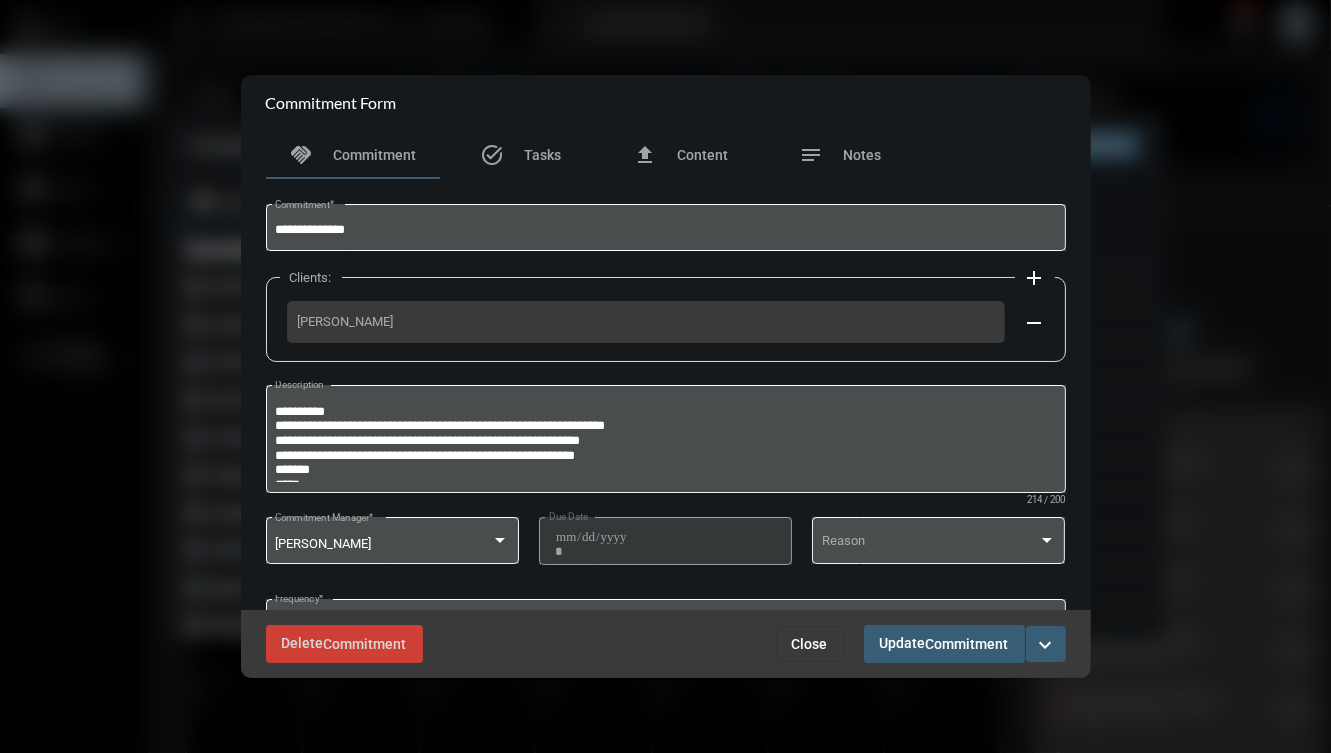 click on "Close" at bounding box center [810, 644] 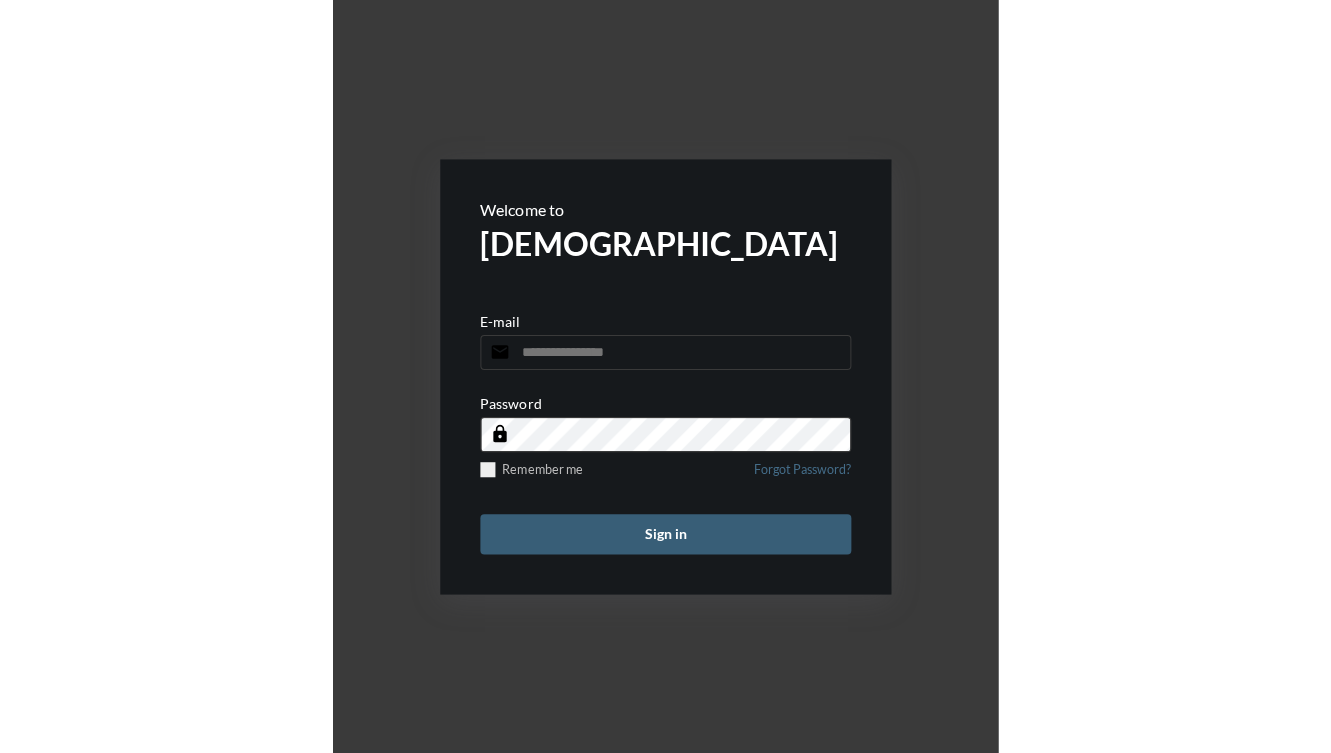 scroll, scrollTop: 0, scrollLeft: 0, axis: both 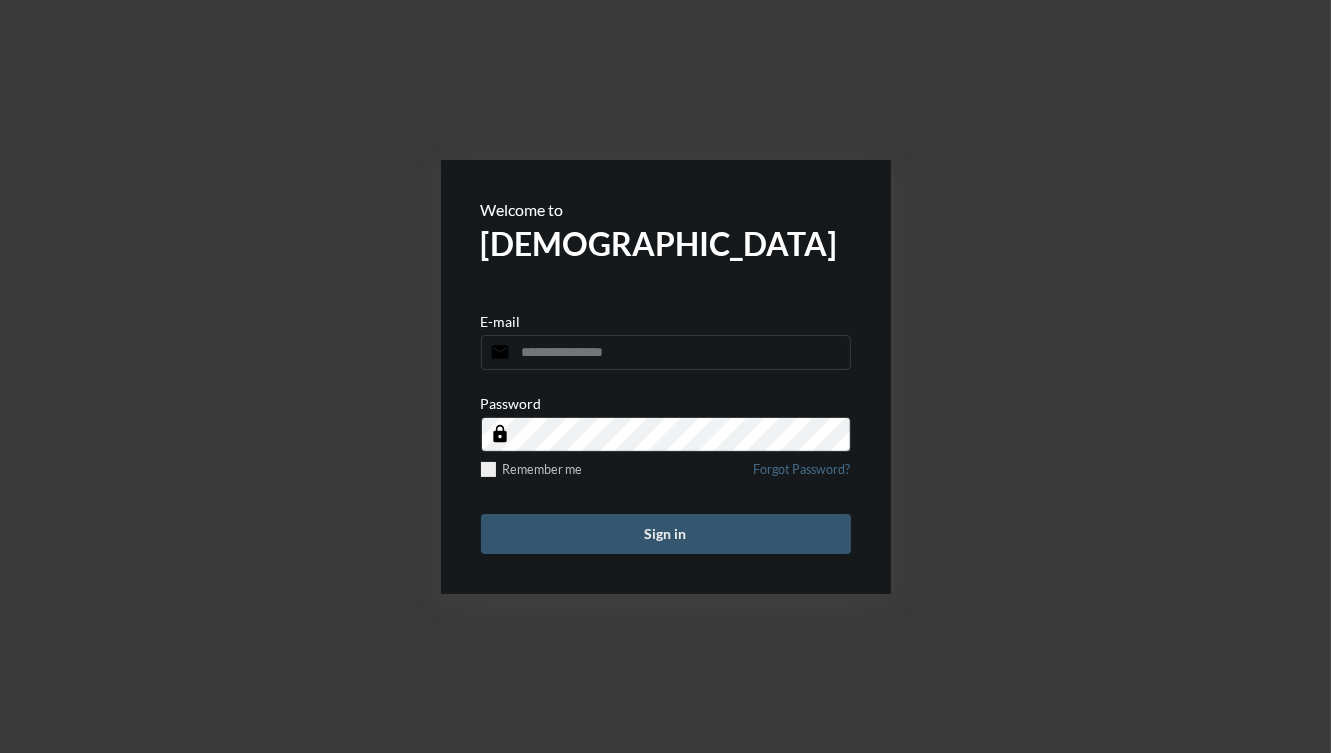 type on "**********" 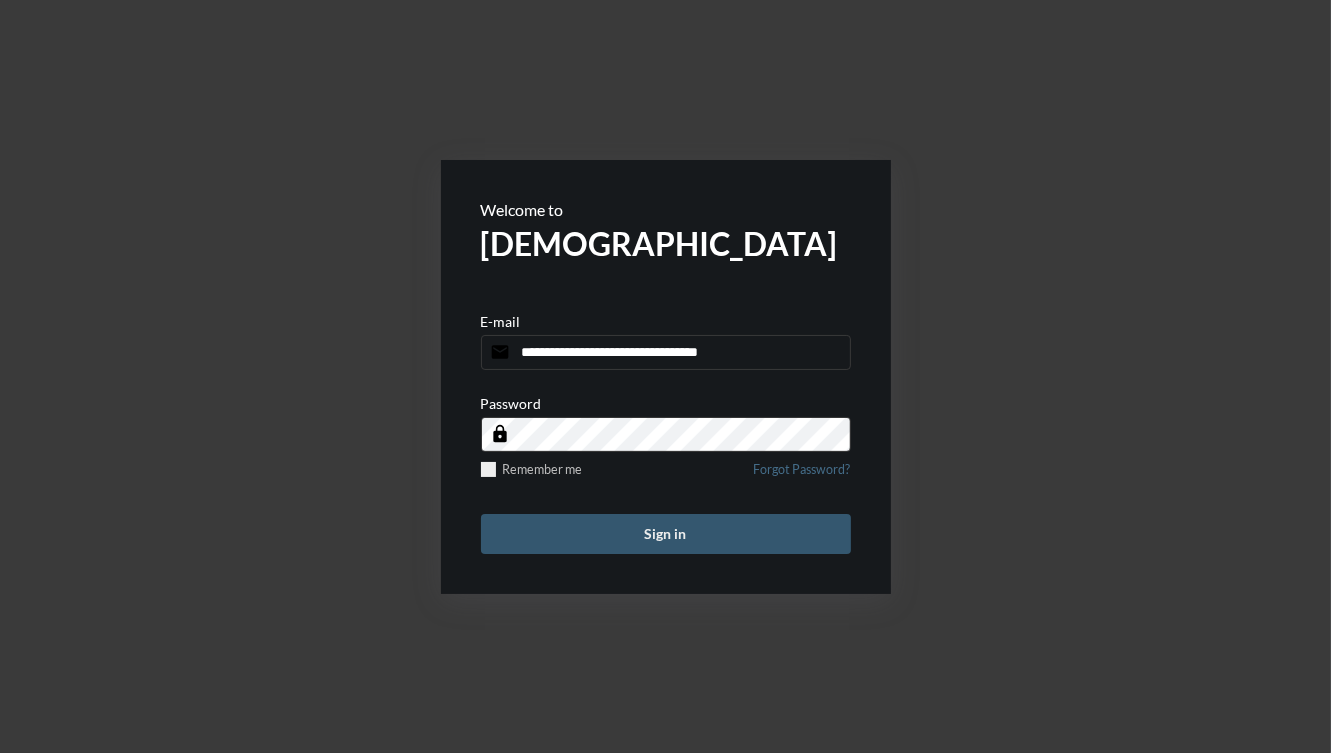 click on "Sign in" at bounding box center (666, 534) 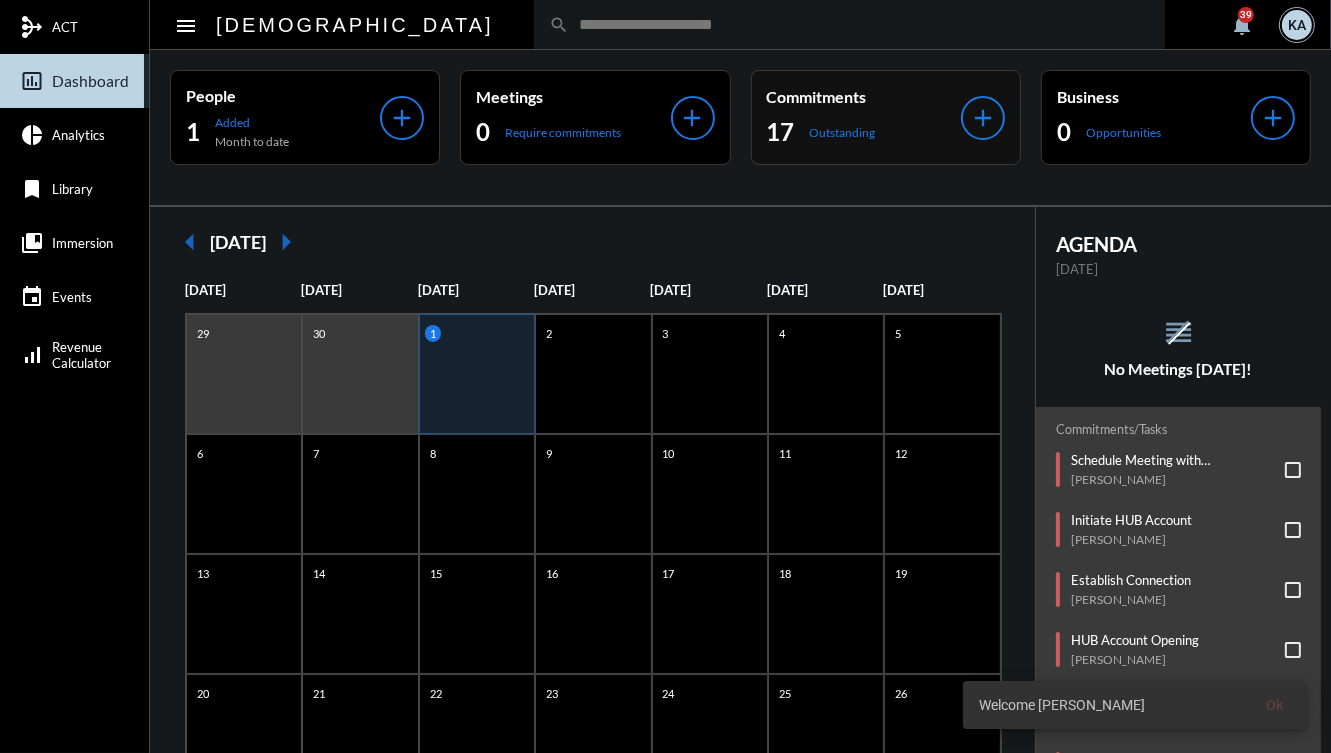 click on "Commitments" 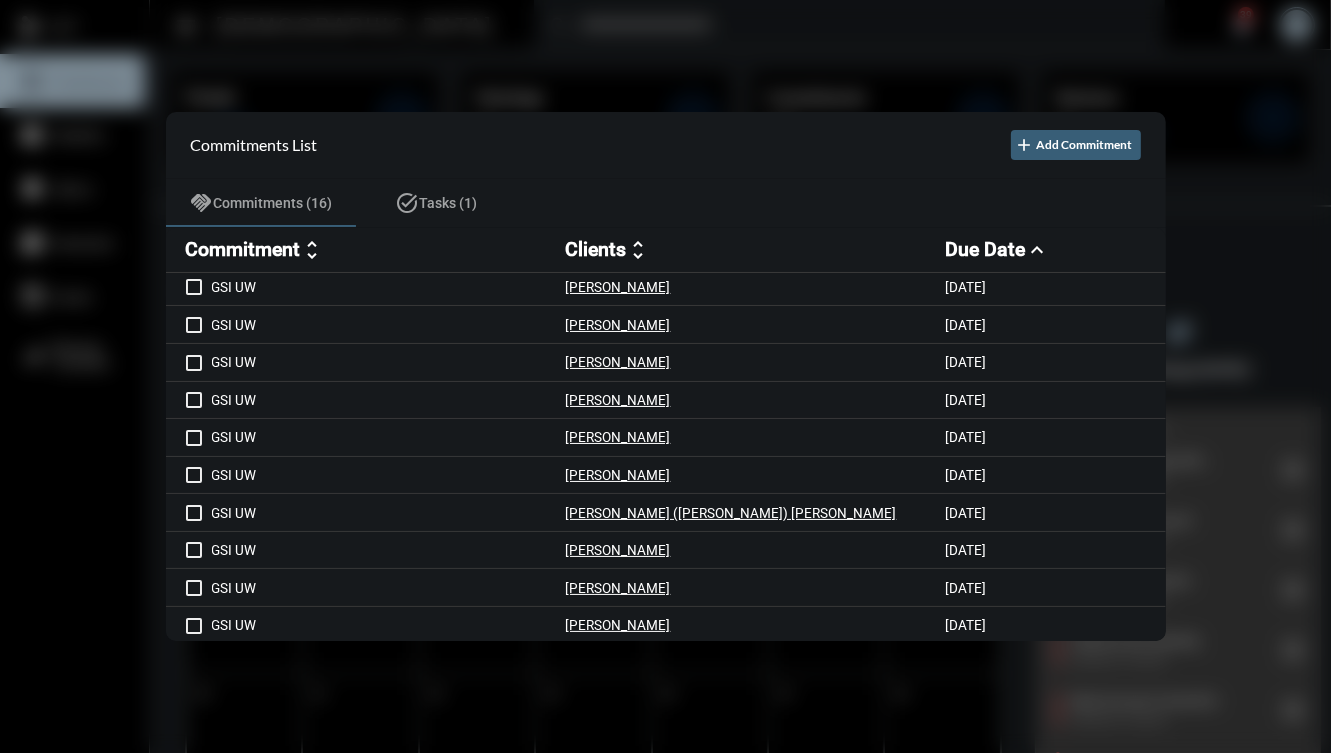 scroll, scrollTop: 0, scrollLeft: 0, axis: both 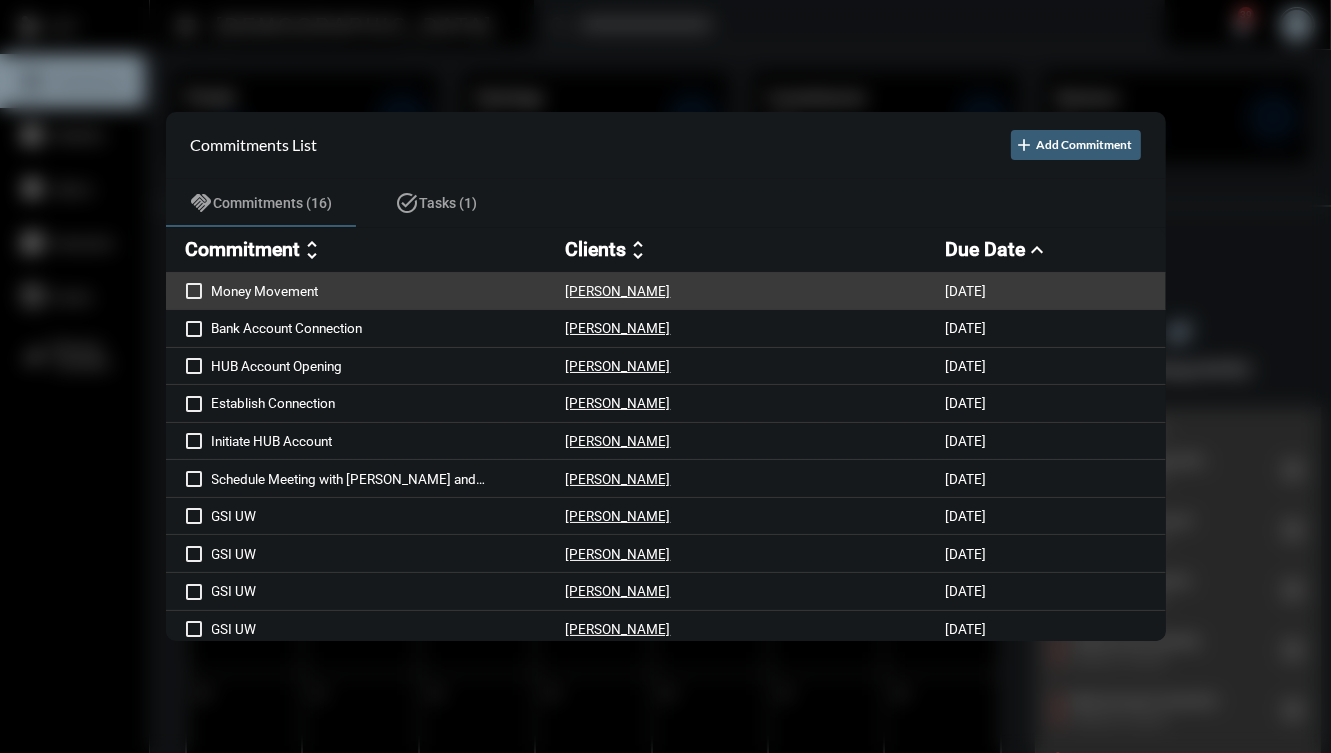 click on "Money Movement   Sarah Moore  7/1/25" at bounding box center [666, 292] 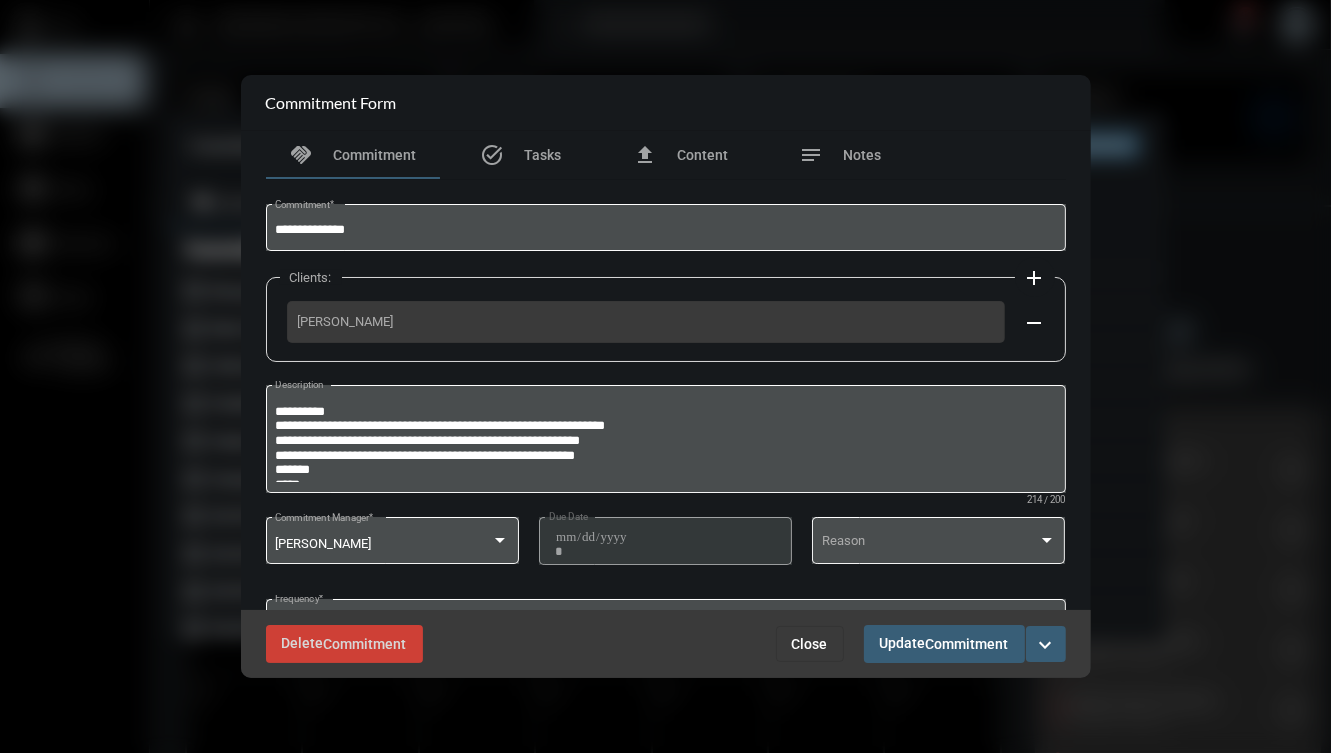 click on "Close" at bounding box center [810, 644] 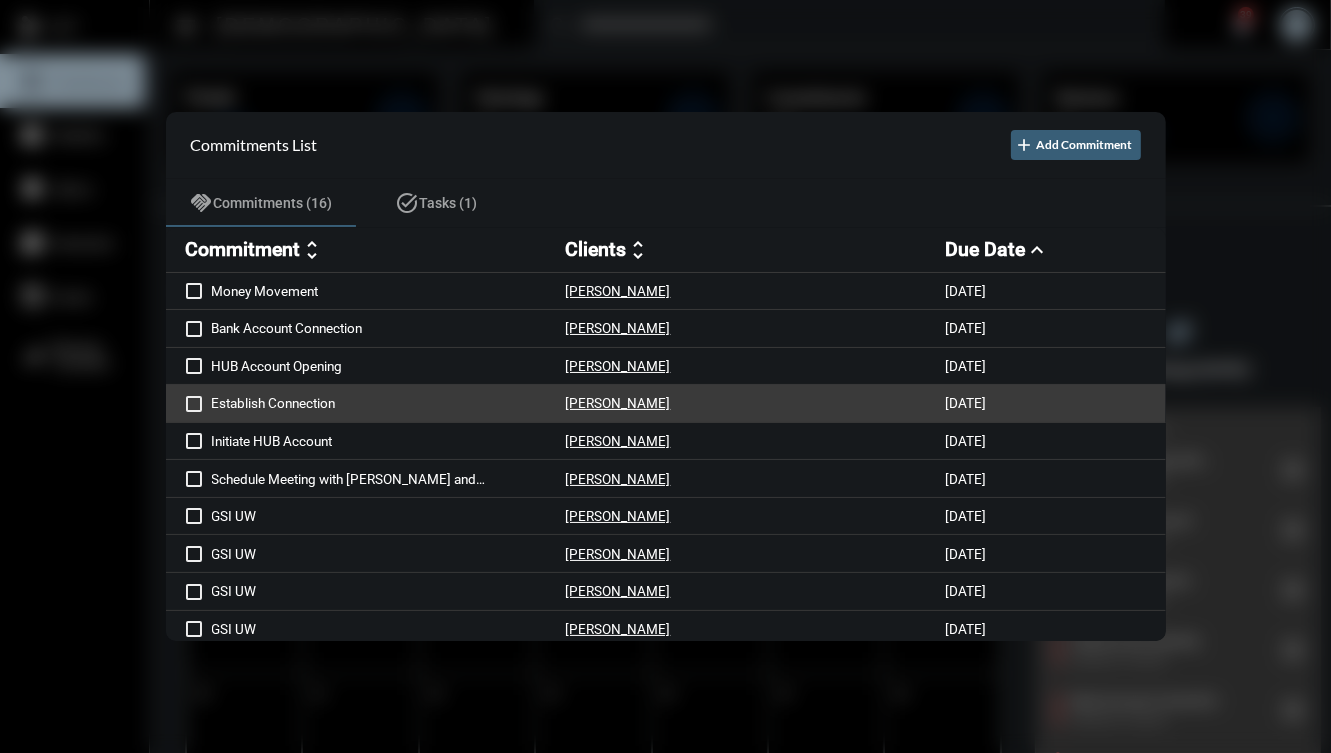 click on "Jodi Beaton" at bounding box center (756, 403) 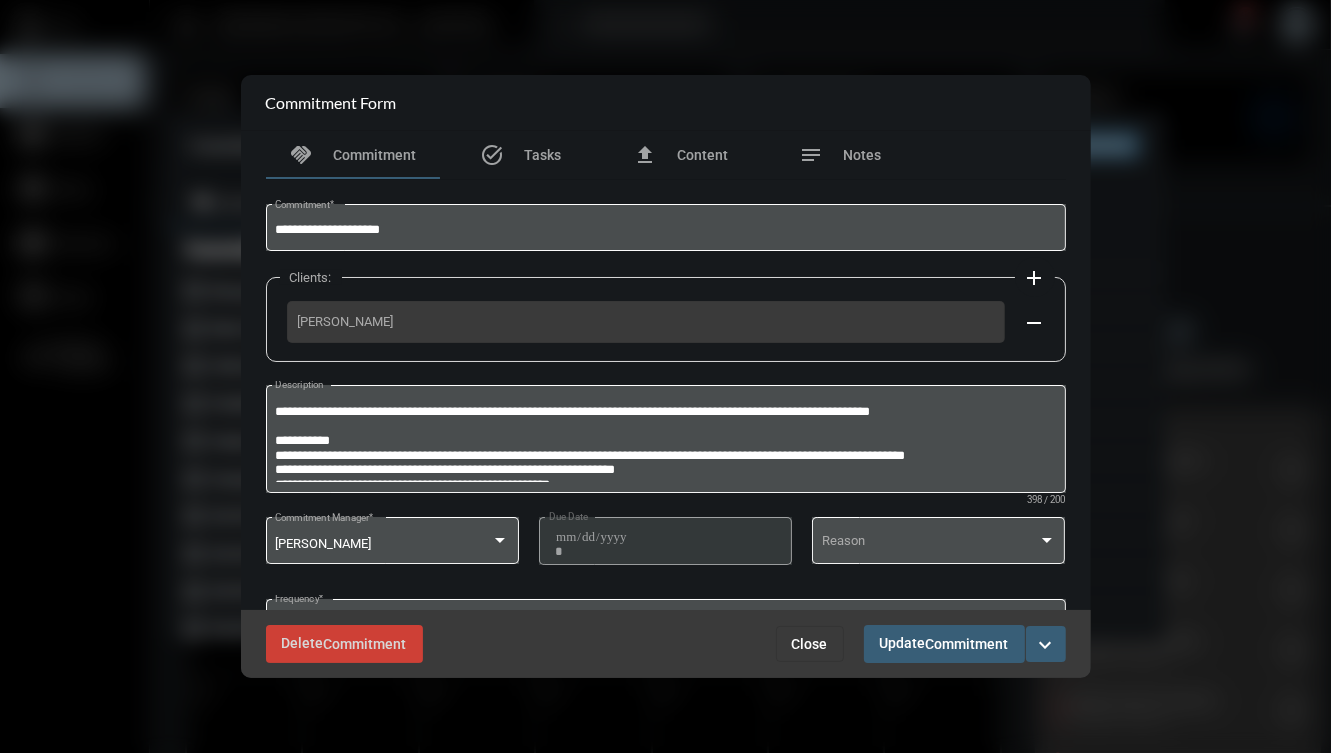 click on "expand_more" at bounding box center (1046, 645) 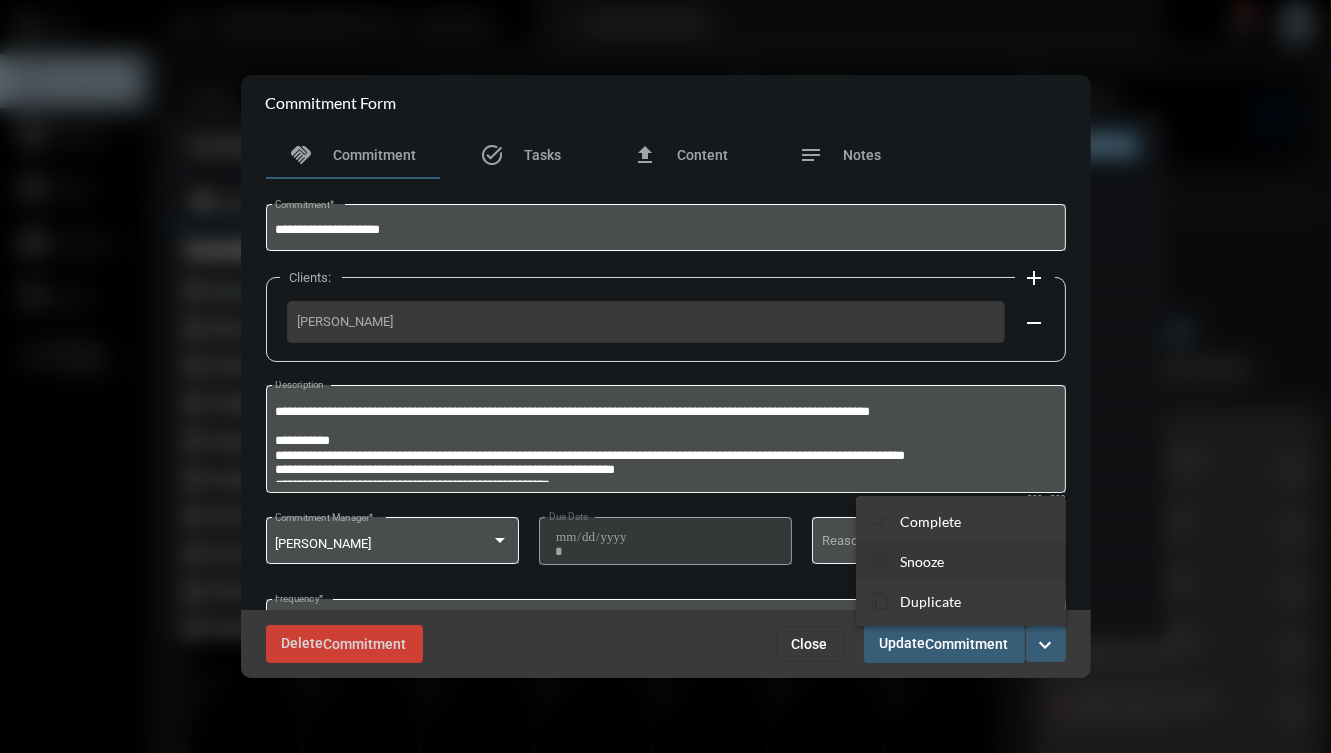 click on "snooze Snooze" at bounding box center (961, 561) 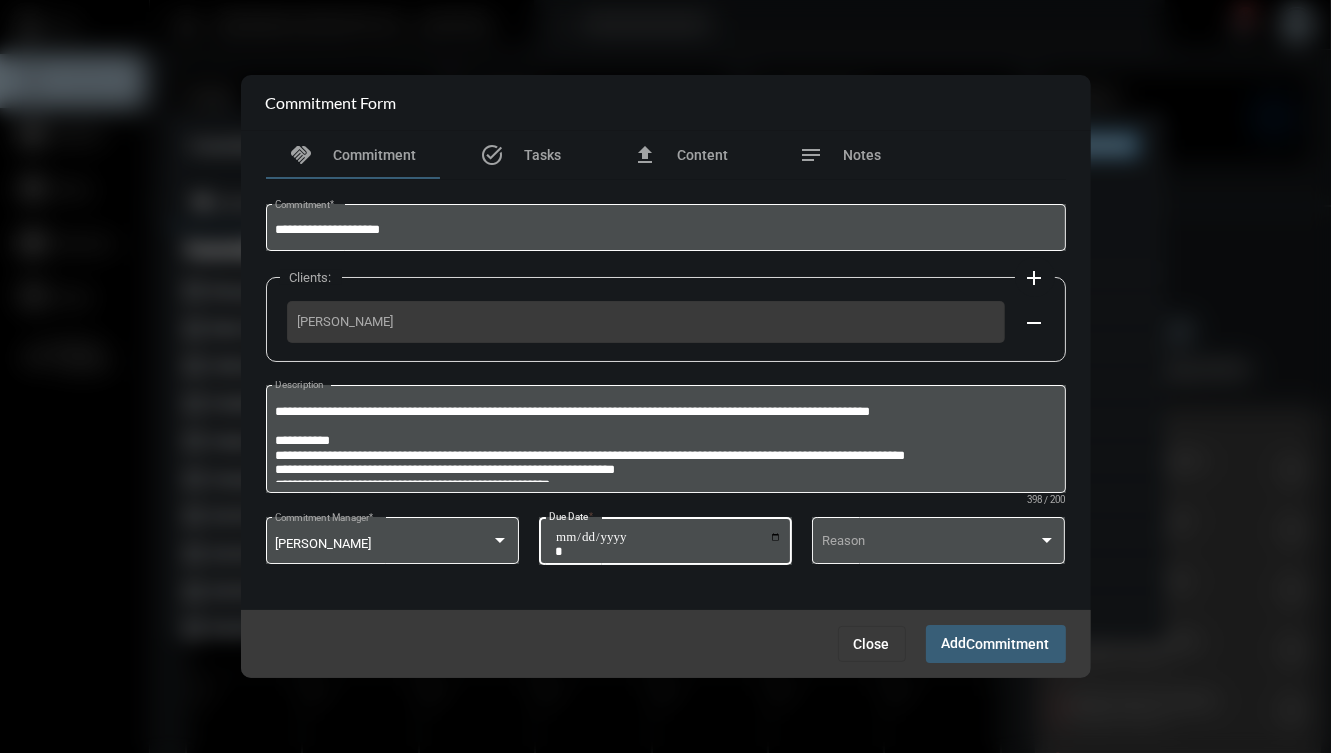 click on "**********" at bounding box center [668, 544] 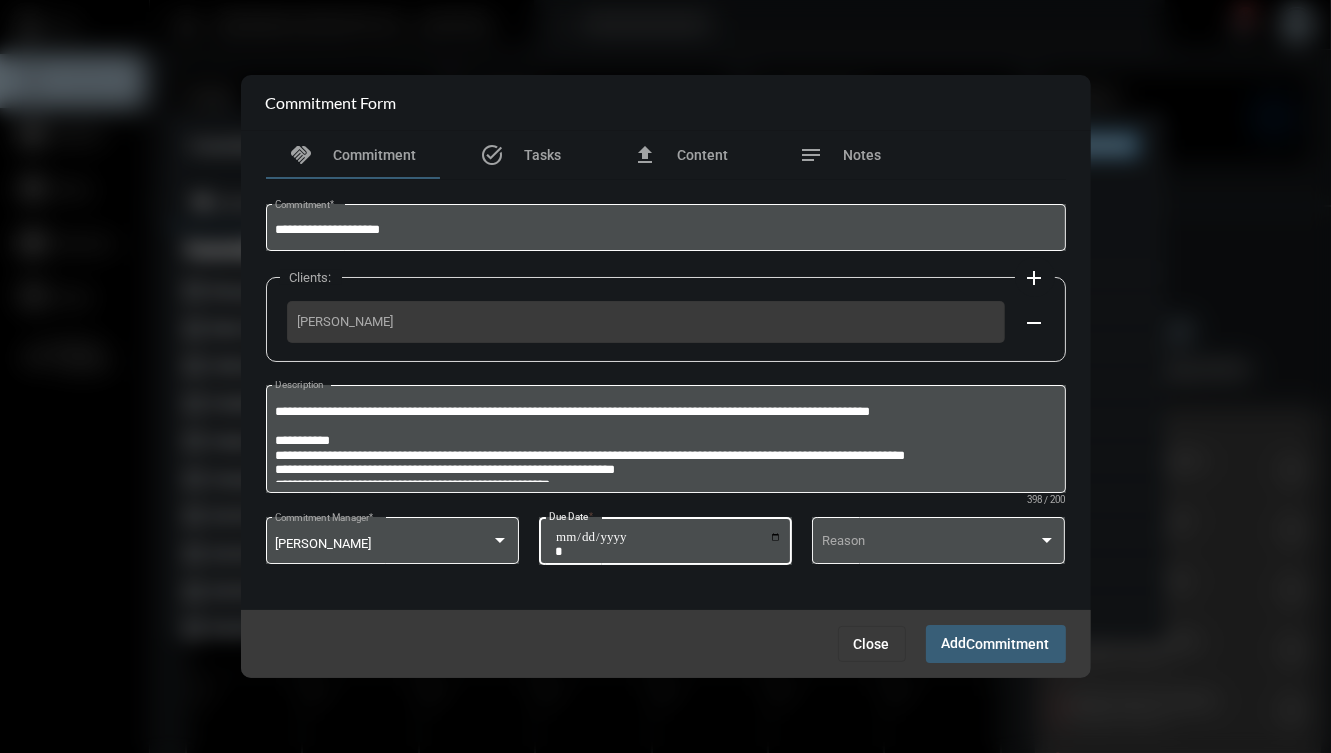 type on "**********" 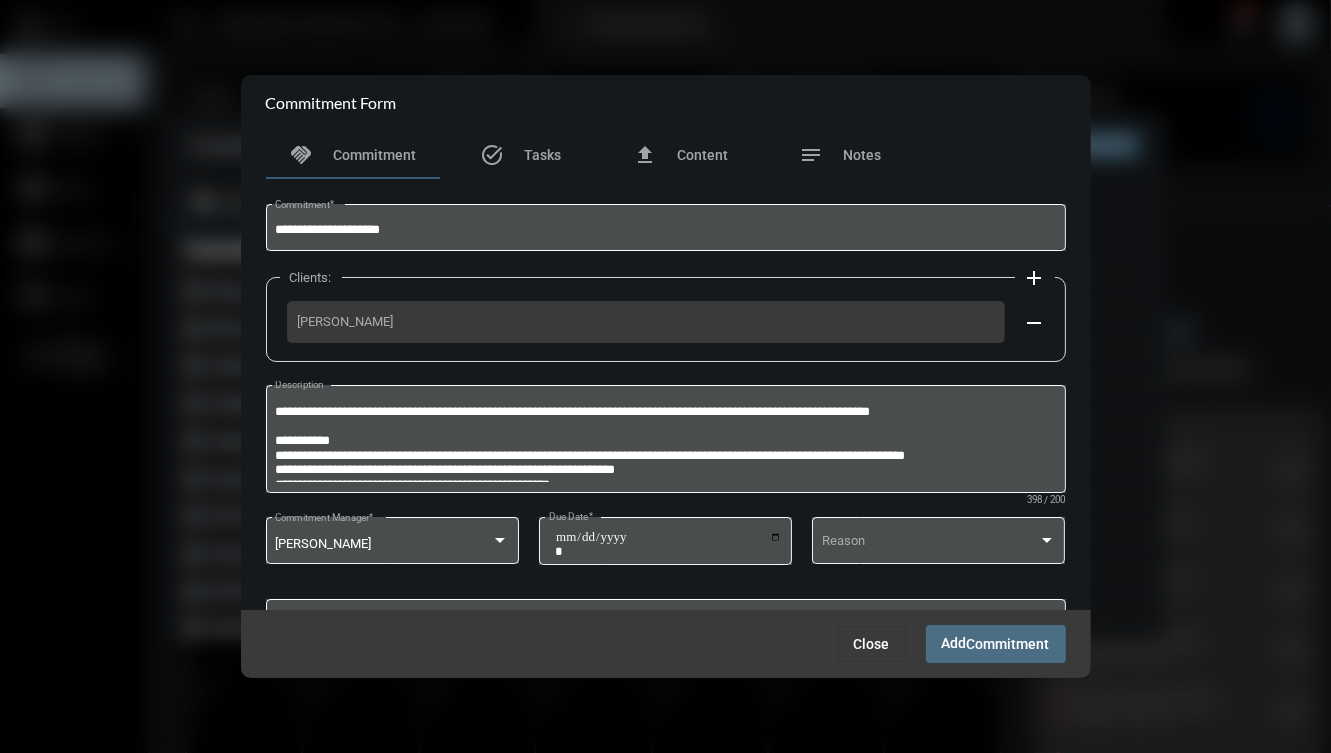 click on "Commitment" at bounding box center [1008, 645] 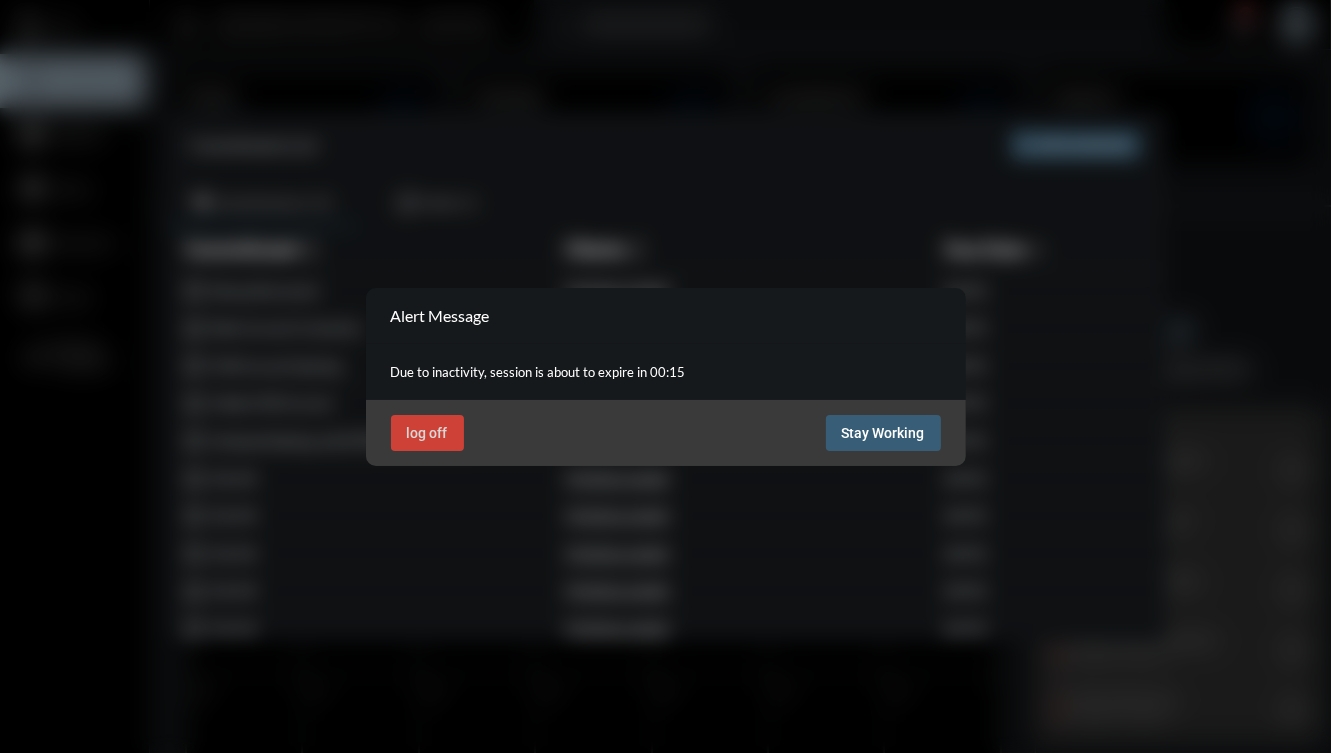 click on "Stay Working" at bounding box center [883, 433] 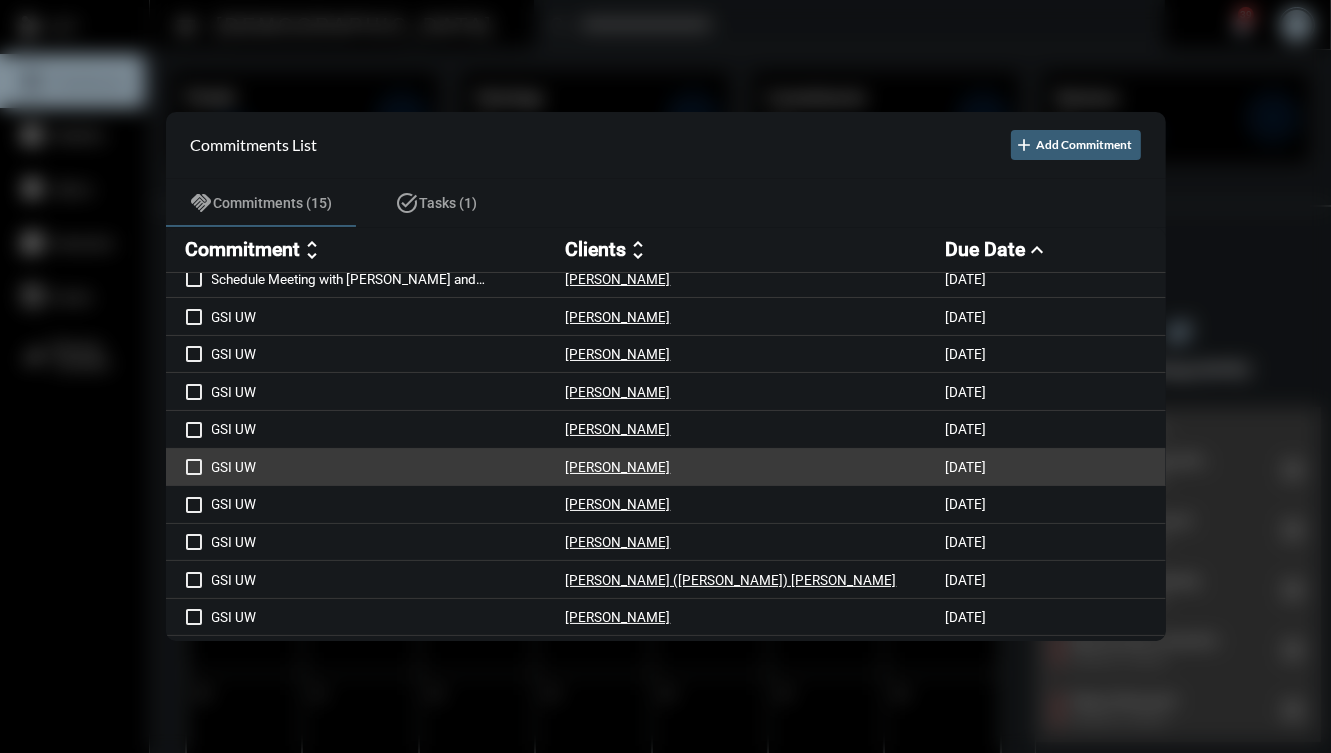 scroll, scrollTop: 192, scrollLeft: 0, axis: vertical 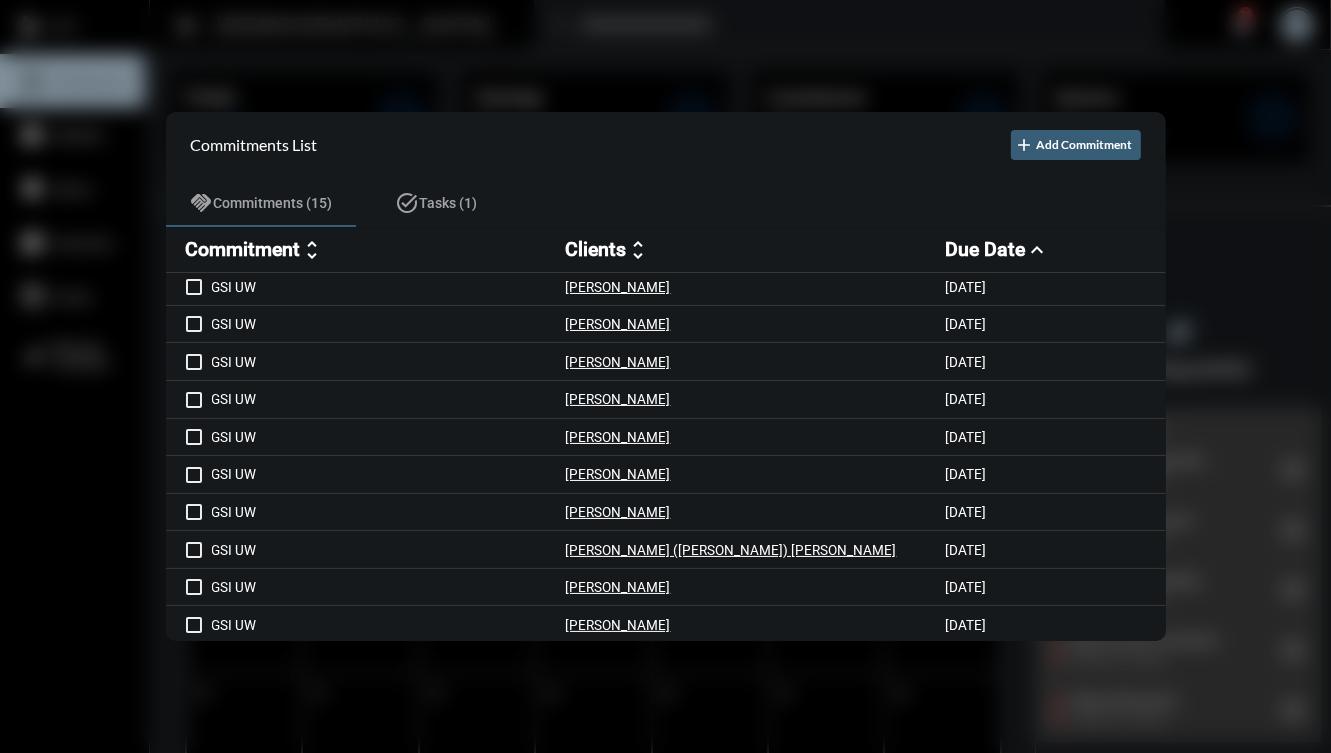 click at bounding box center [665, 376] 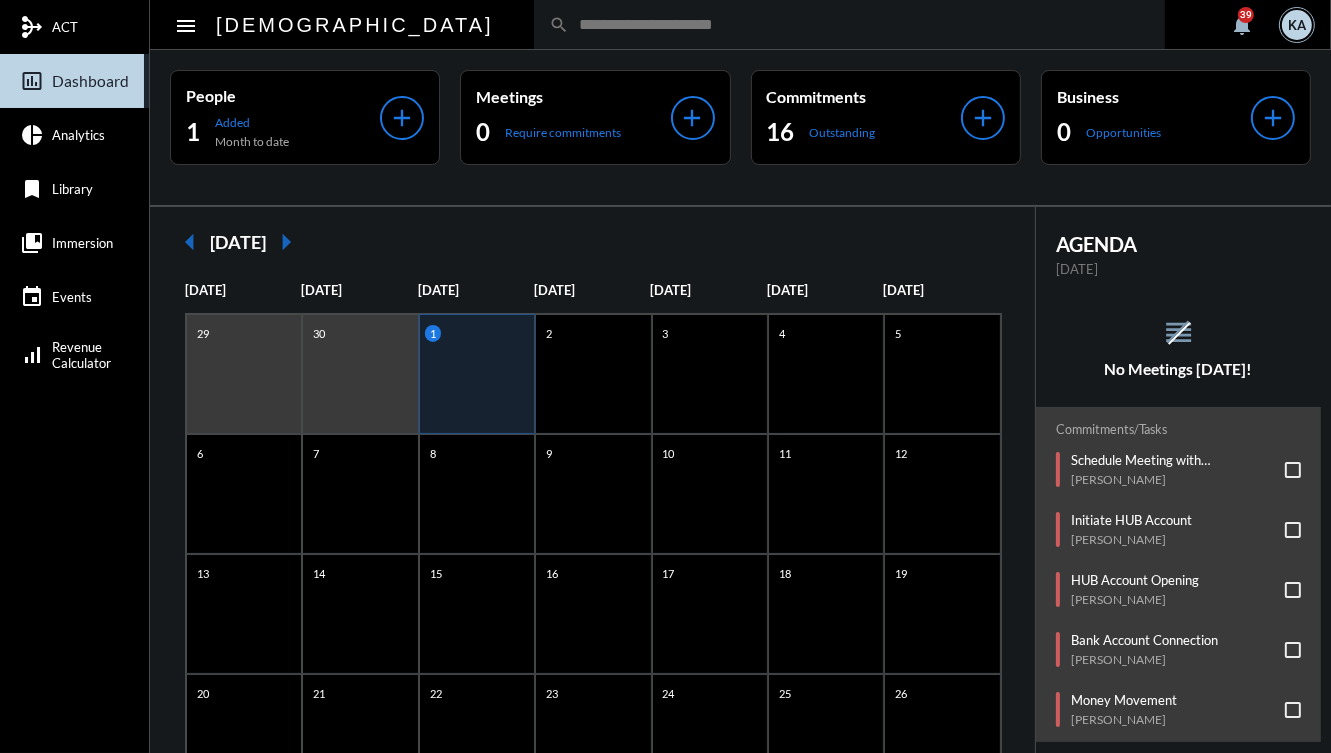 click 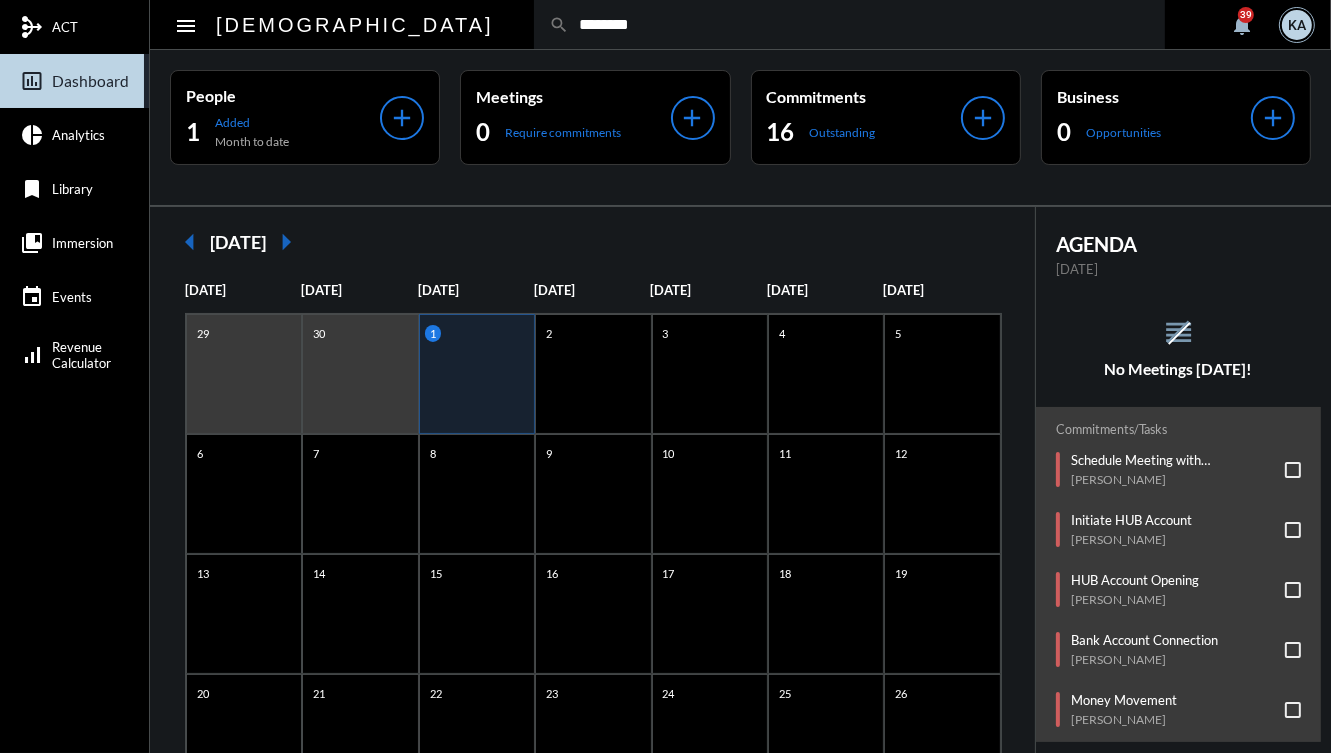 type on "********" 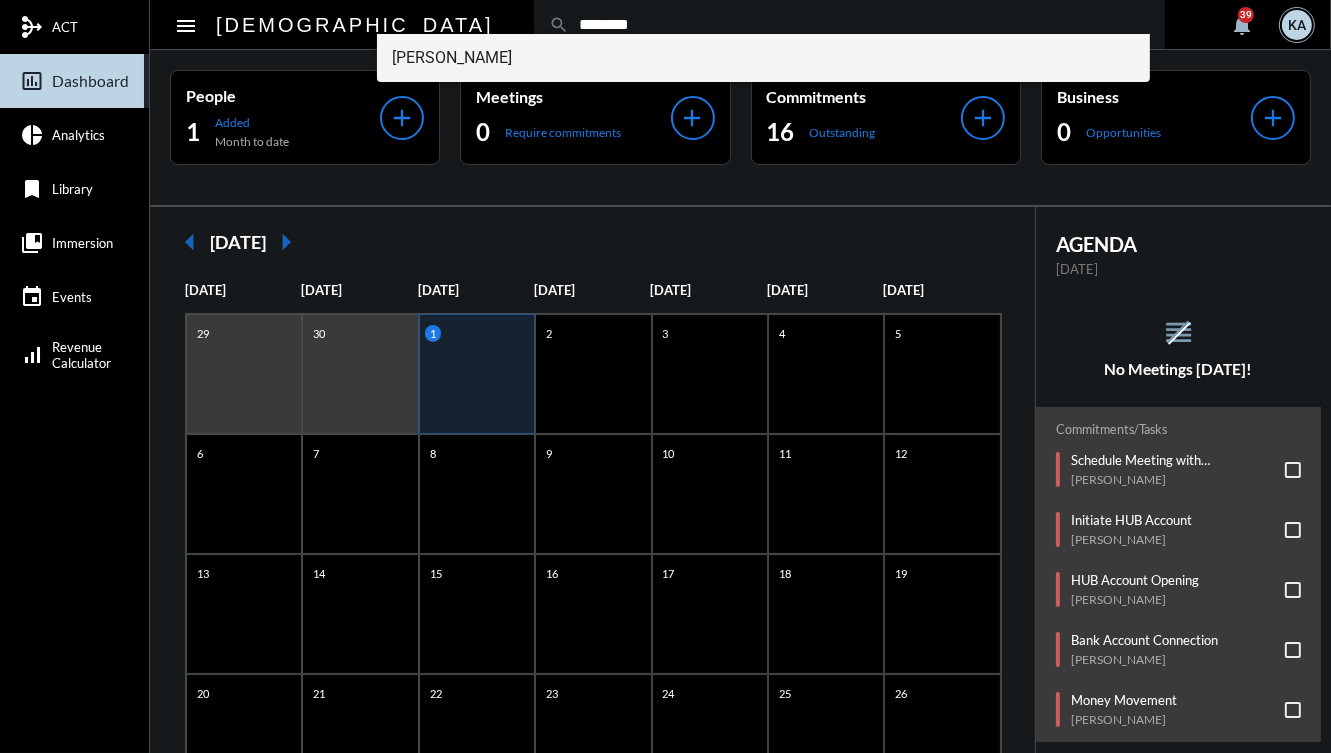 click on "Will  Chandler" at bounding box center [764, 58] 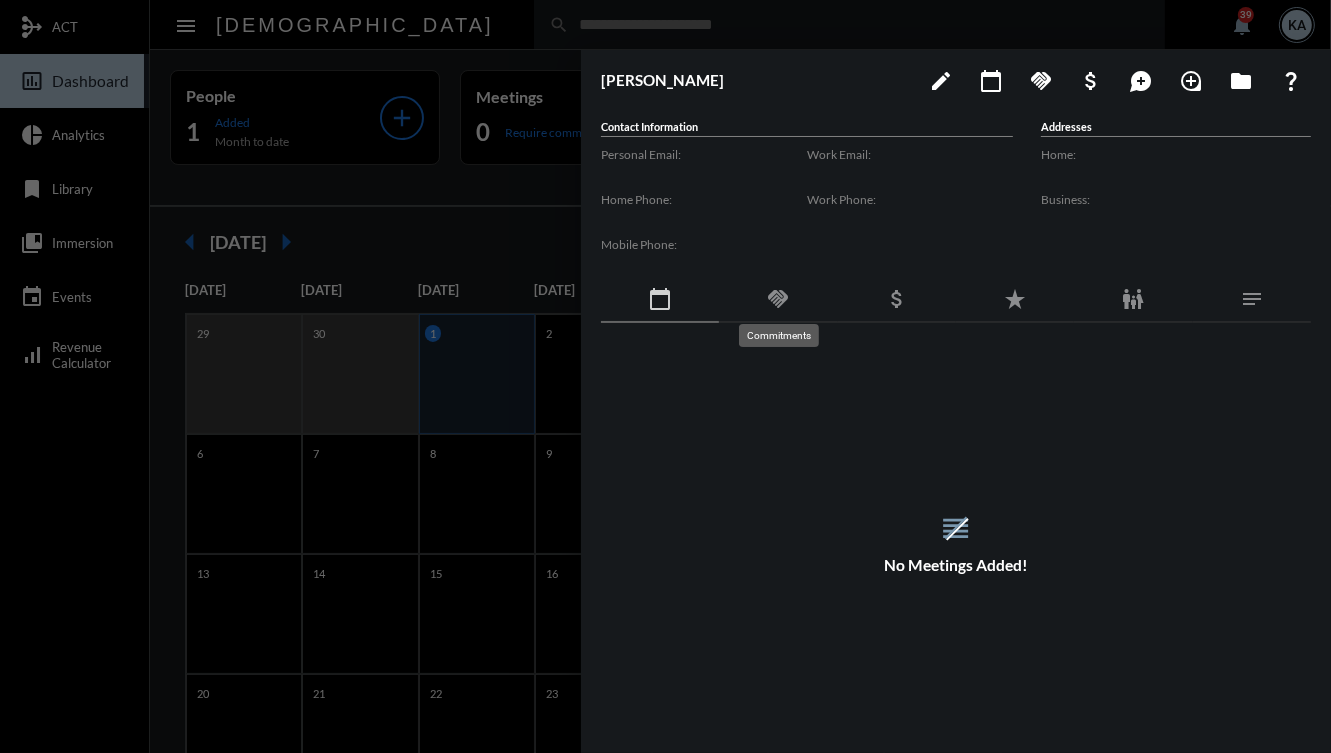 click on "handshake" 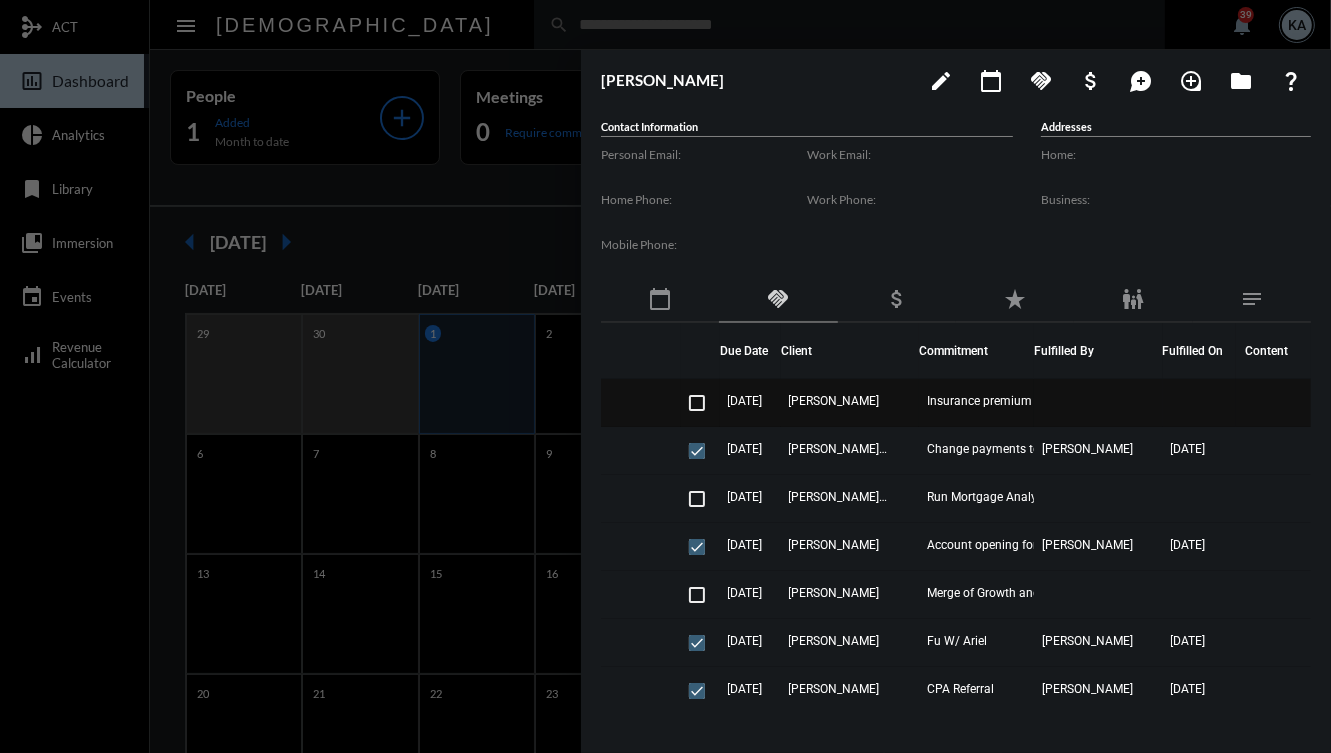 click on "[DATE]" 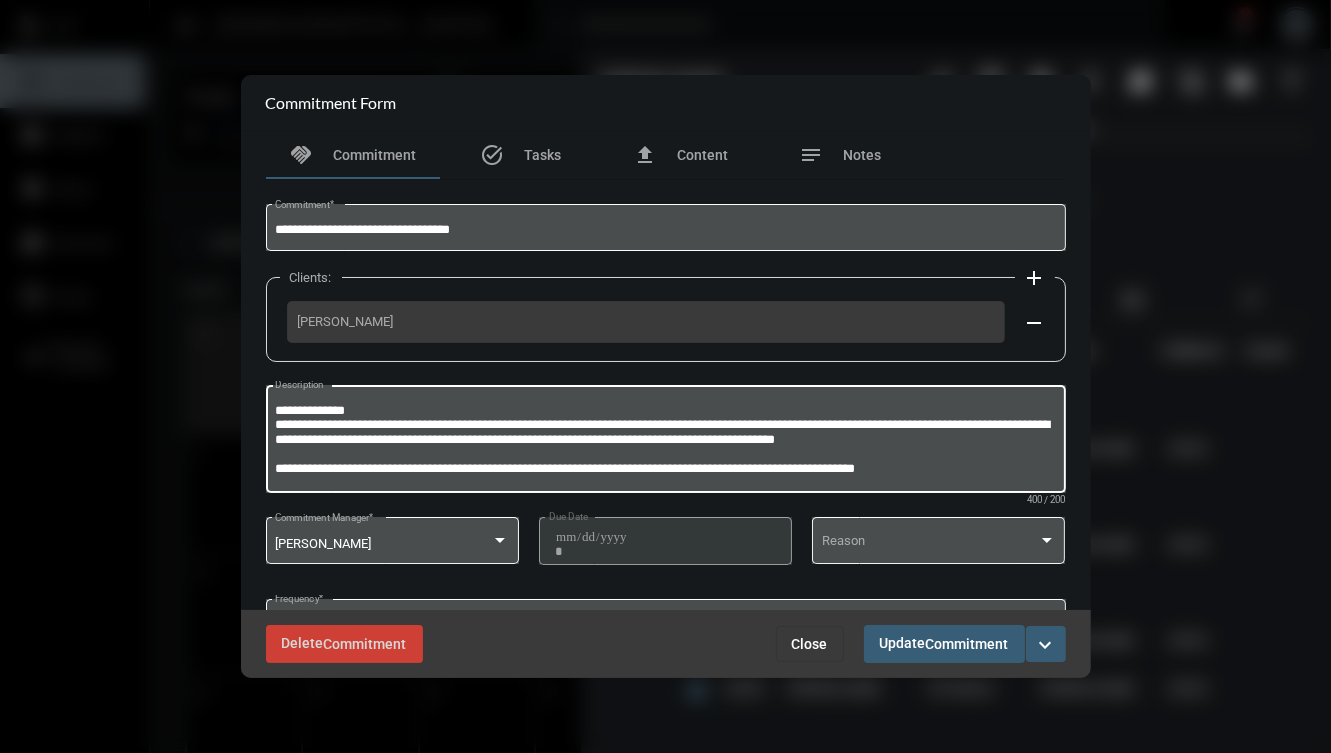 scroll, scrollTop: 0, scrollLeft: 0, axis: both 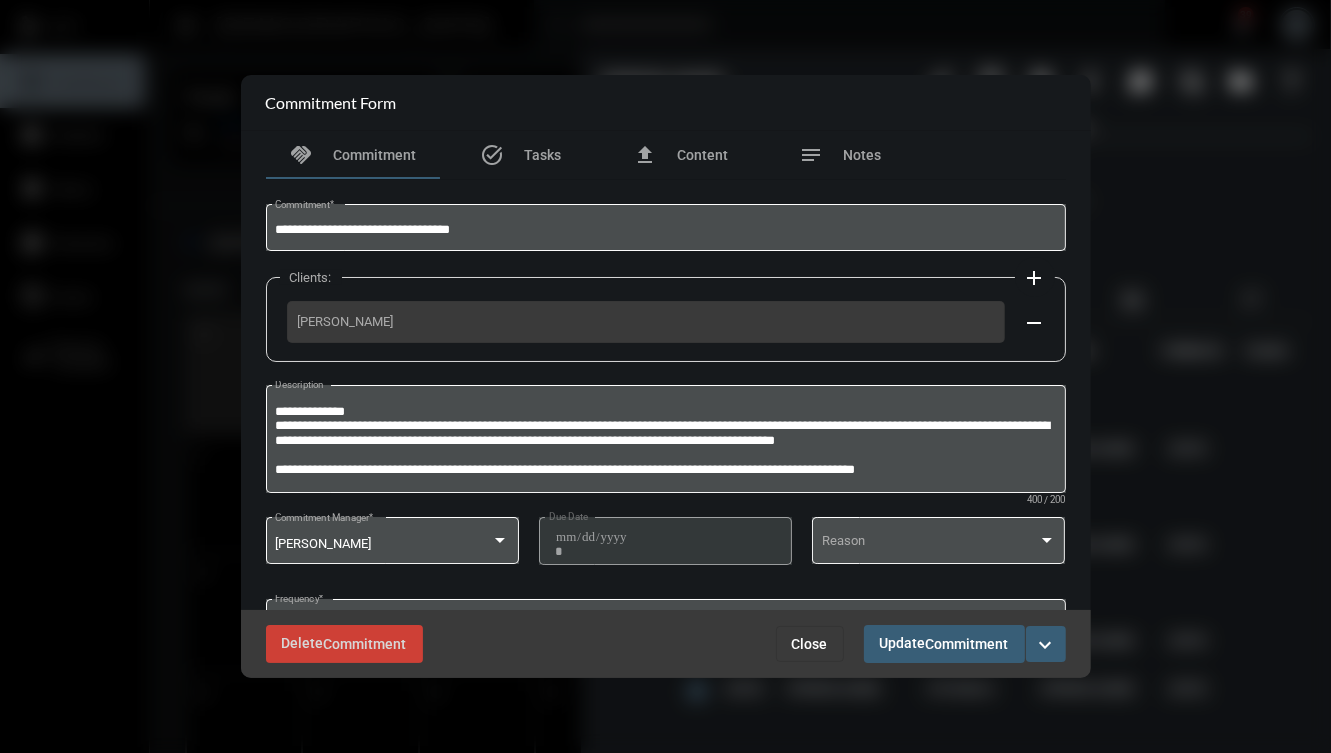 click on "Commitment Form" at bounding box center (666, 103) 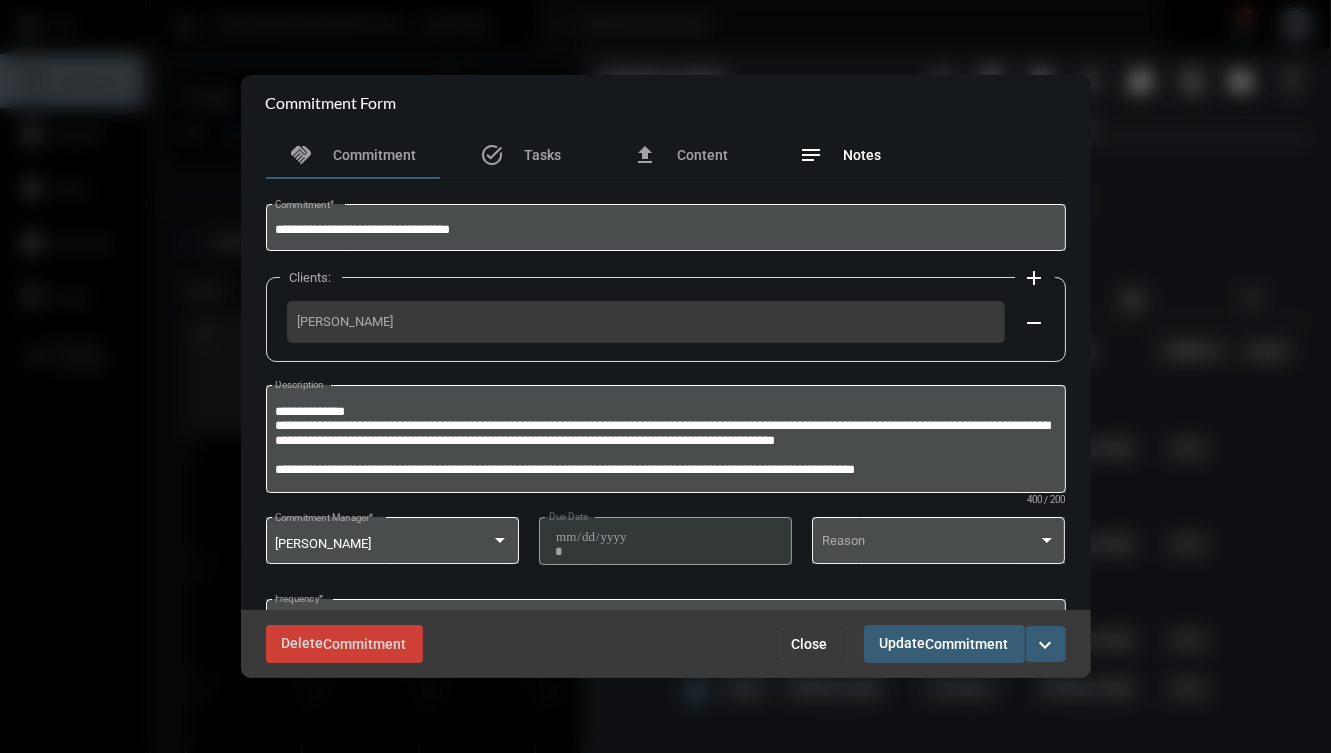 click on "notes Notes" at bounding box center [841, 155] 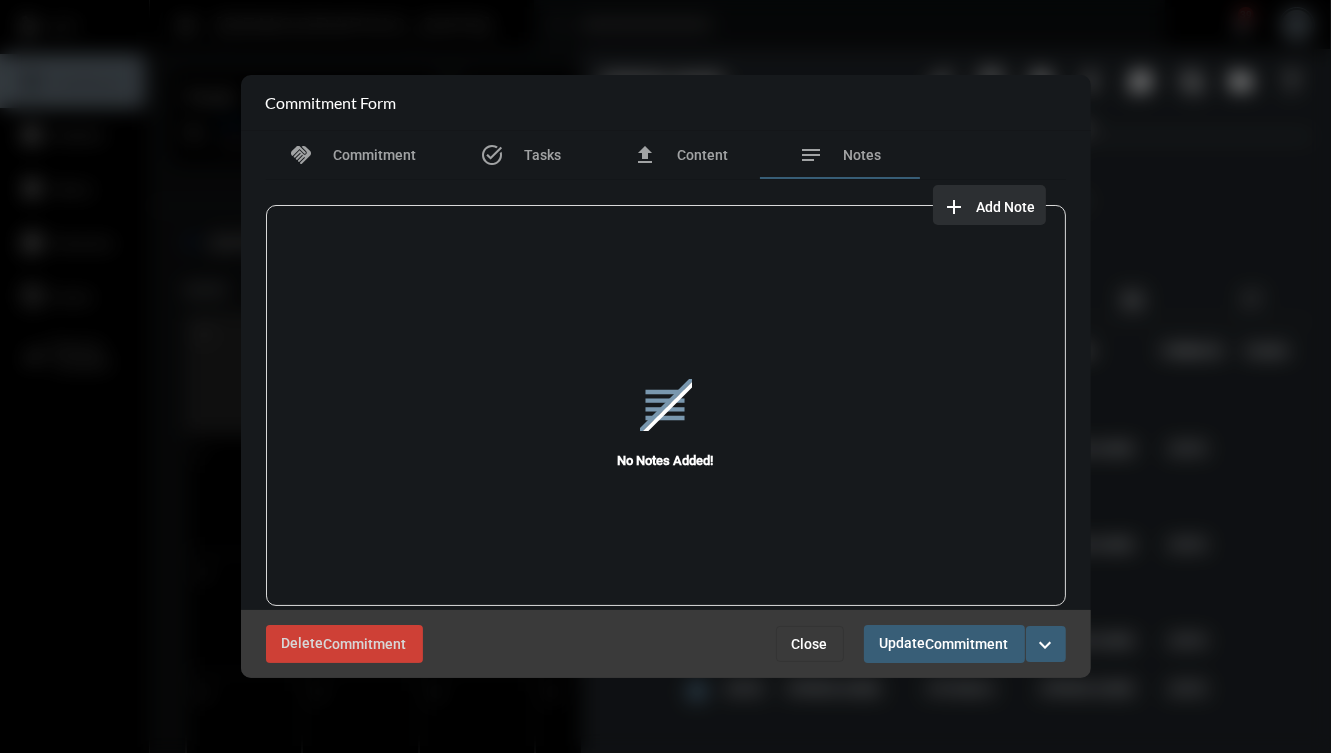 click on "add Add Note" at bounding box center [989, 205] 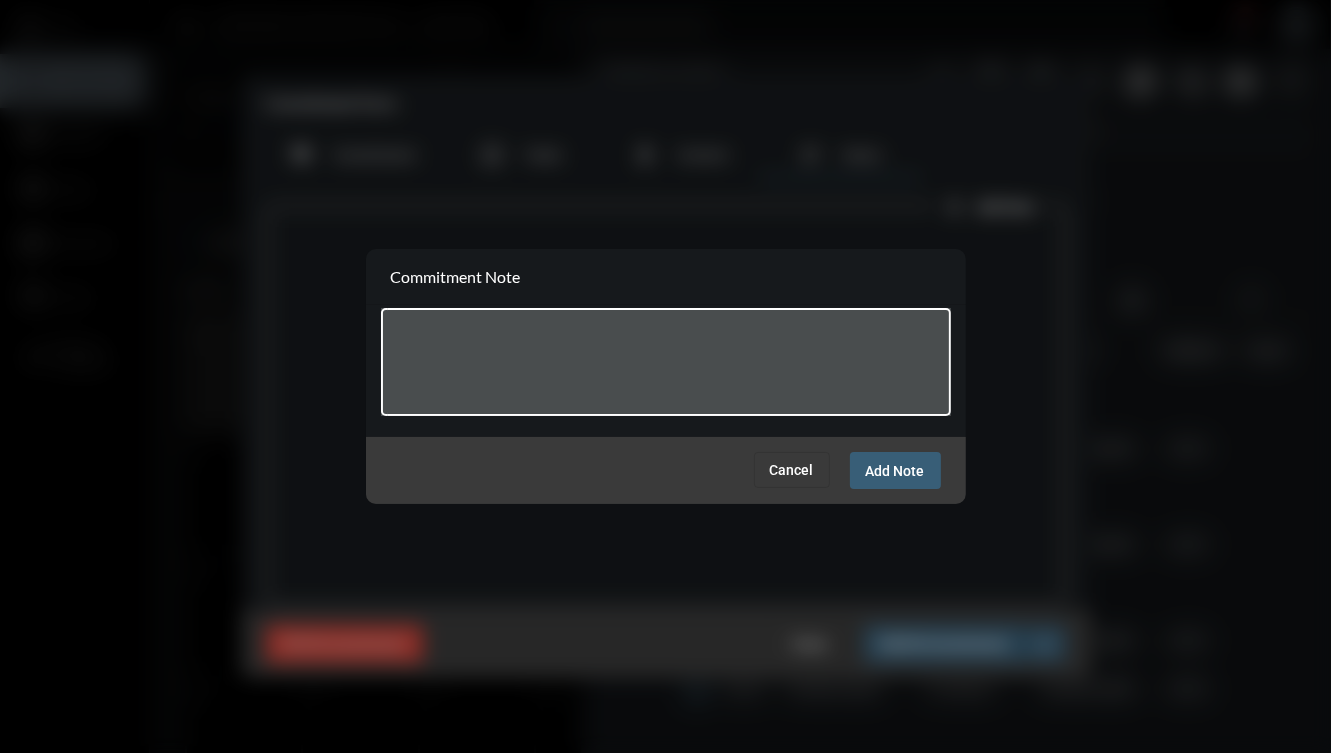 click at bounding box center [665, 365] 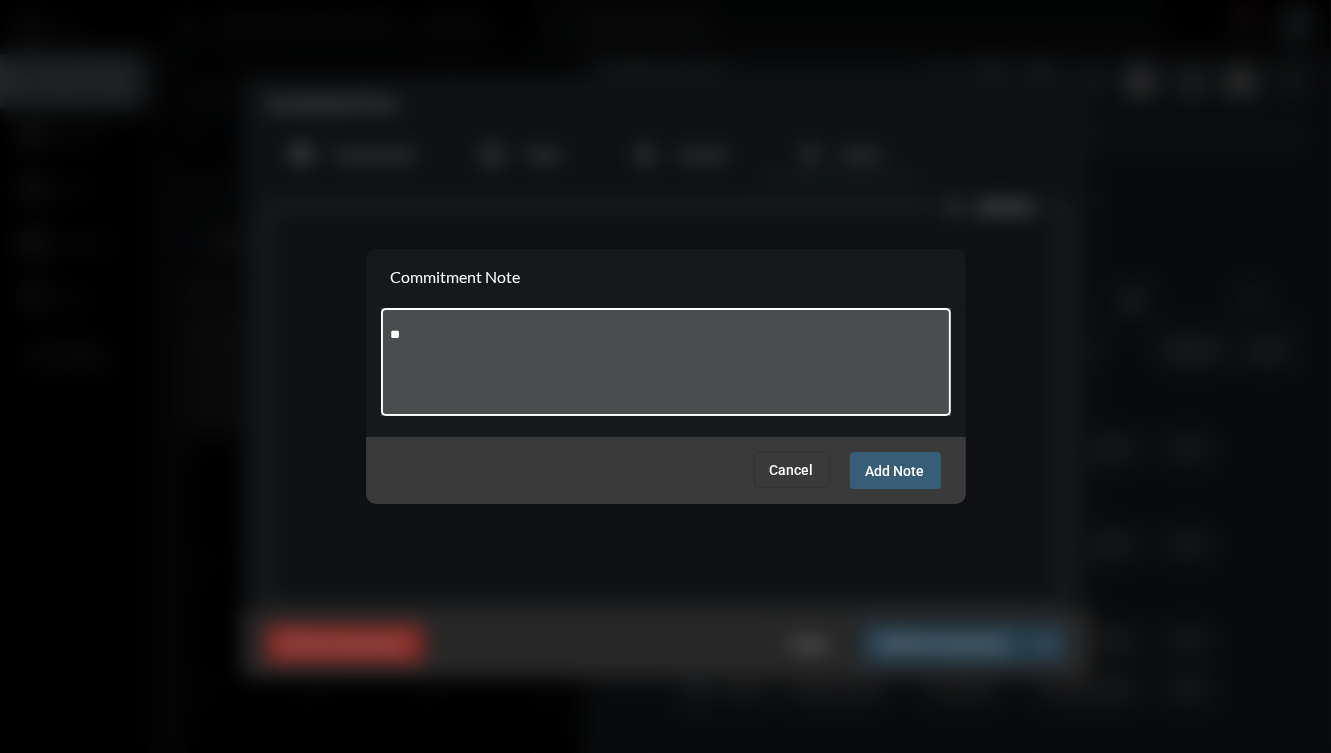 type on "*" 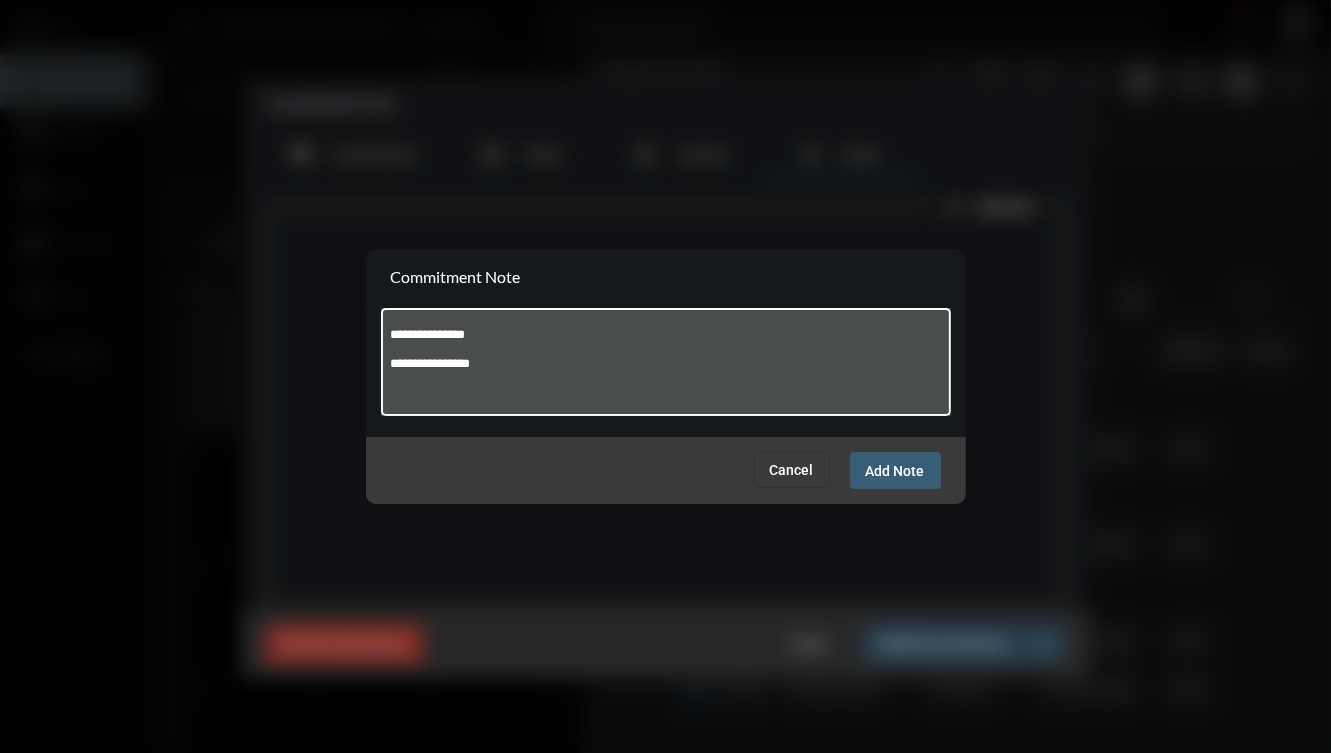 paste on "*******" 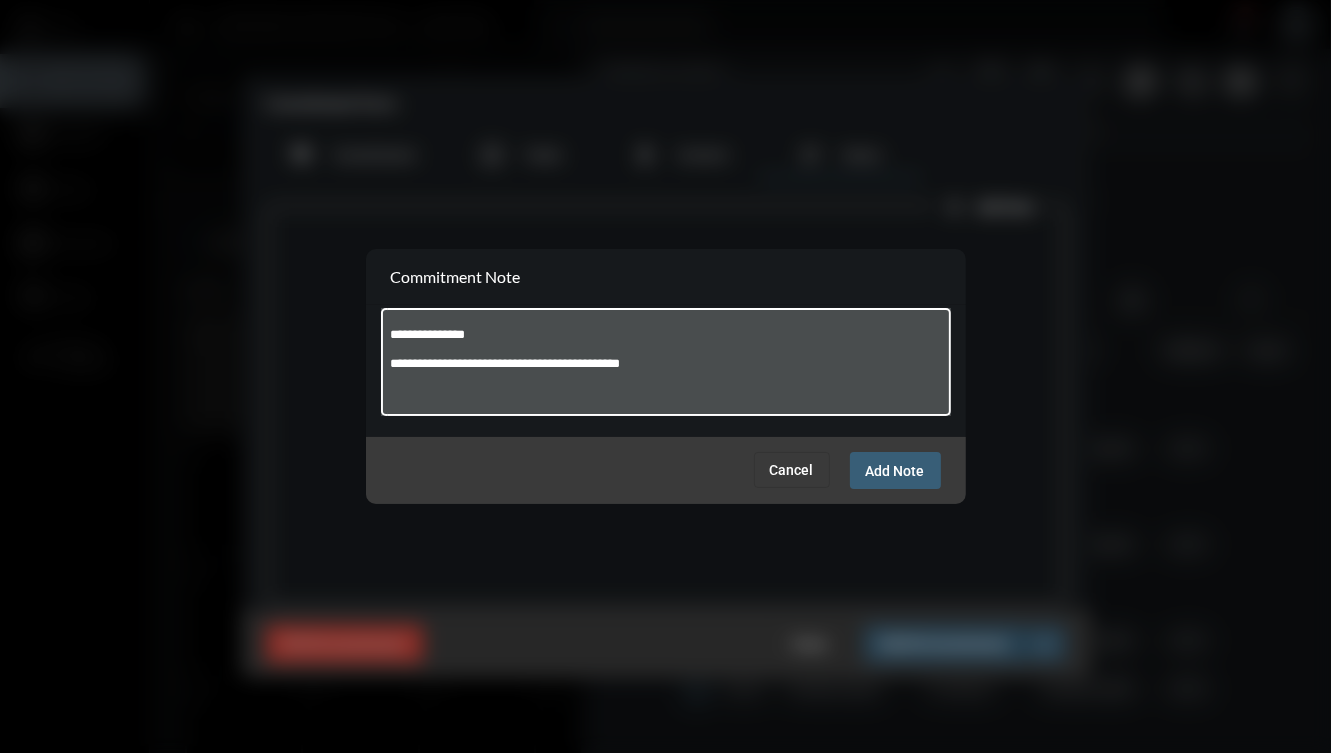 type on "**********" 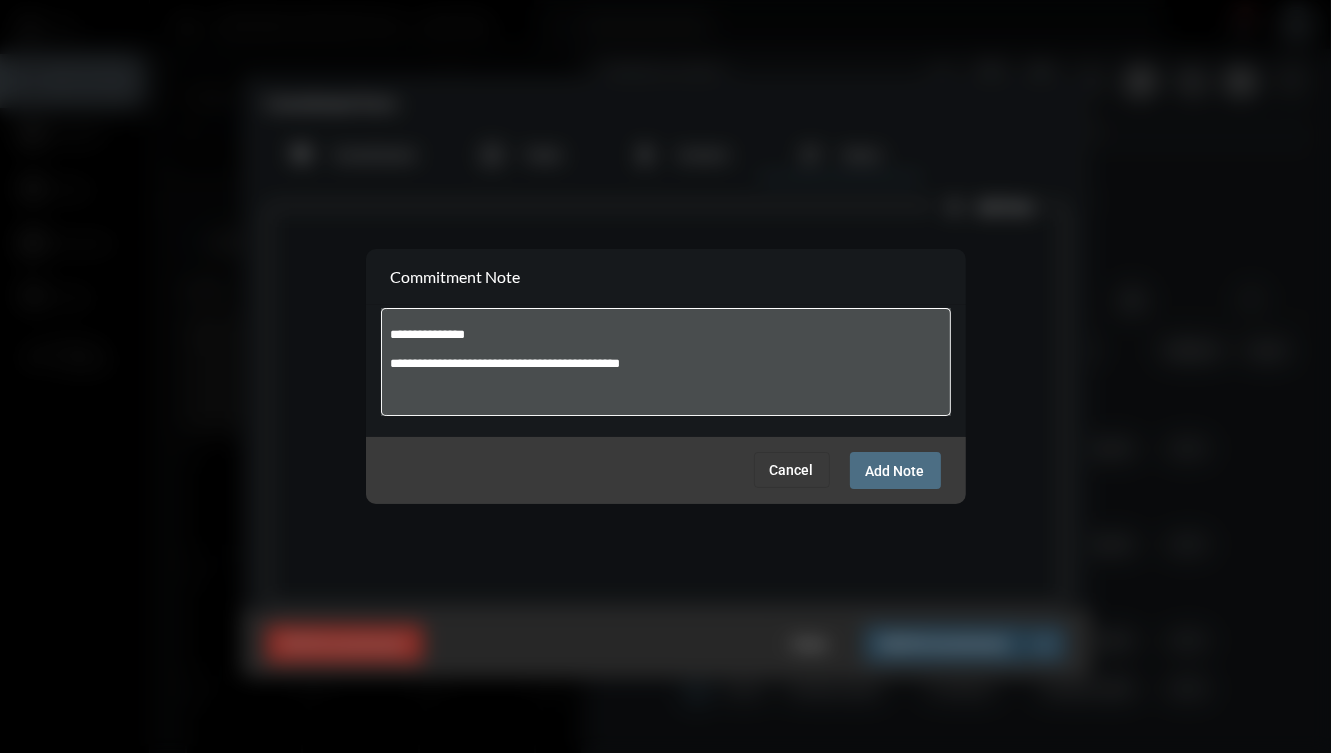click on "Add Note" at bounding box center [895, 471] 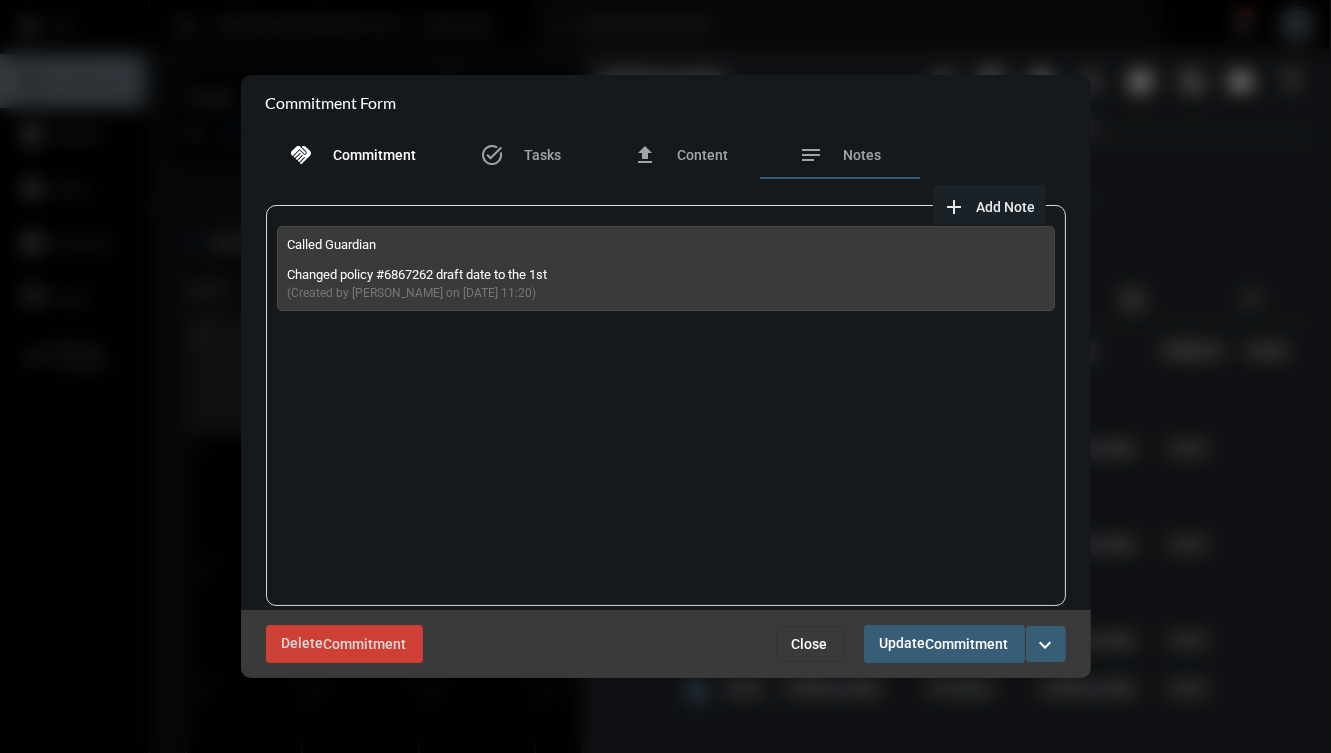 click on "Commitment" at bounding box center (375, 155) 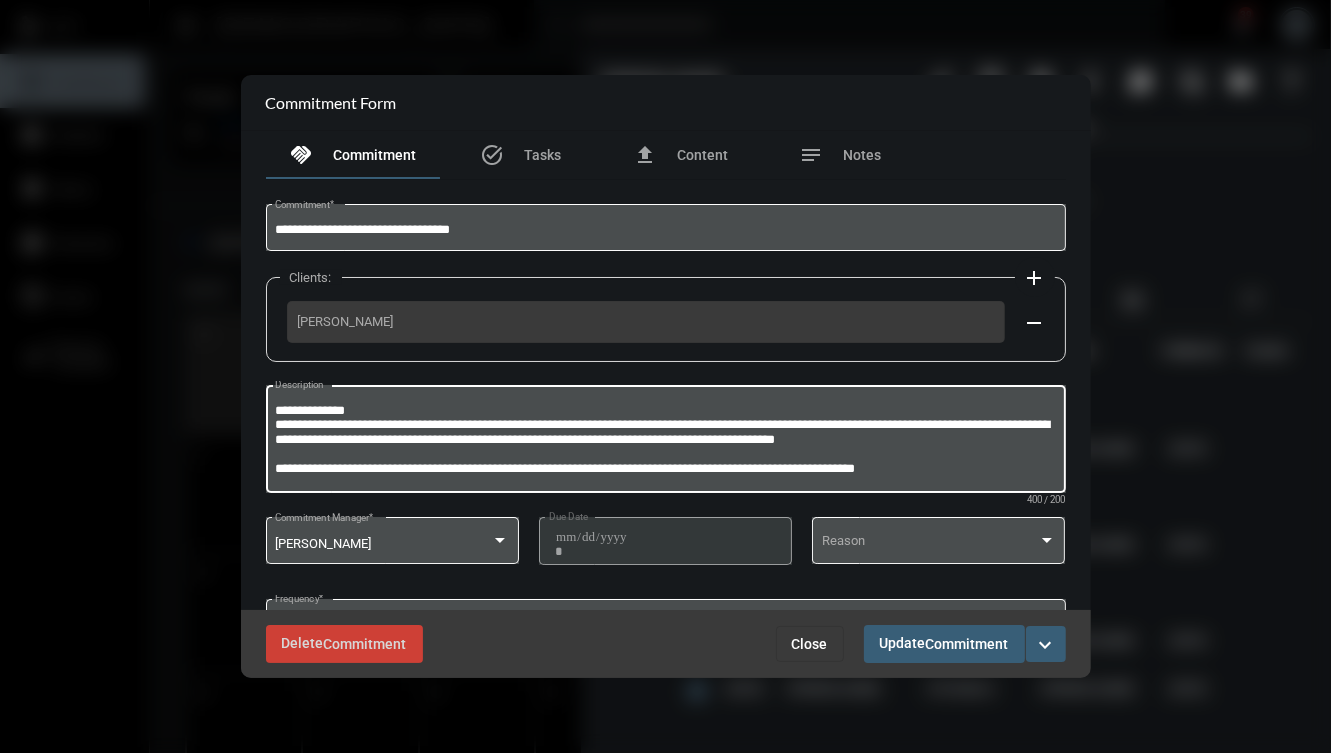 scroll, scrollTop: 1, scrollLeft: 0, axis: vertical 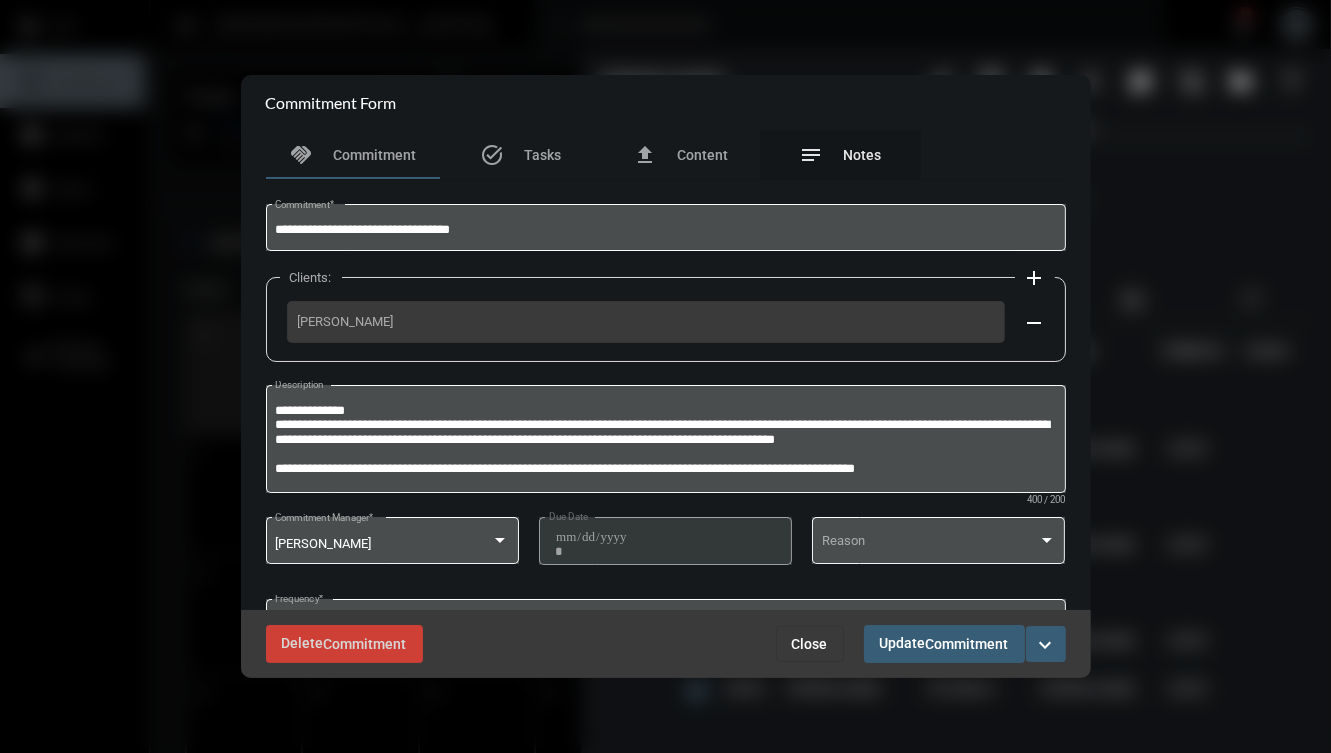 click on "notes Notes" at bounding box center [841, 155] 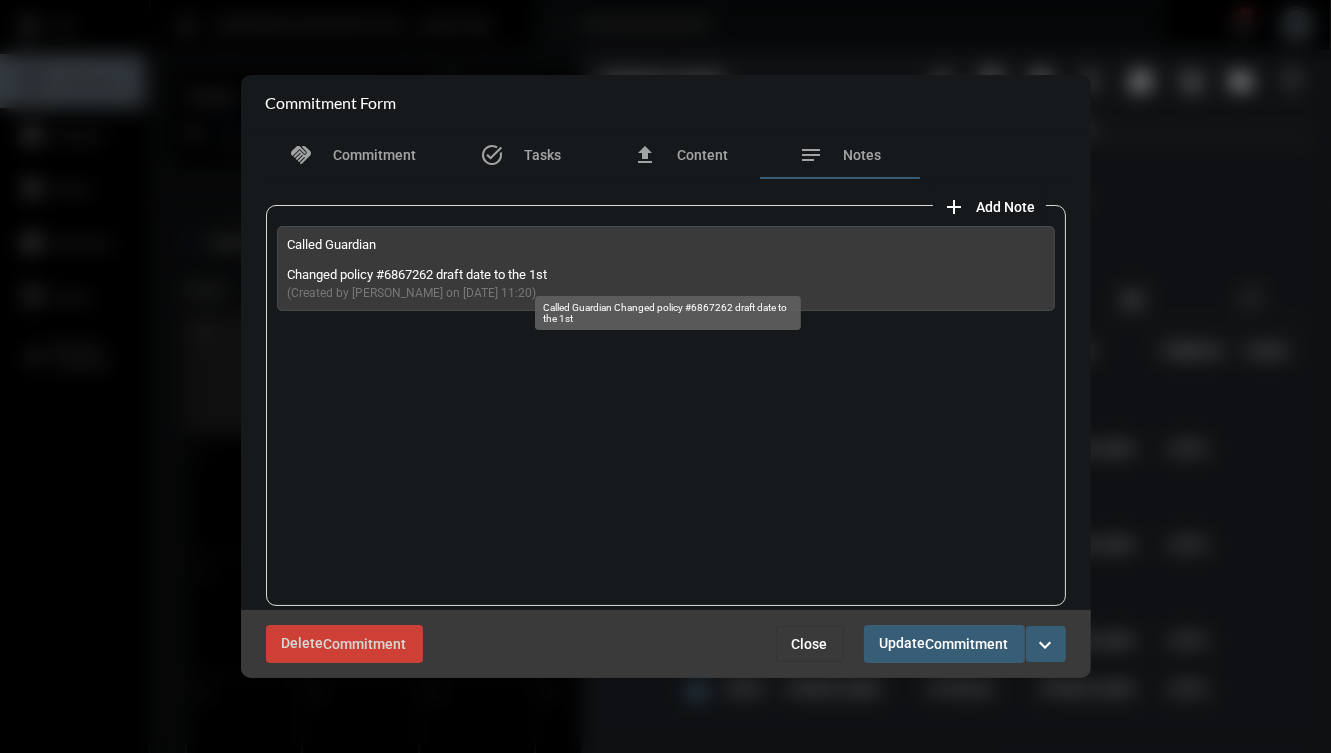 click on "Called Guardian
Changed policy #6867262 draft date to the 1st" at bounding box center [666, 259] 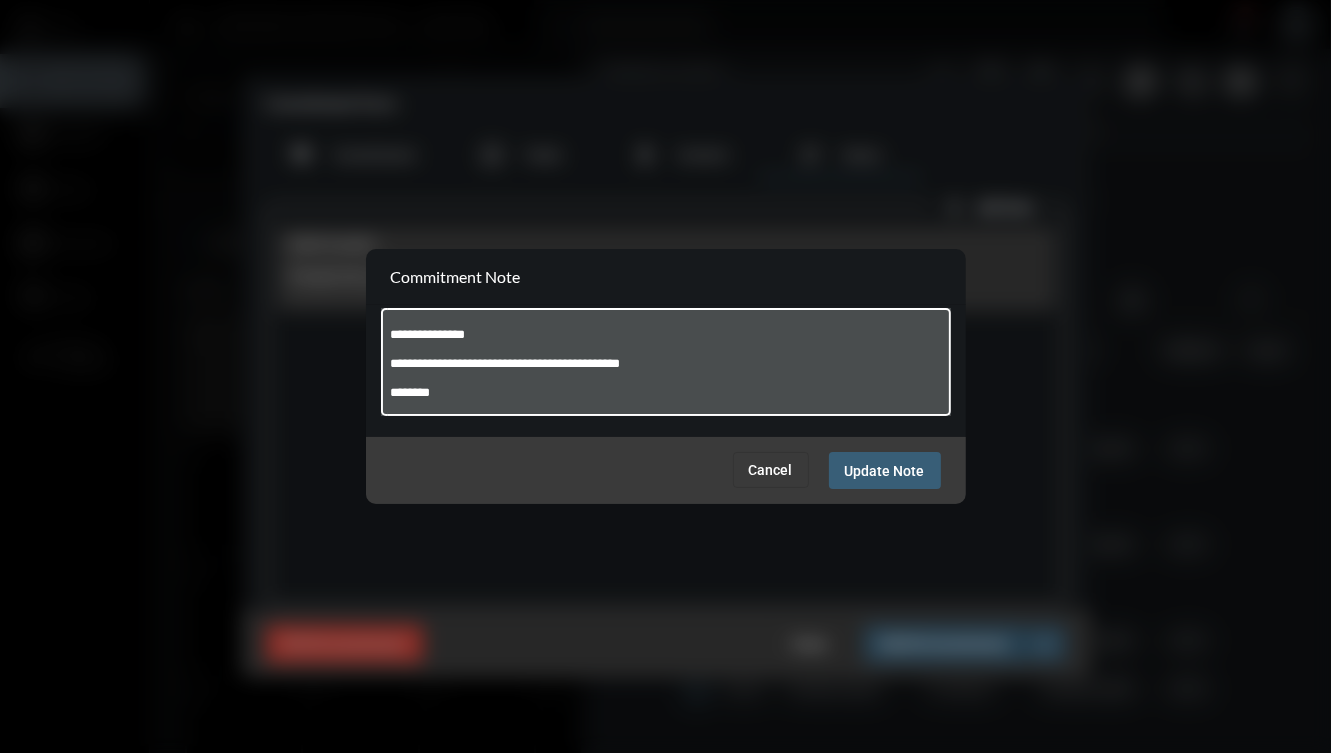 paste on "*******" 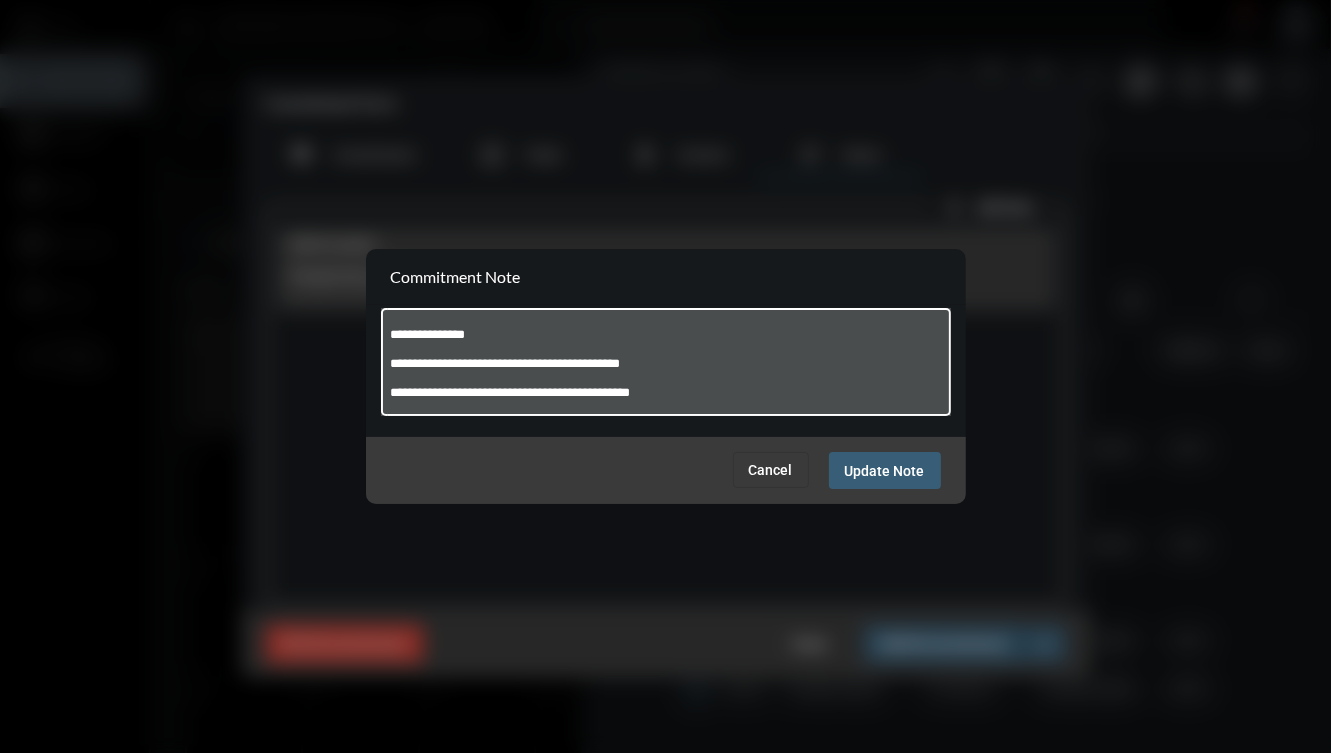 type on "**********" 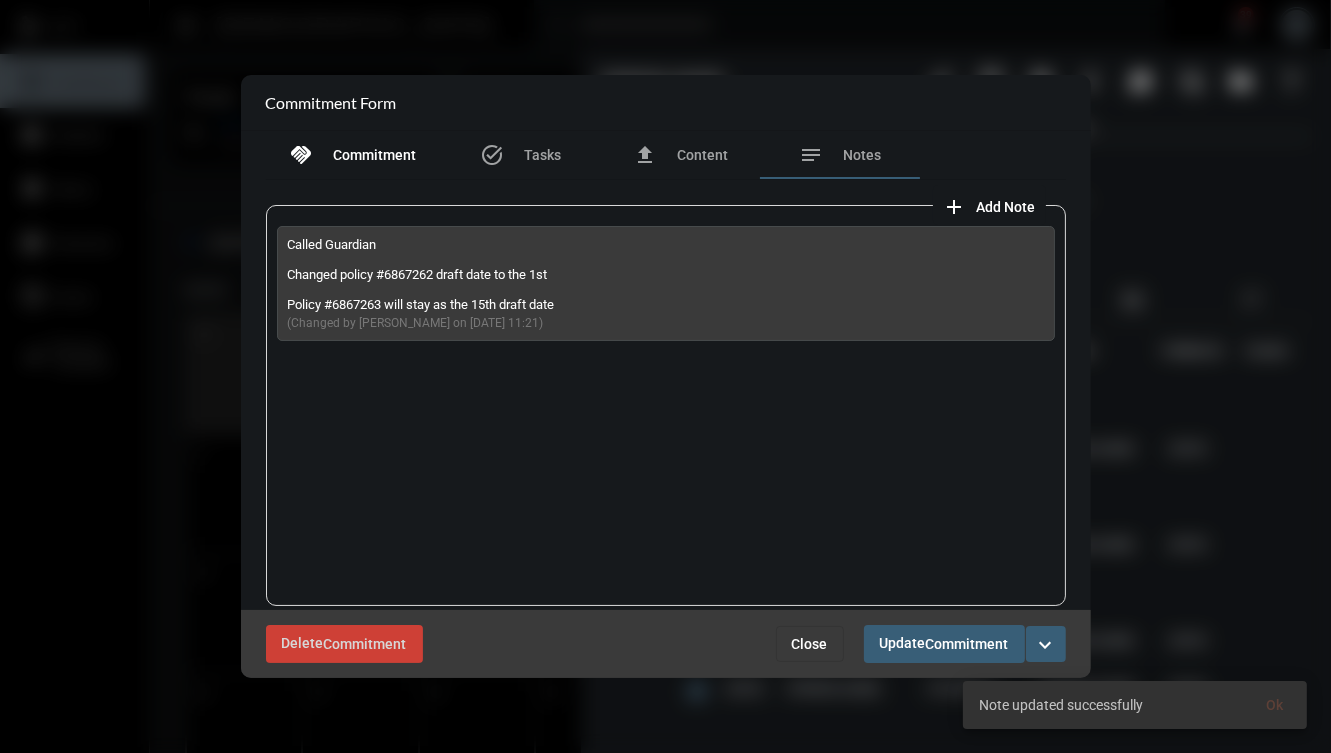 click on "Commitment" at bounding box center [375, 155] 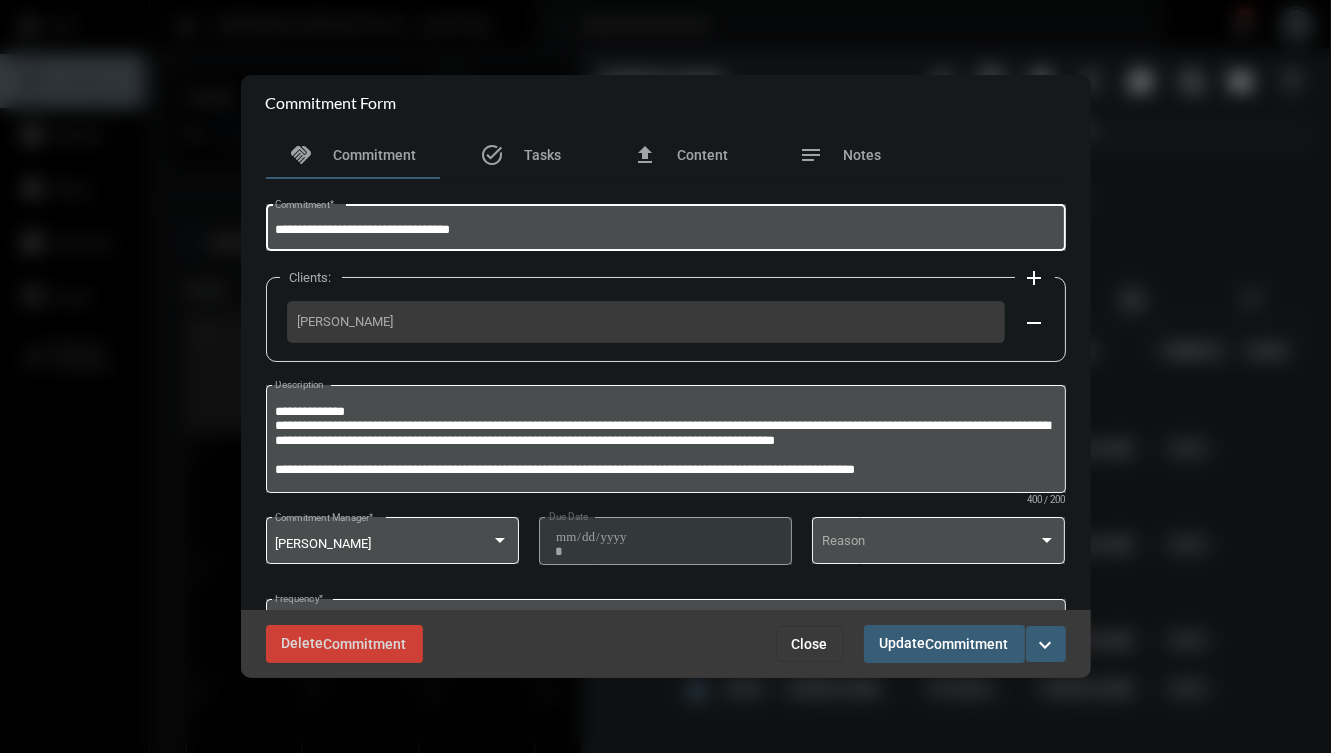 click on "**********" at bounding box center [665, 230] 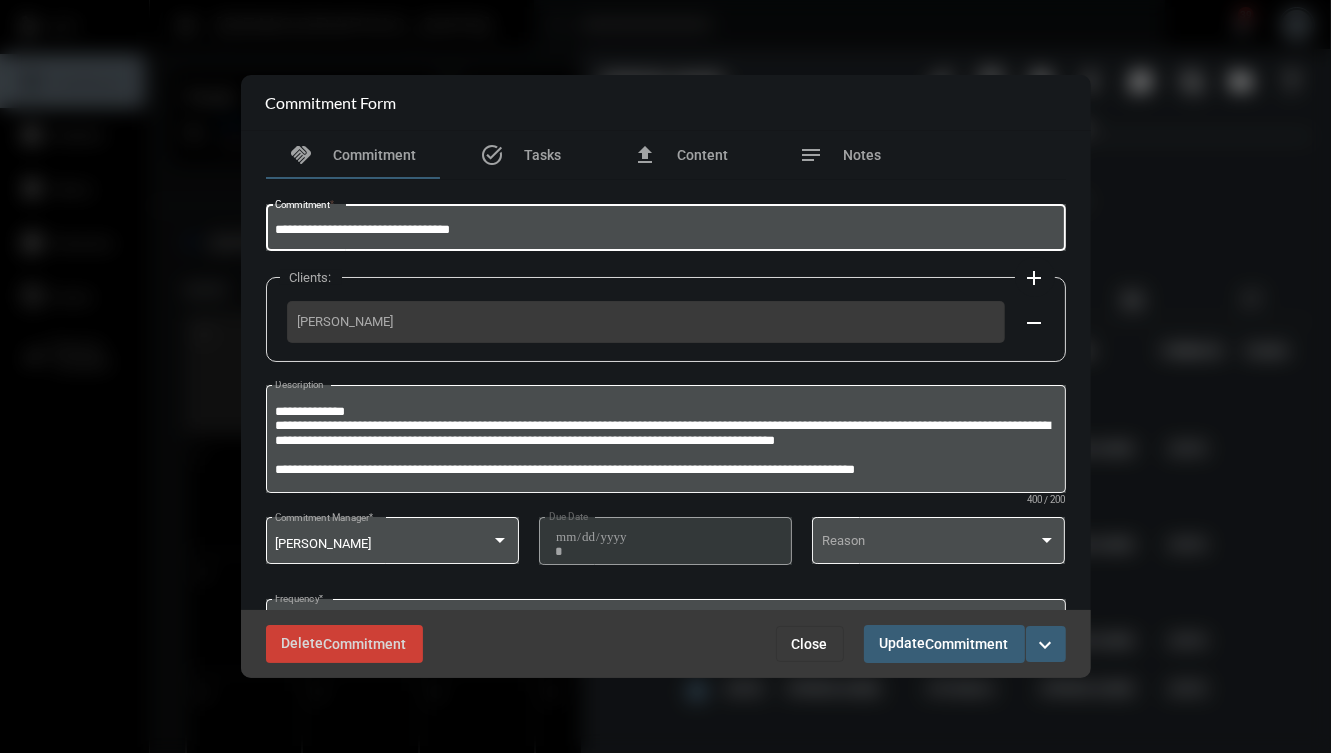 click on "**********" at bounding box center [665, 230] 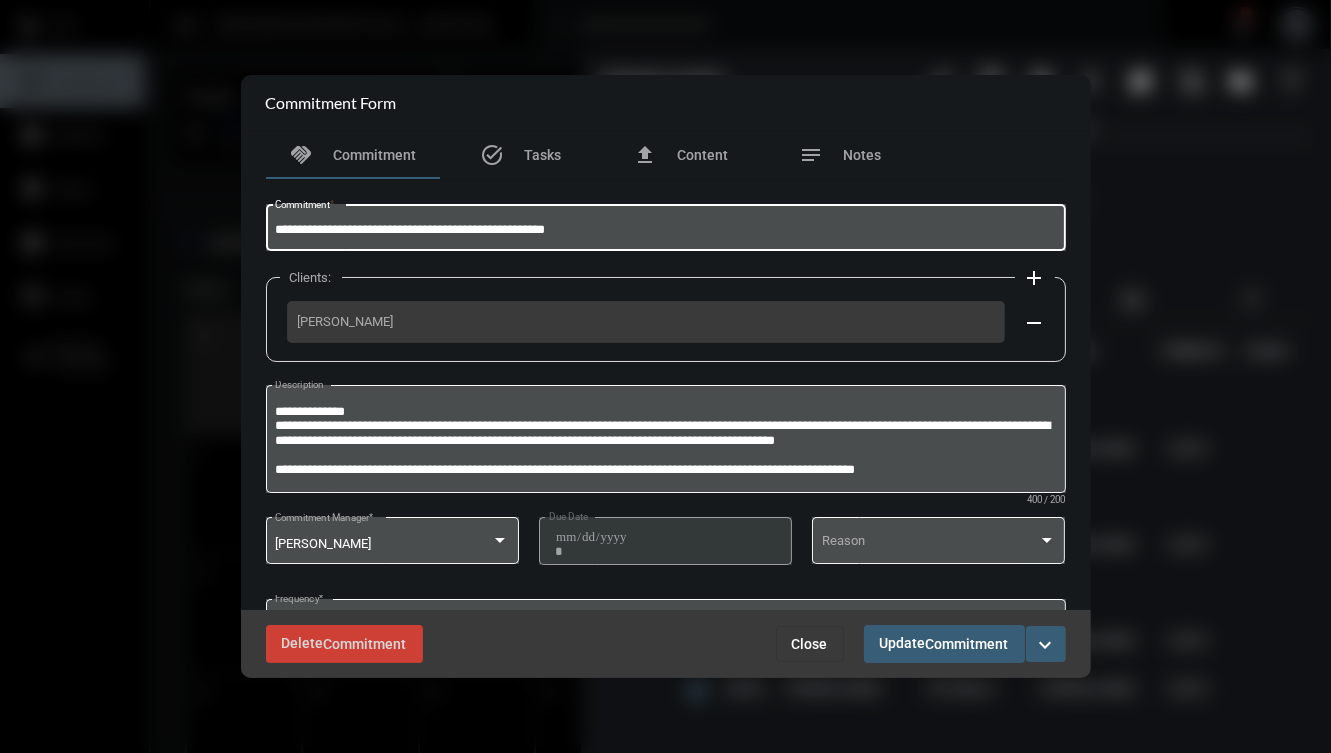 type on "**********" 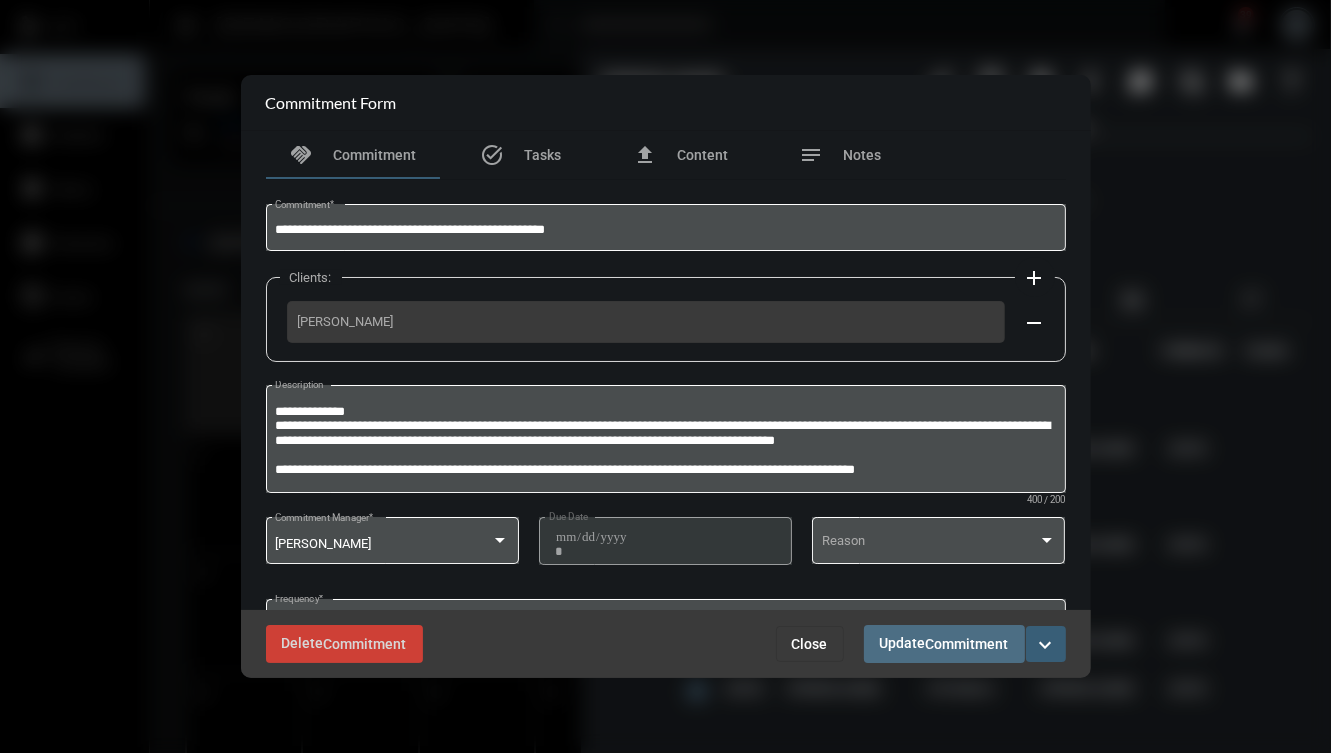 click on "Commitment" at bounding box center [967, 645] 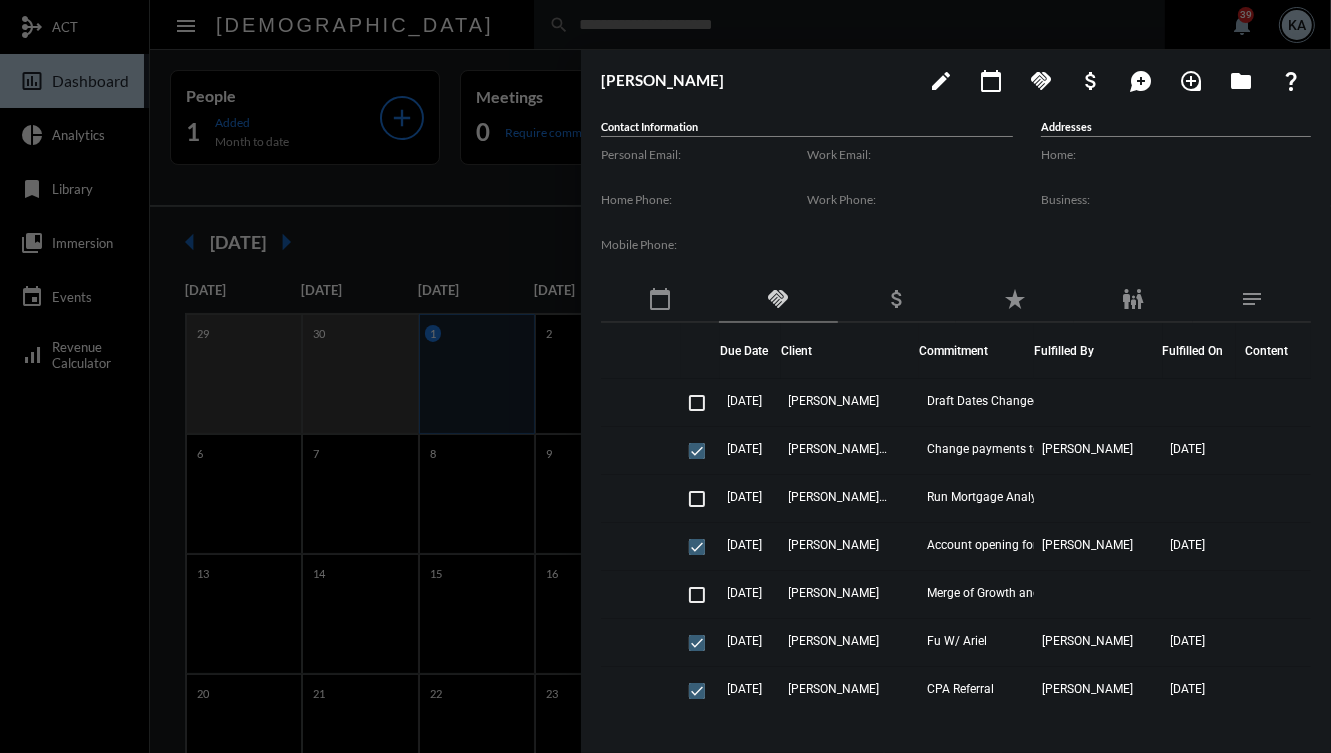 click at bounding box center (665, 376) 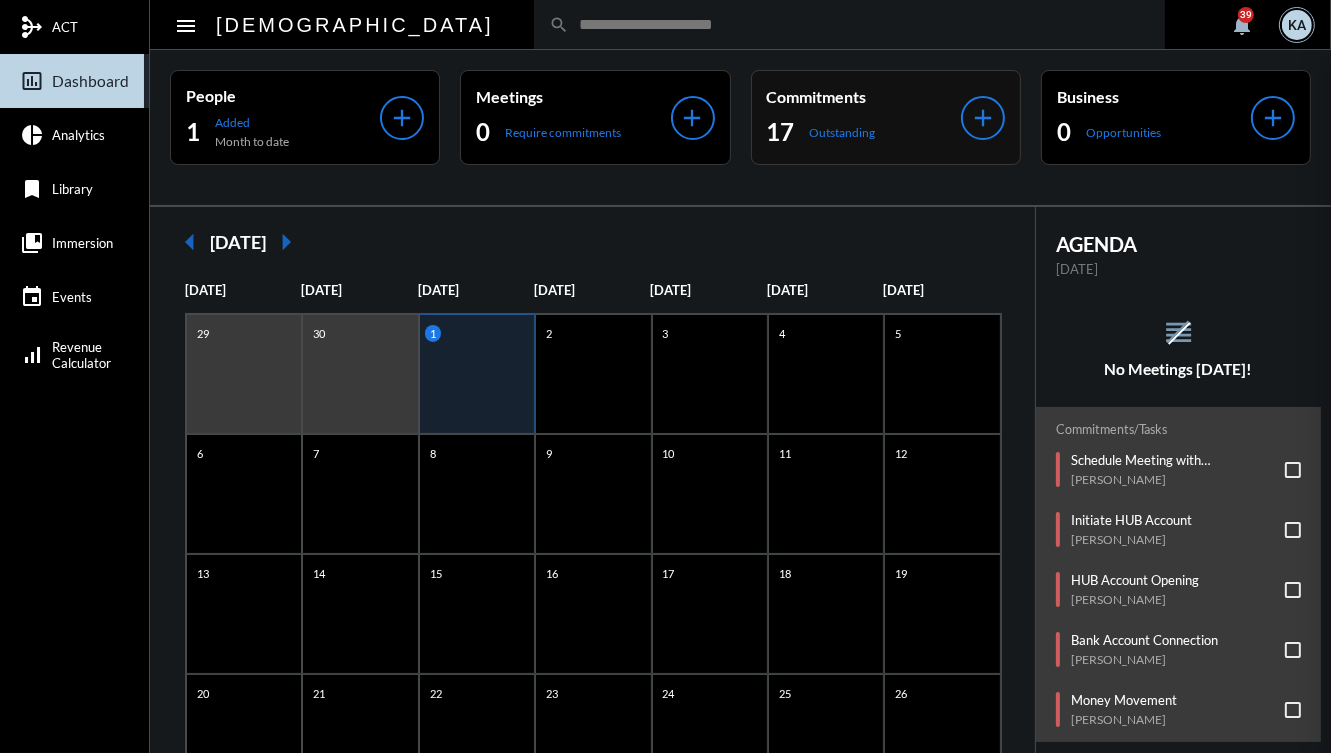 click on "Commitments 17 Outstanding add" 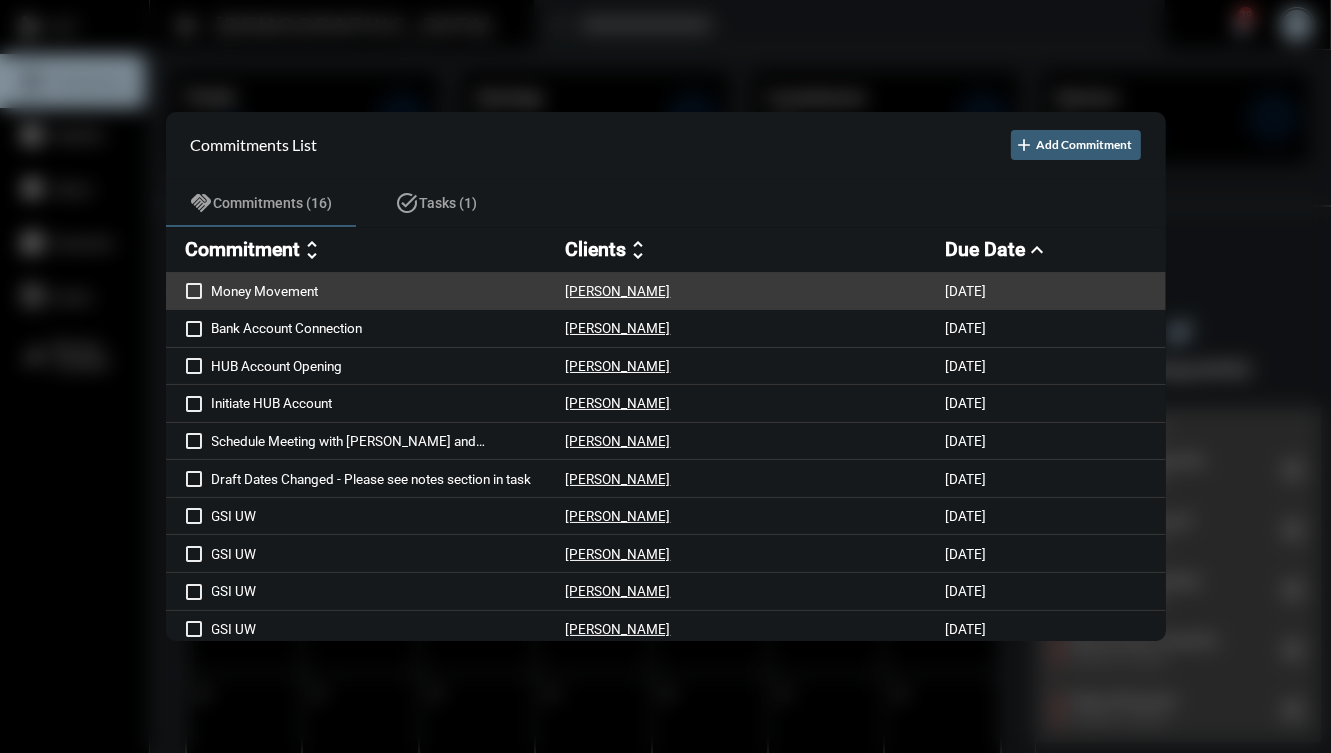 click on "Sarah Moore" at bounding box center [756, 291] 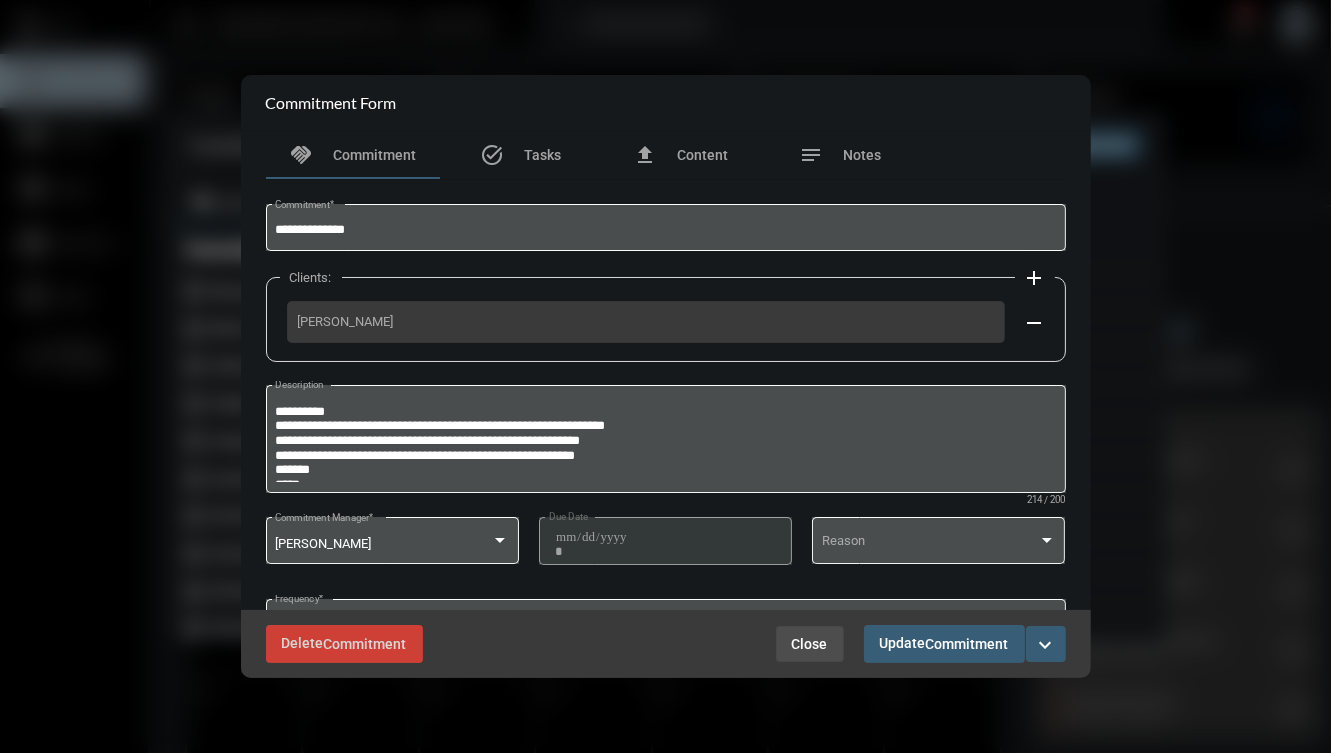 click on "Close" at bounding box center [810, 644] 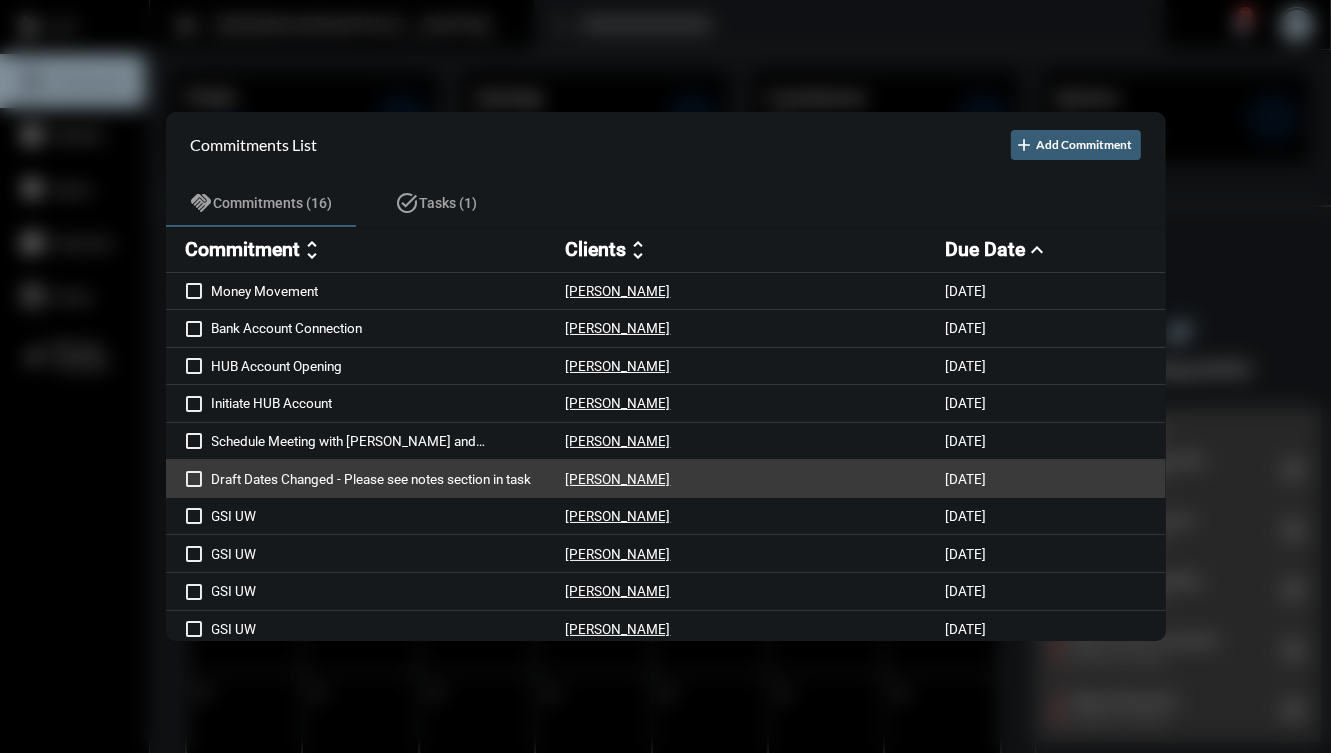click on "Will Chandler" at bounding box center [756, 478] 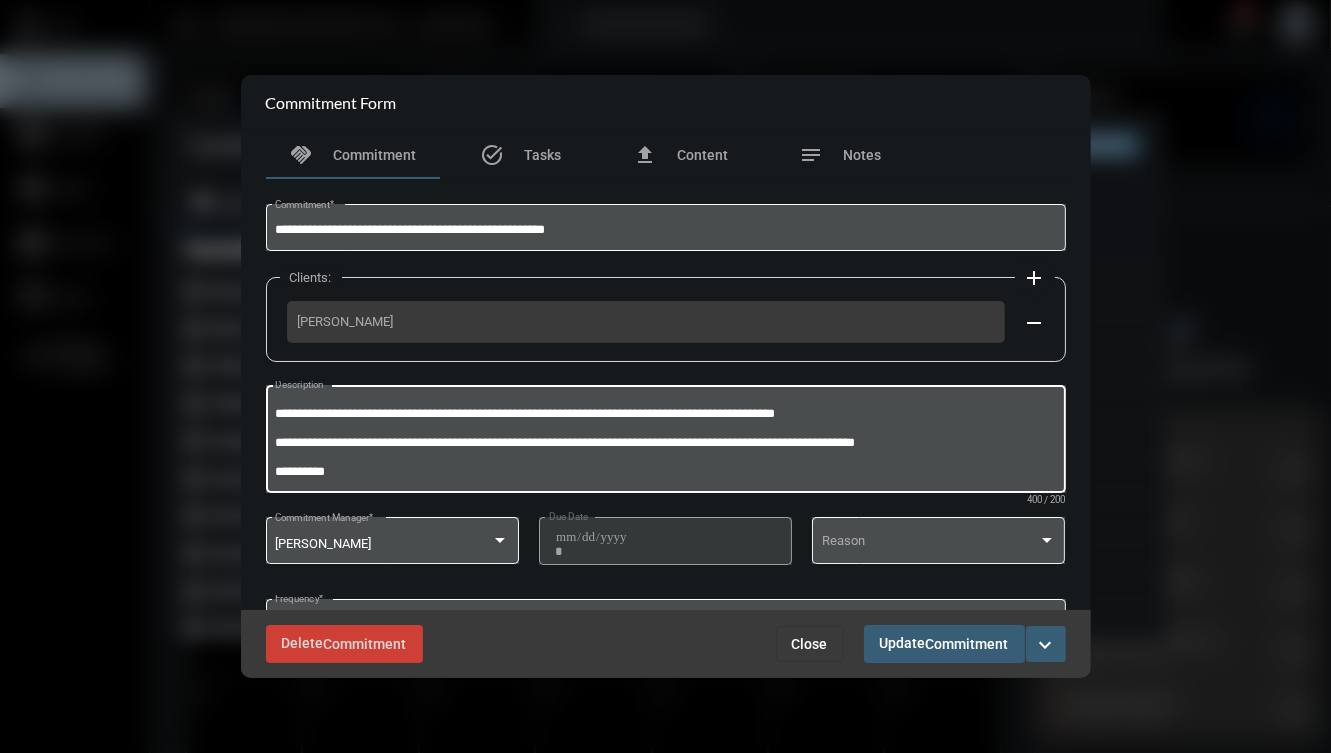 scroll, scrollTop: 0, scrollLeft: 0, axis: both 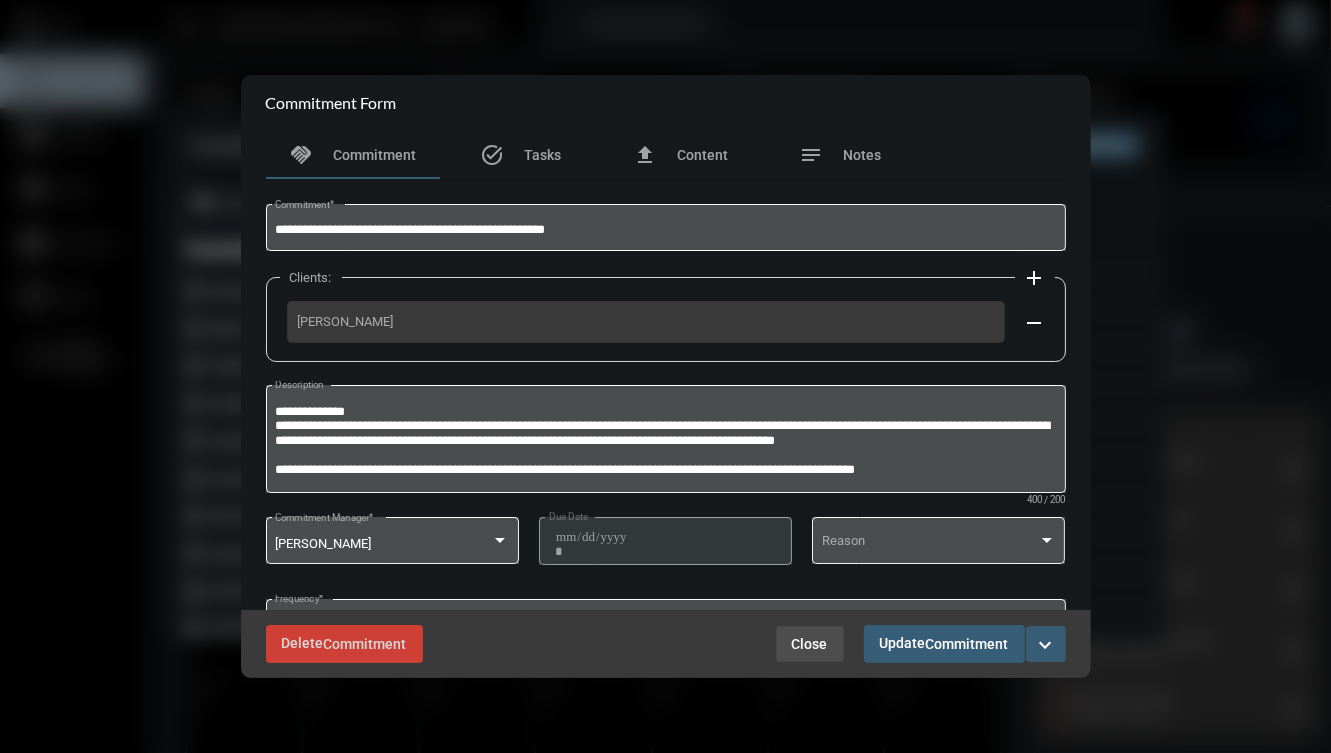 click on "Close" at bounding box center [810, 644] 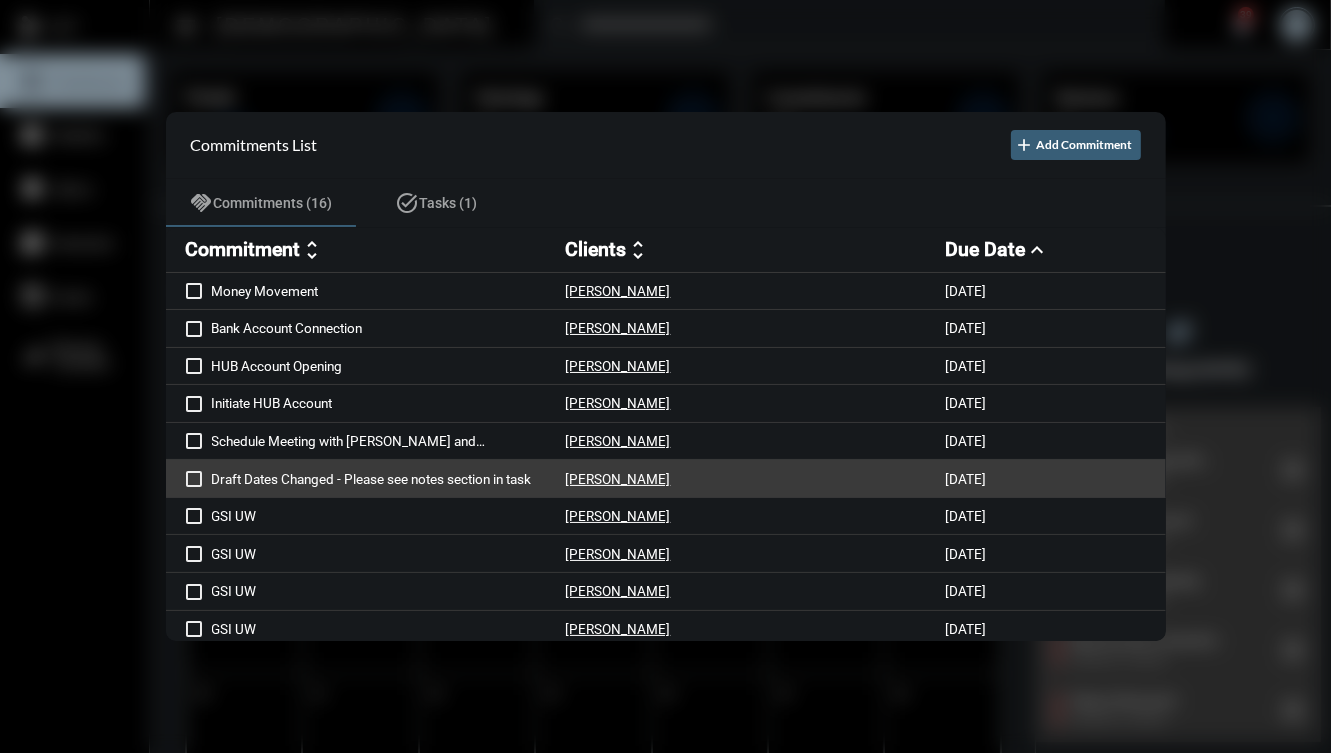 click at bounding box center [194, 479] 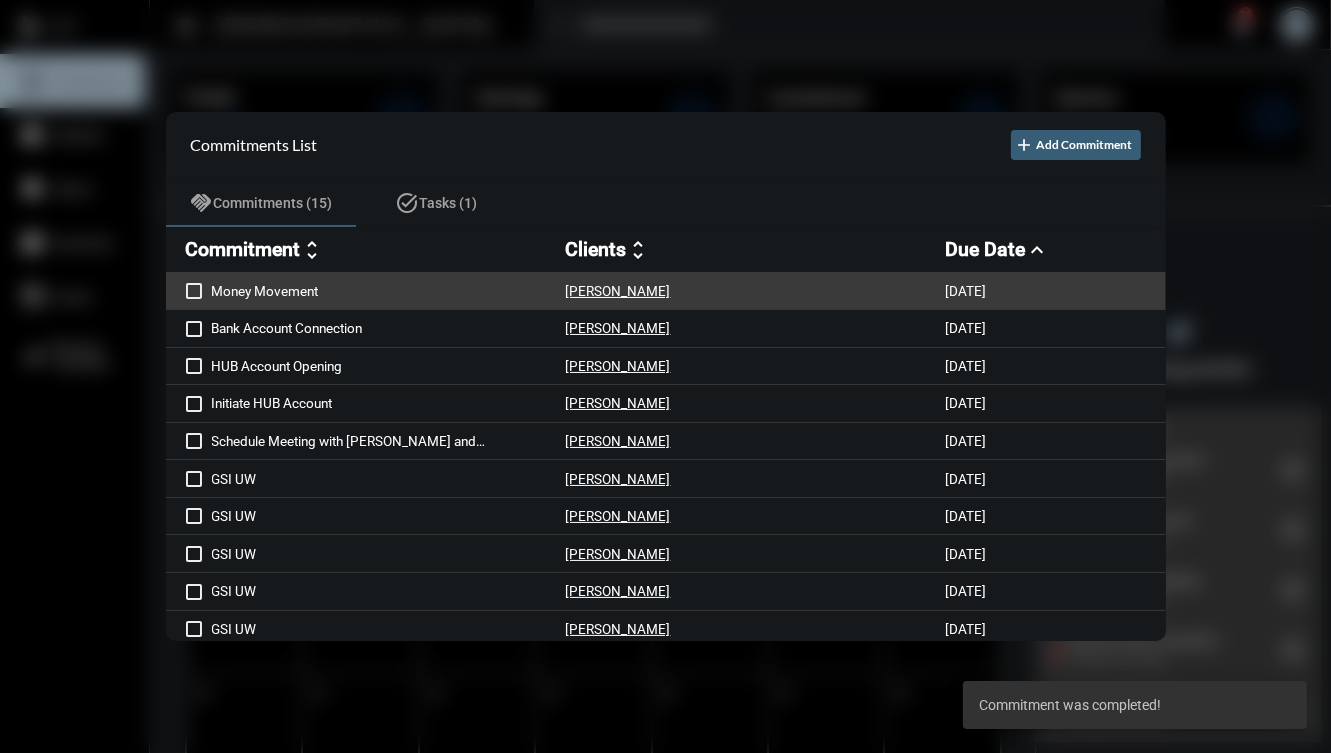 click on "Money Movement" at bounding box center [389, 291] 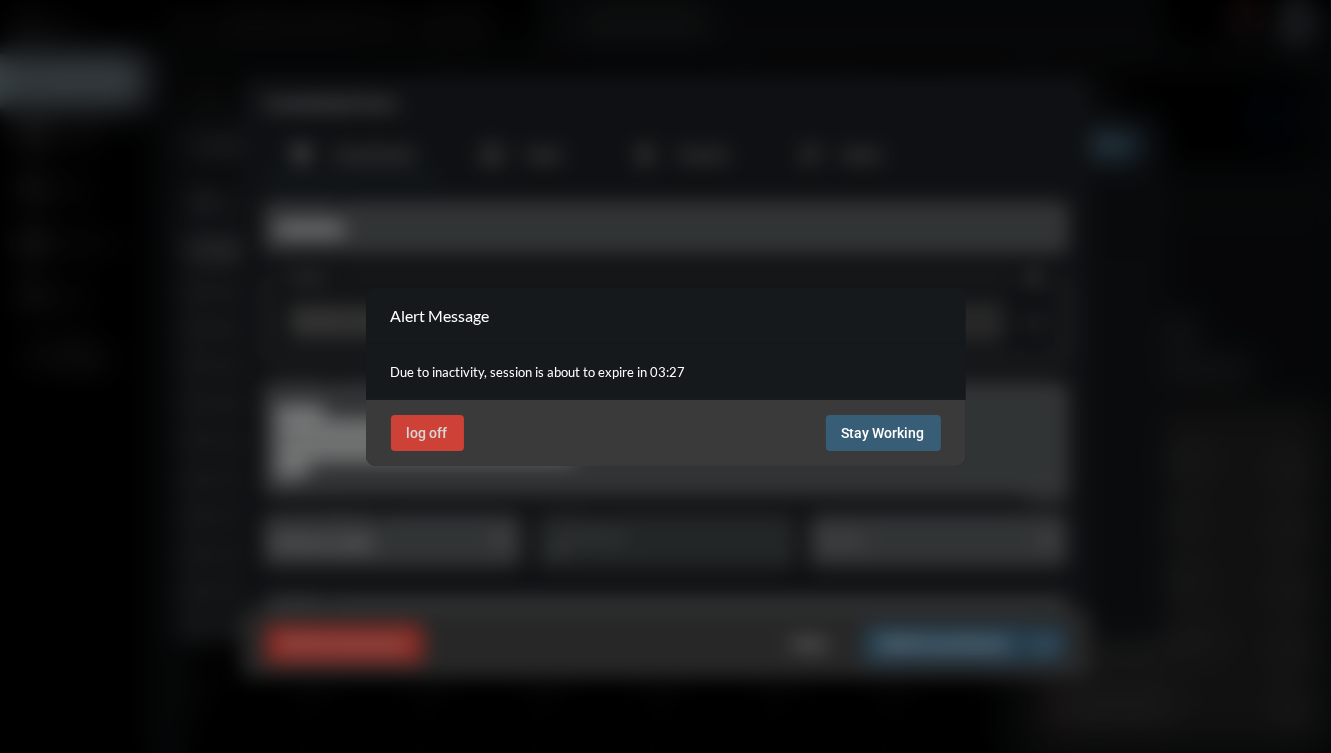 click on "Stay Working" at bounding box center [883, 433] 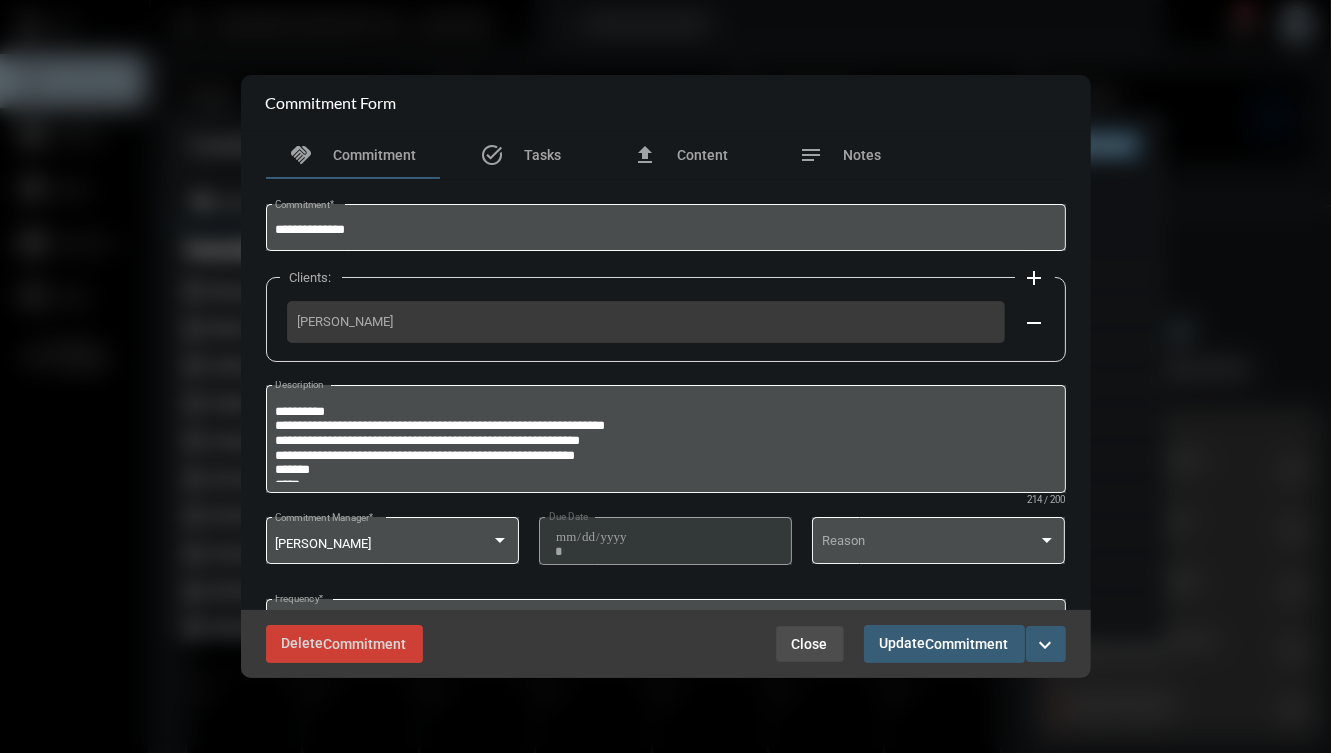click on "Close" at bounding box center (810, 644) 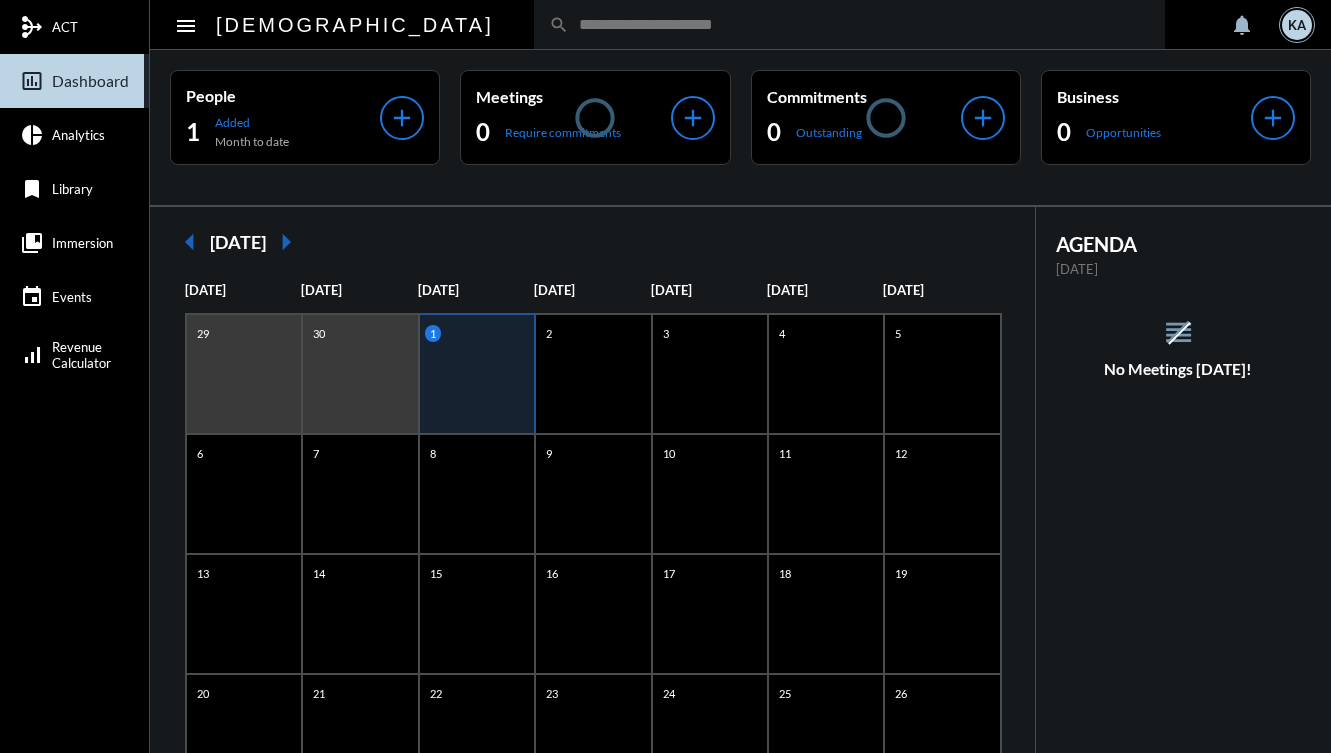 scroll, scrollTop: 0, scrollLeft: 0, axis: both 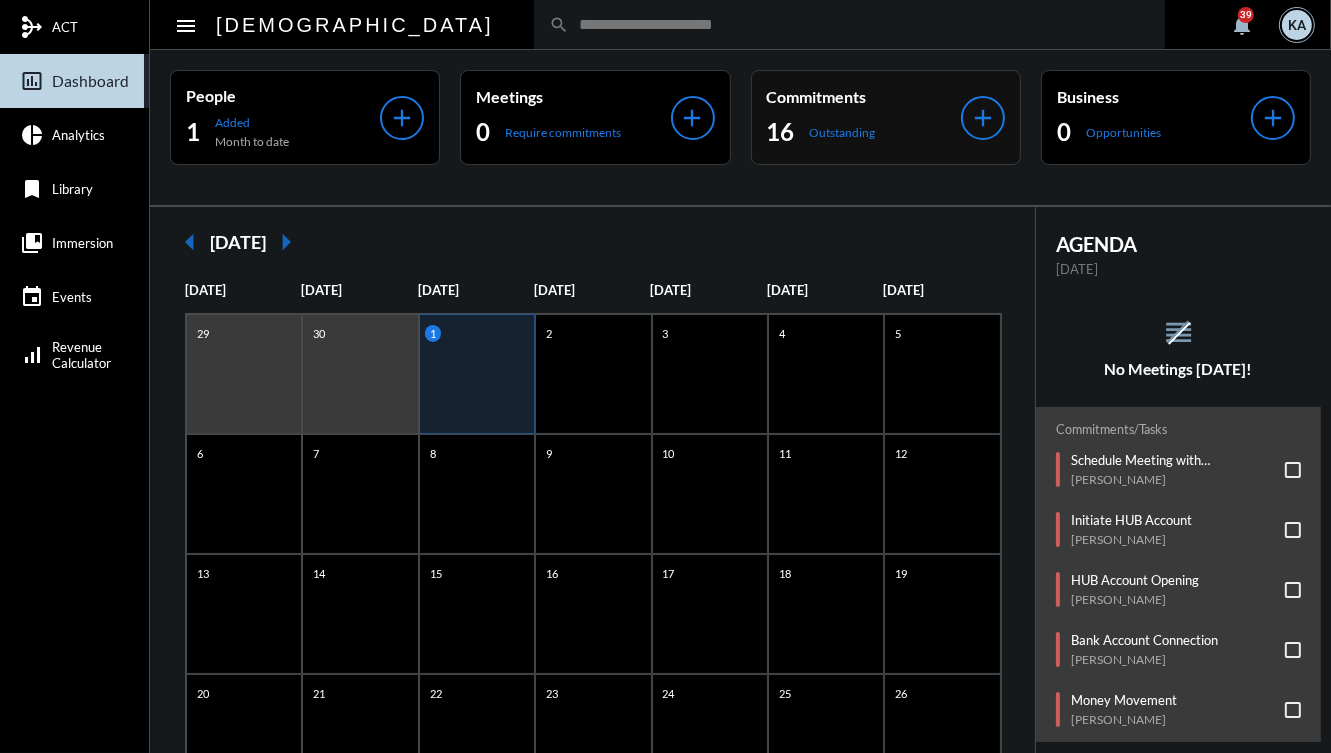 click on "16 Outstanding" 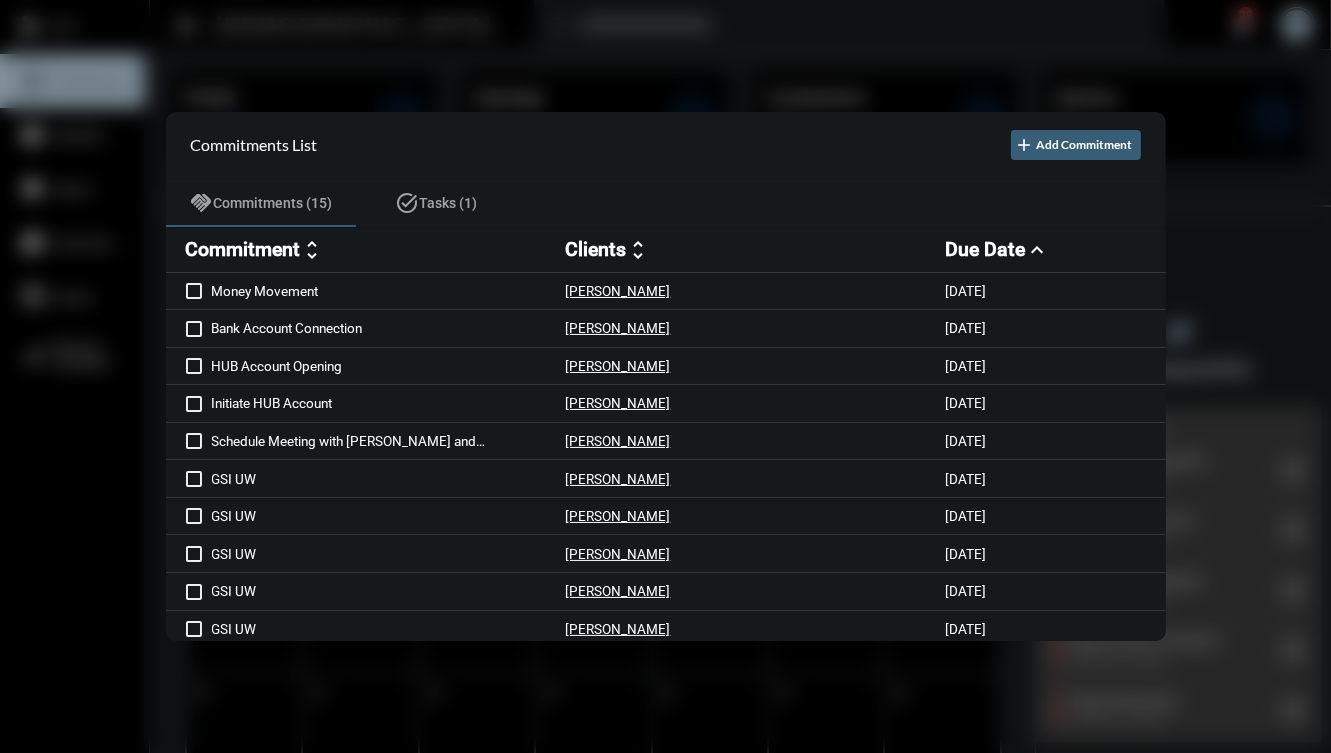 click on "Commitment" at bounding box center (243, 249) 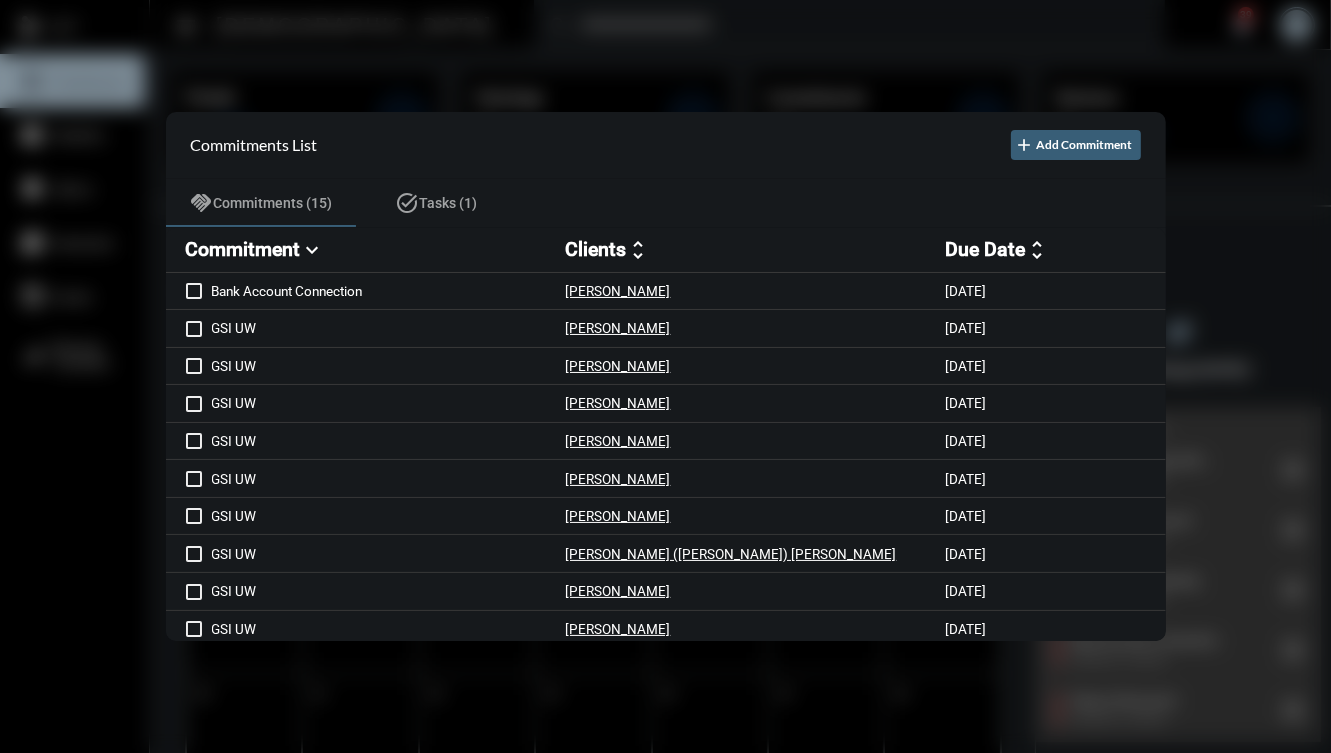 click on "Commitment" at bounding box center (243, 249) 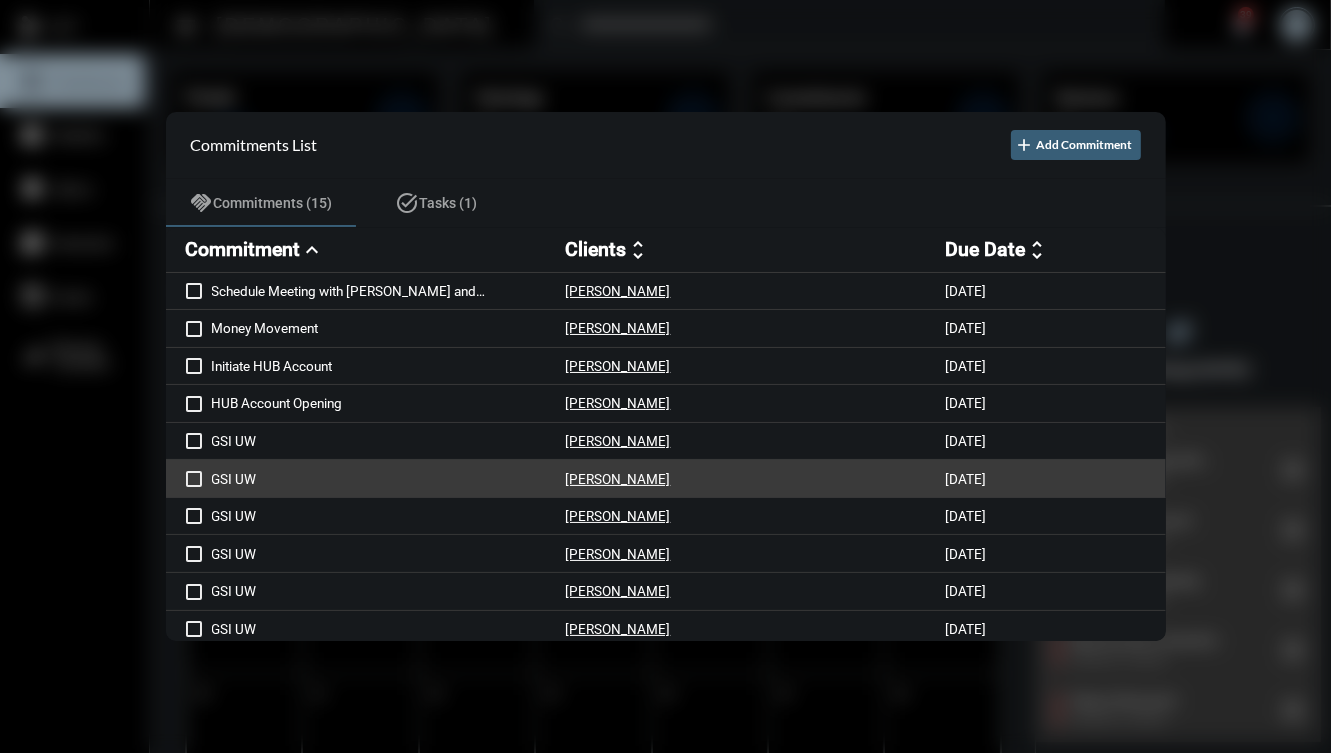 scroll, scrollTop: 192, scrollLeft: 0, axis: vertical 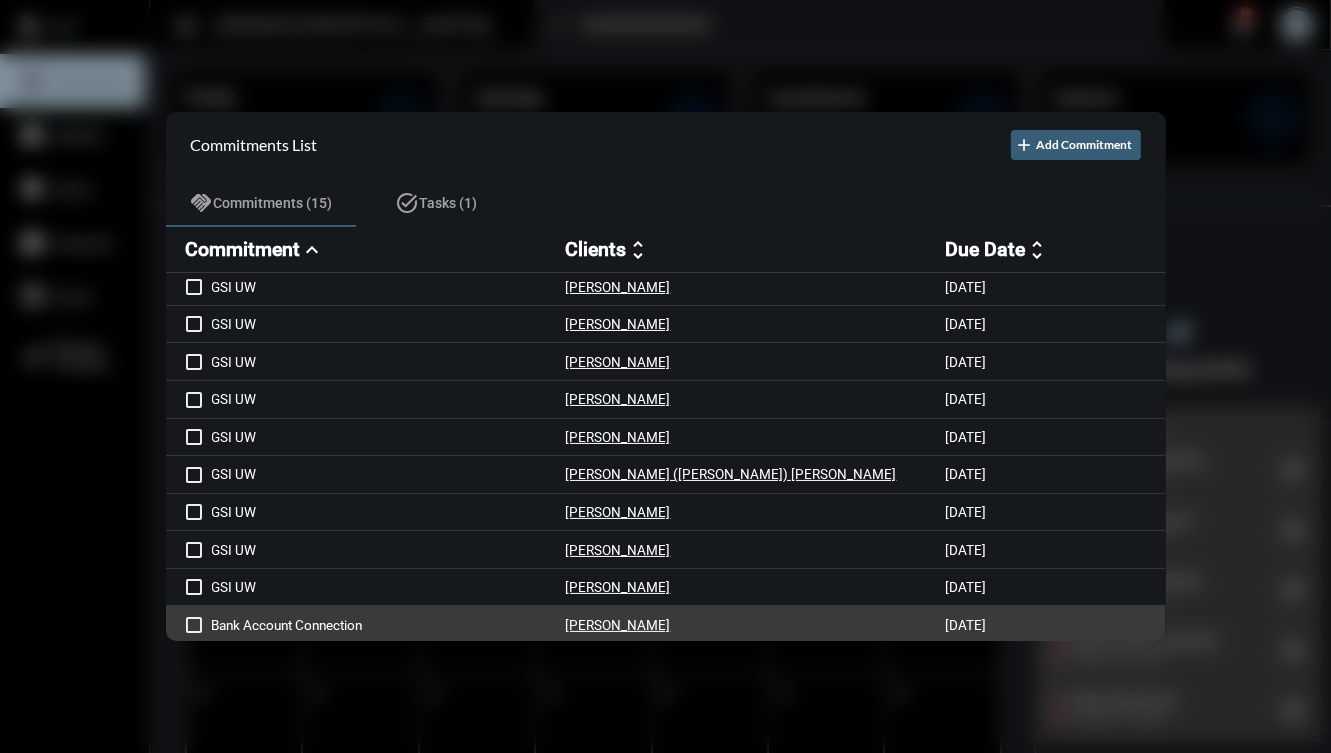 click on "Bank Account Connection" at bounding box center (389, 625) 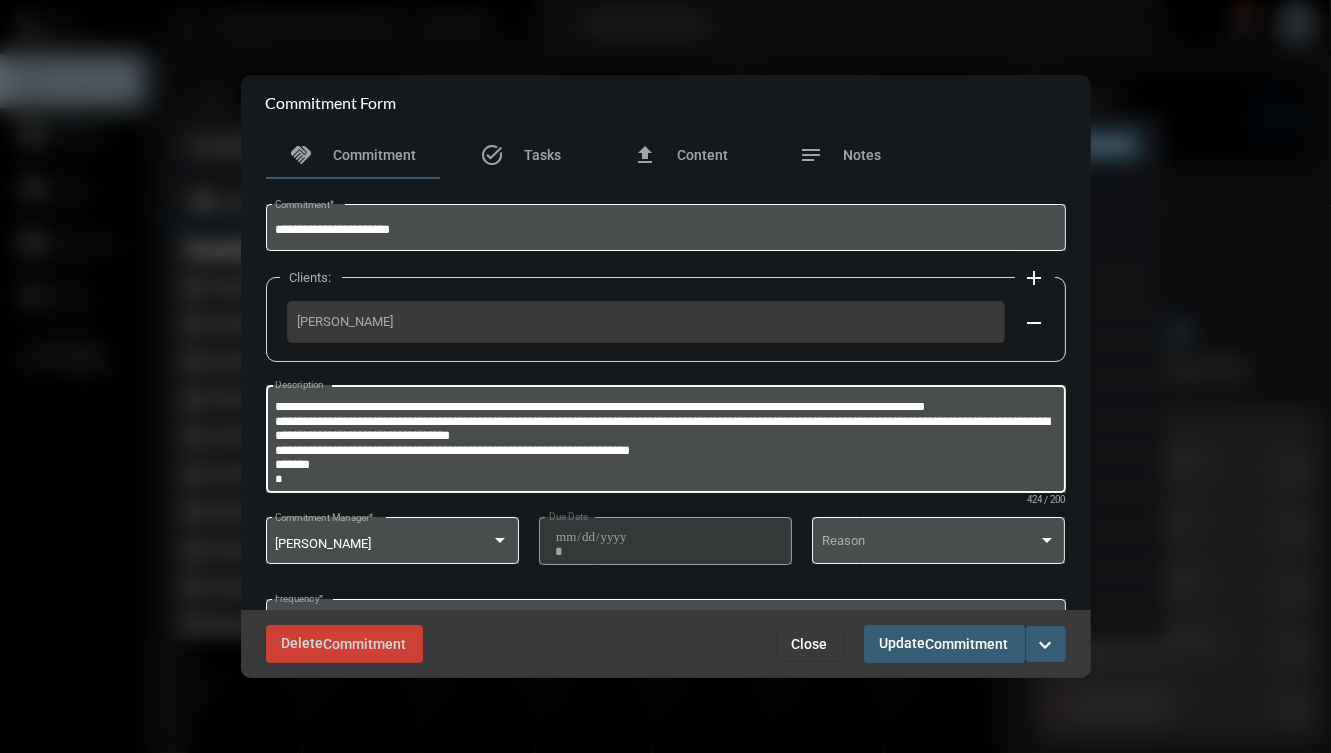 scroll, scrollTop: 36, scrollLeft: 0, axis: vertical 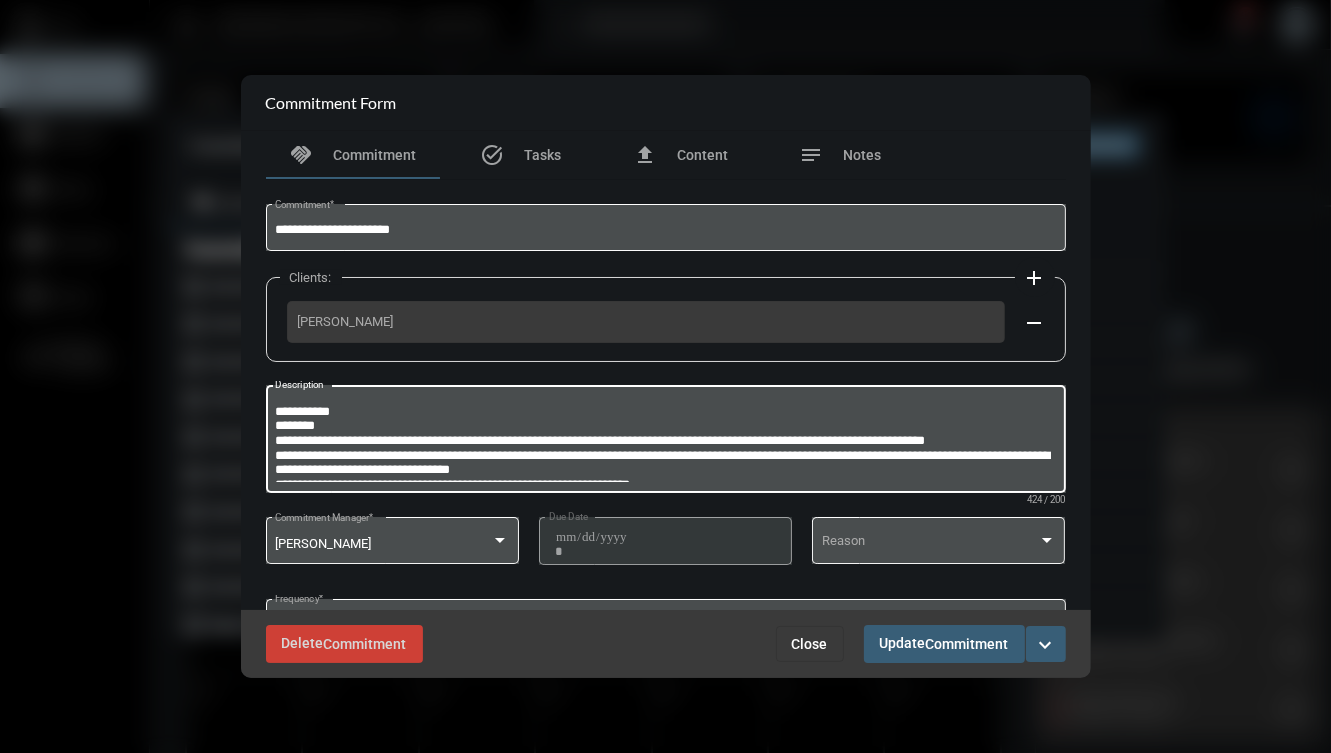 drag, startPoint x: 725, startPoint y: 448, endPoint x: 275, endPoint y: 439, distance: 450.09 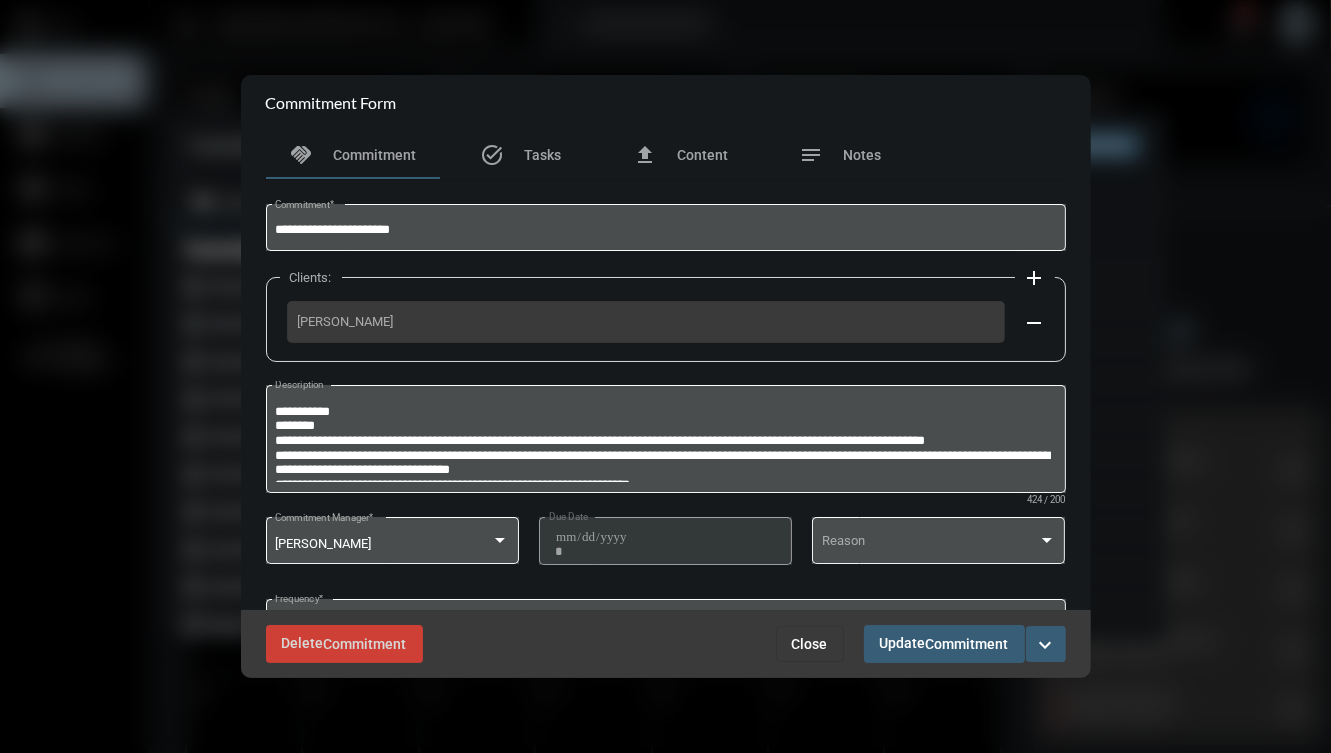 scroll, scrollTop: 0, scrollLeft: 0, axis: both 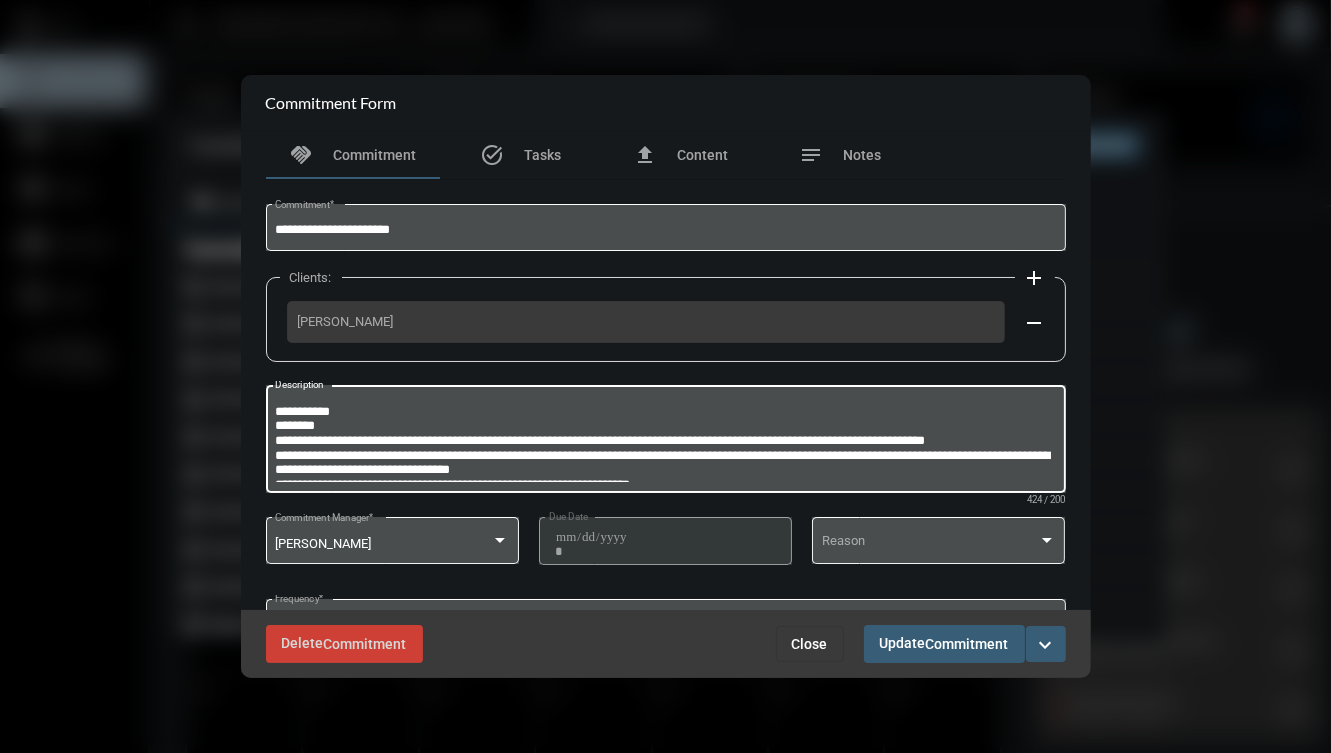 click on "**********" at bounding box center [663, 442] 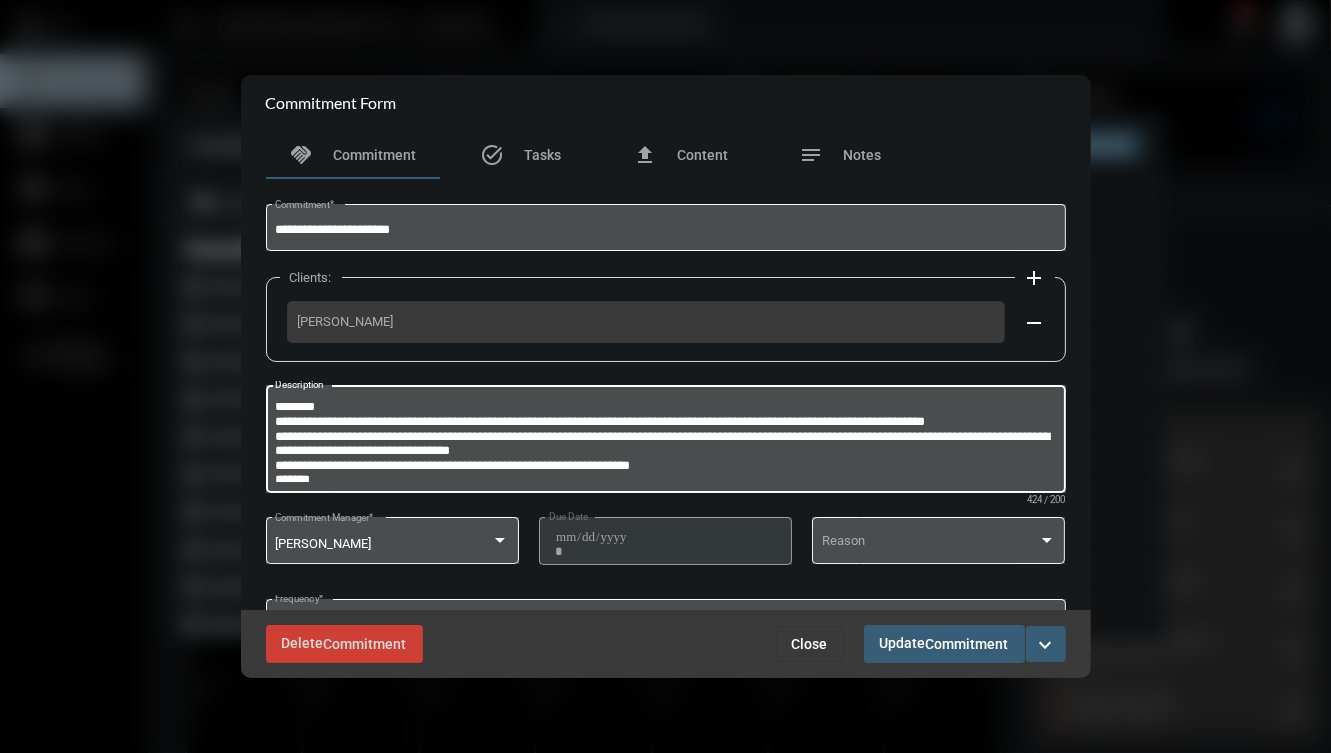 scroll, scrollTop: 21, scrollLeft: 0, axis: vertical 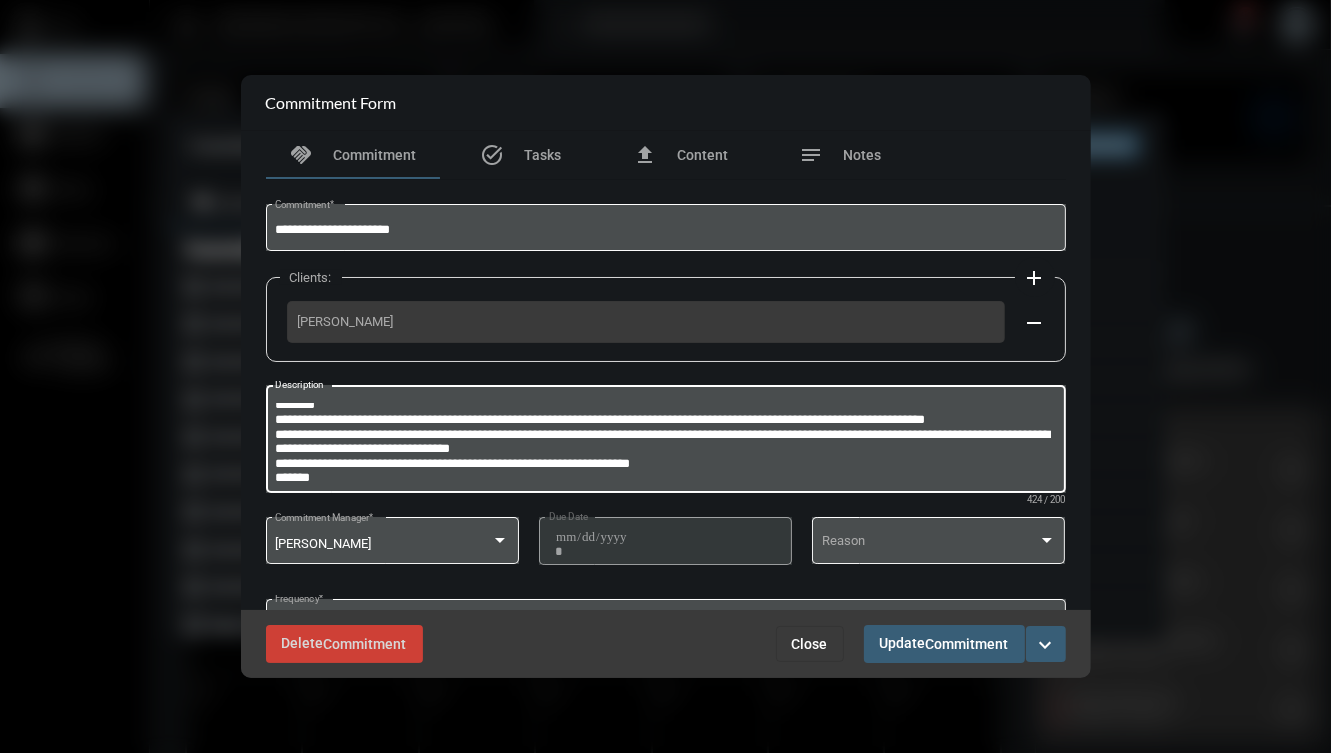 click on "expand_more" at bounding box center [1046, 645] 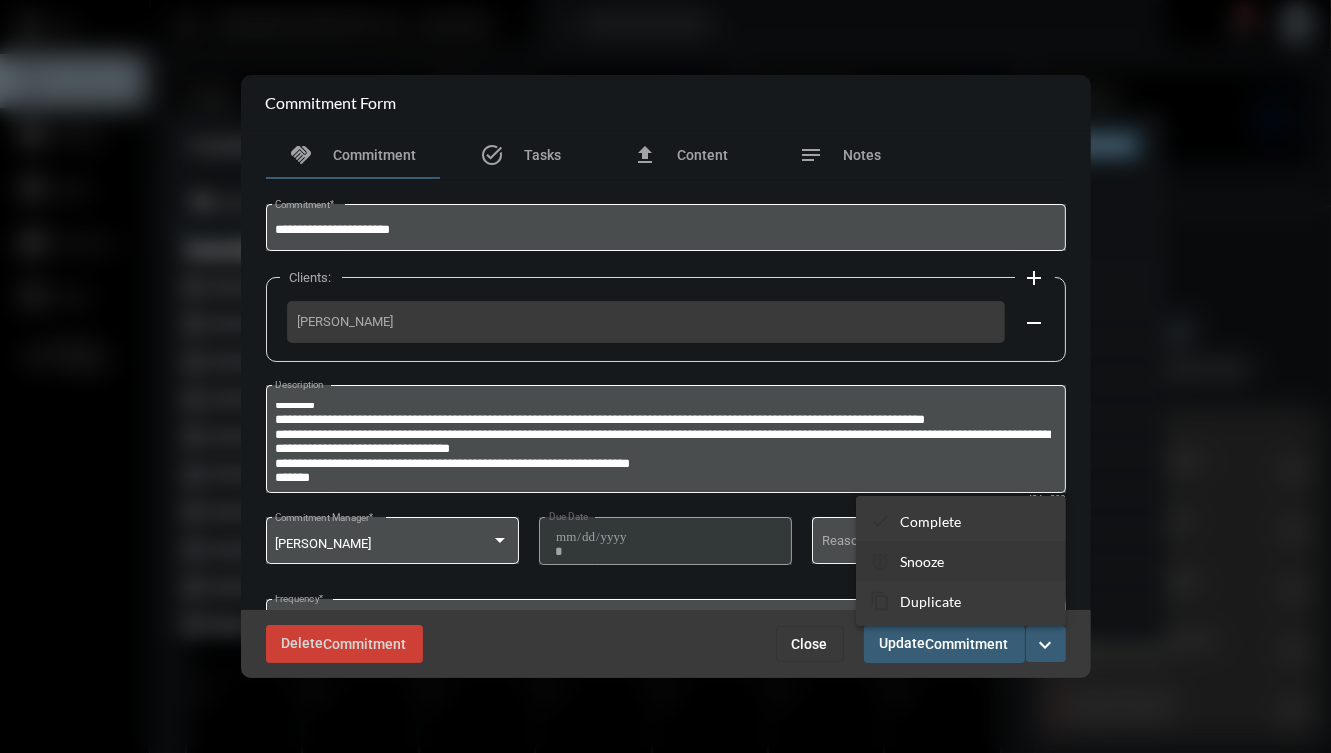 click on "snooze Snooze" at bounding box center (961, 561) 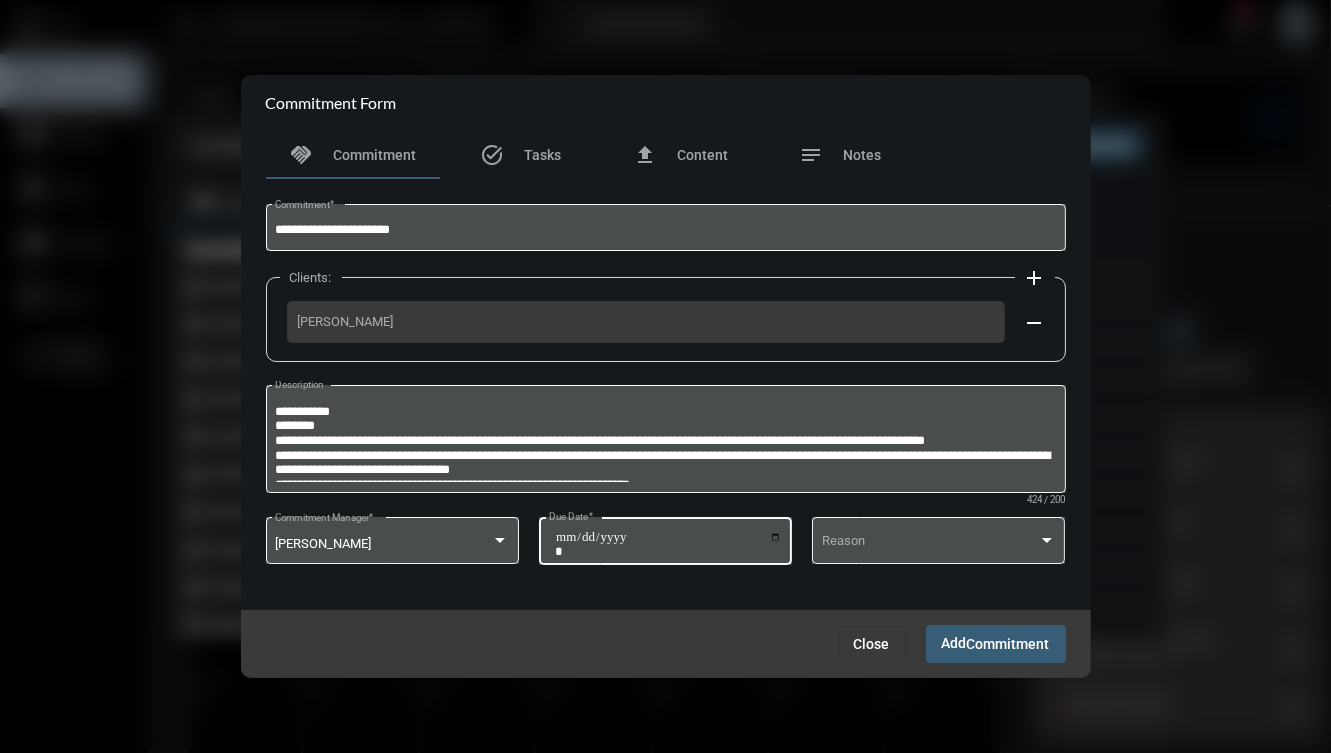 click on "**********" at bounding box center [668, 544] 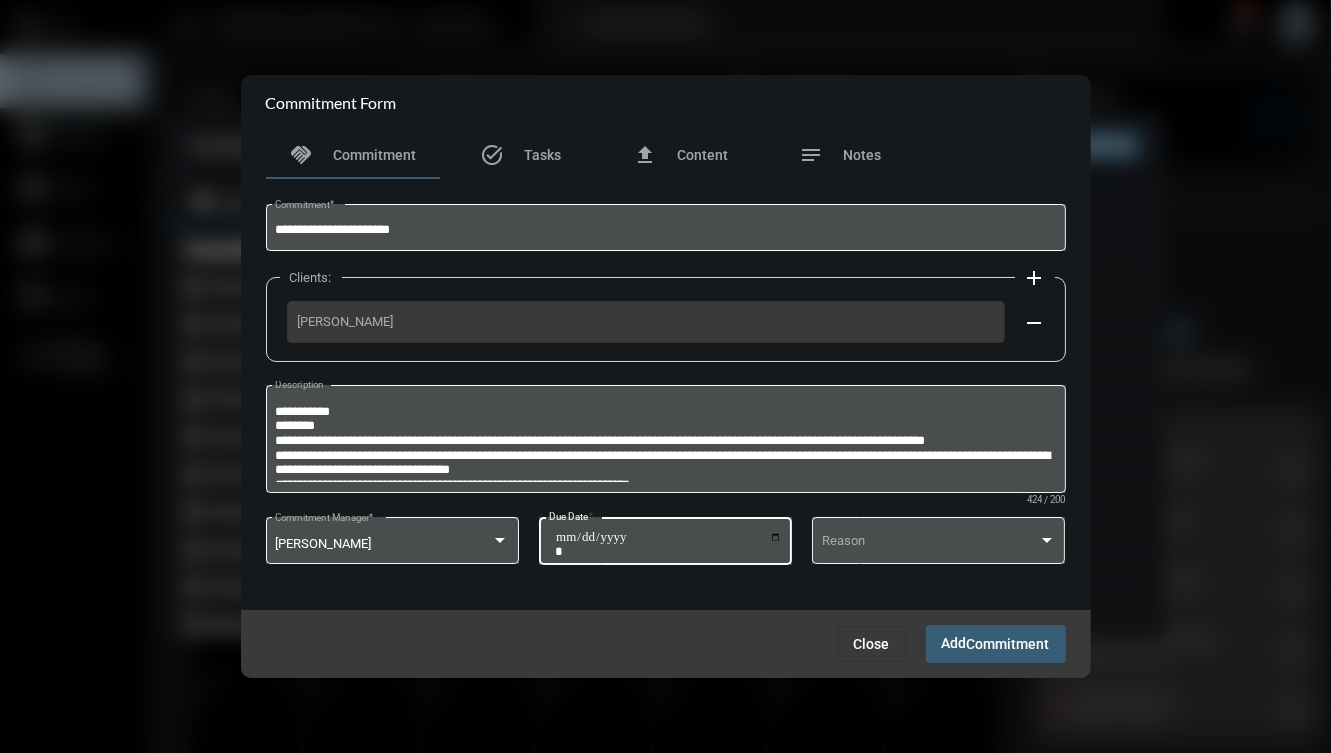 type on "**********" 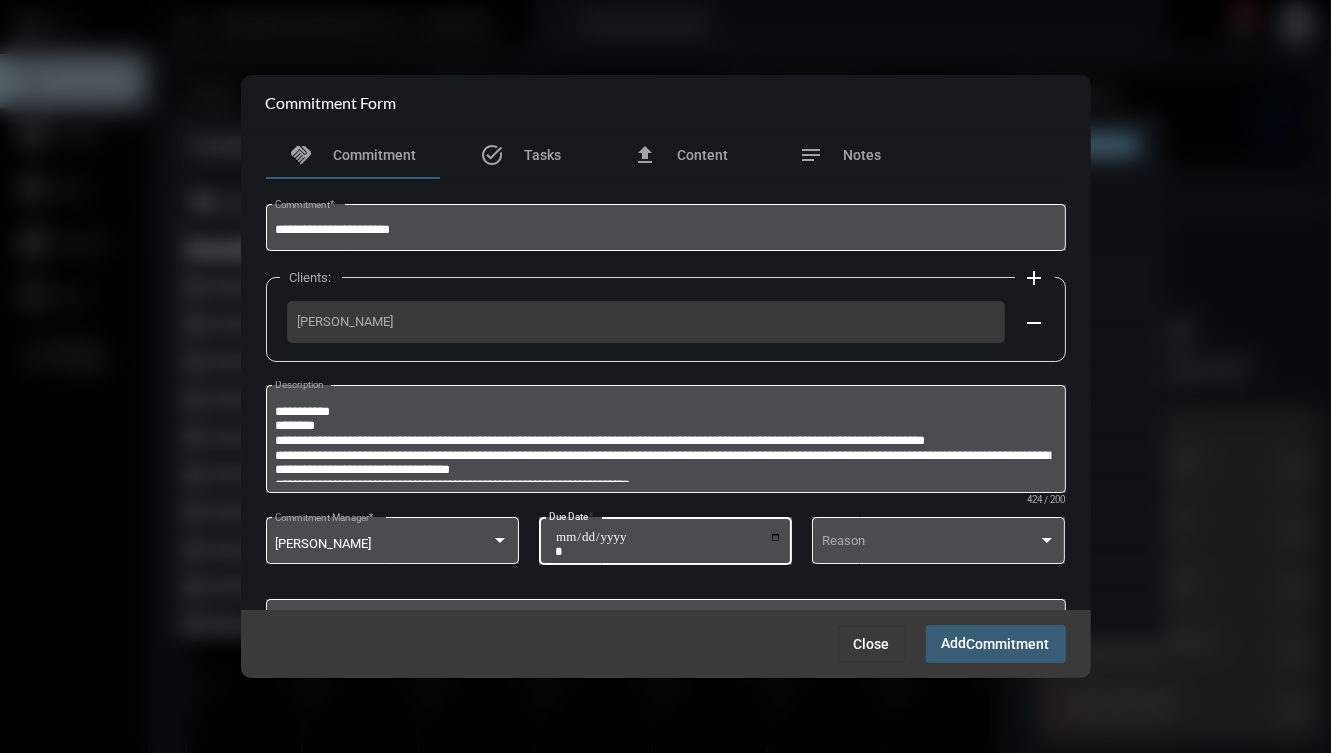 click on "Commitment" at bounding box center [1008, 645] 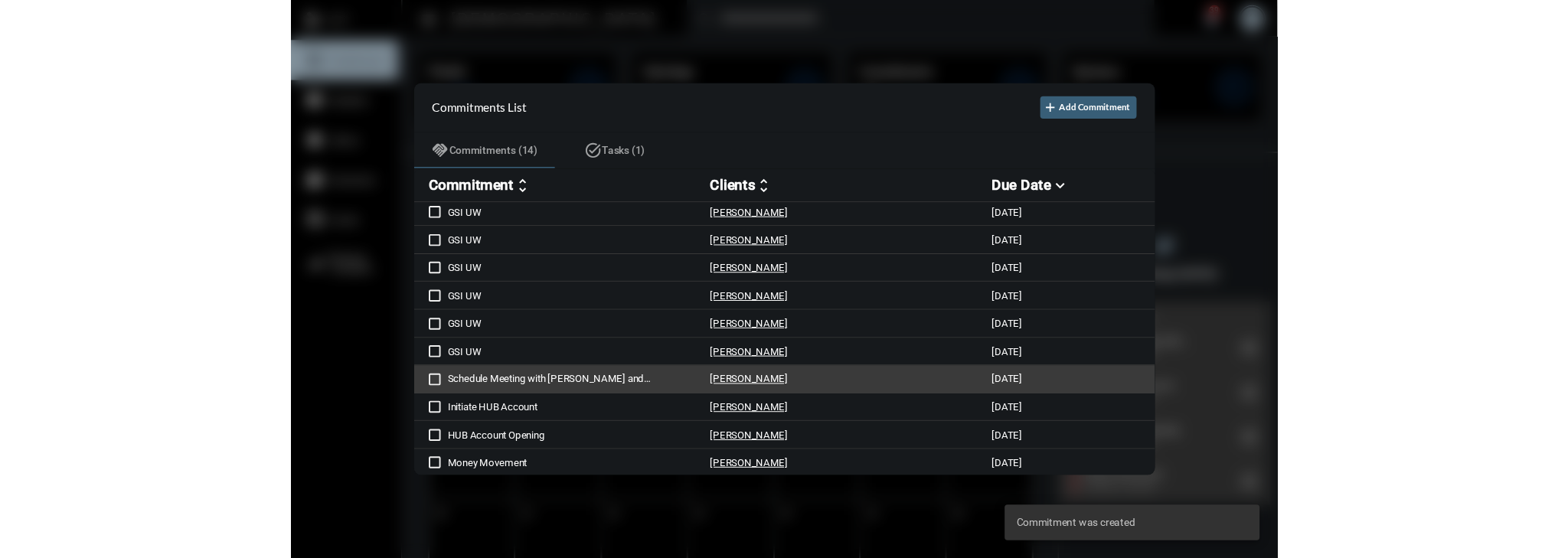scroll, scrollTop: 119, scrollLeft: 0, axis: vertical 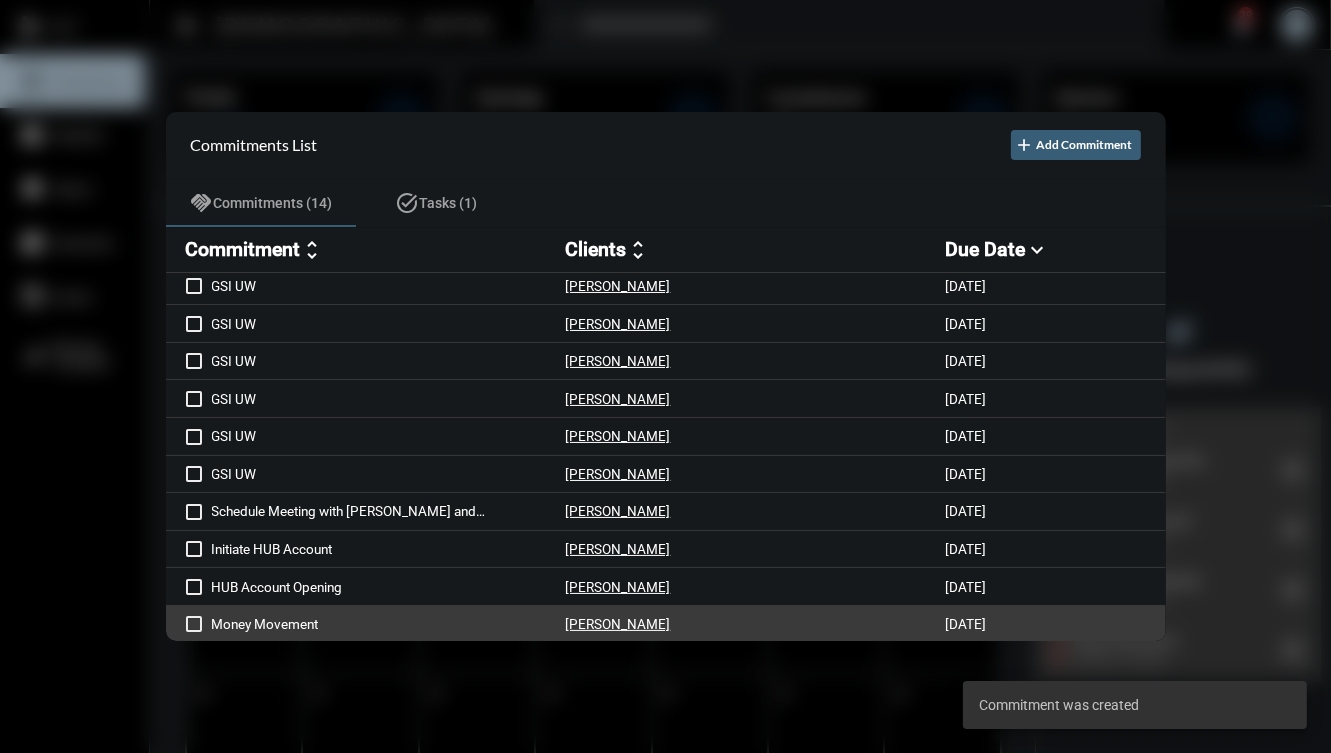 click on "Money Movement   Sarah Moore  7/1/25" at bounding box center (666, 625) 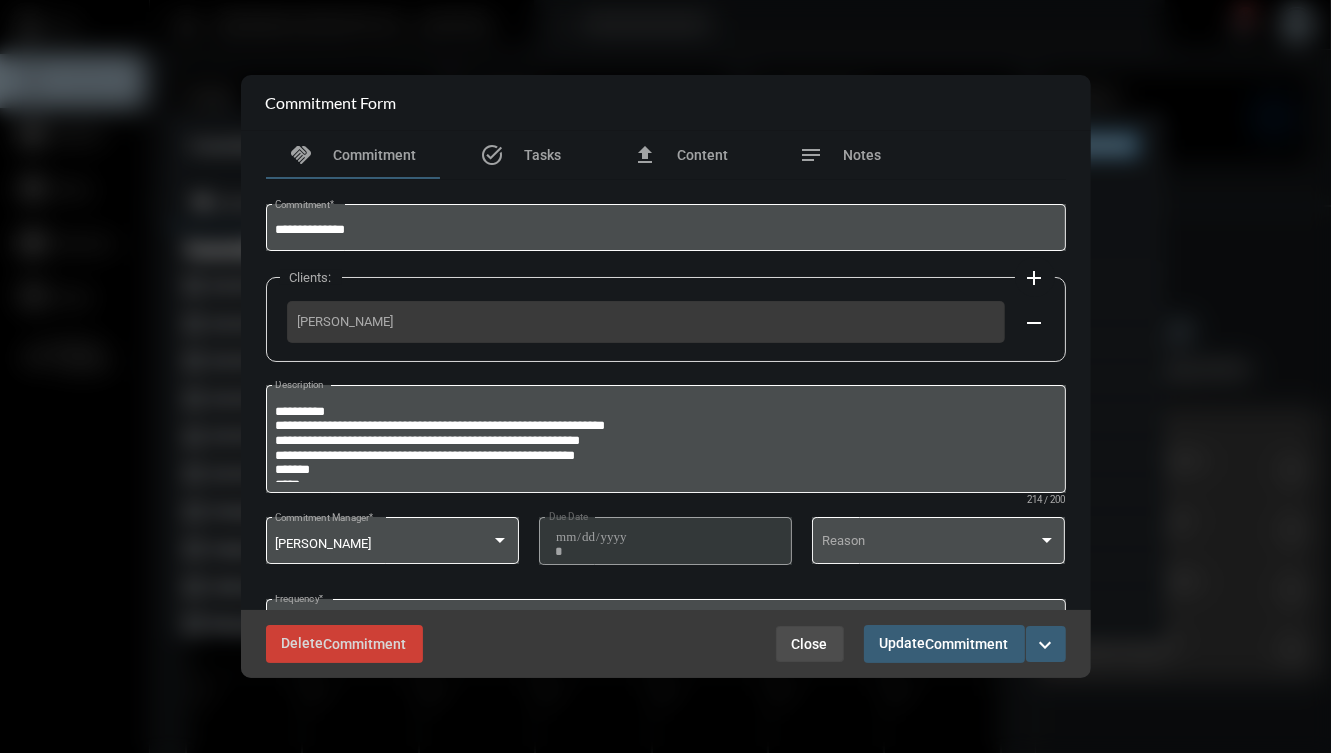 click on "Close" at bounding box center (810, 644) 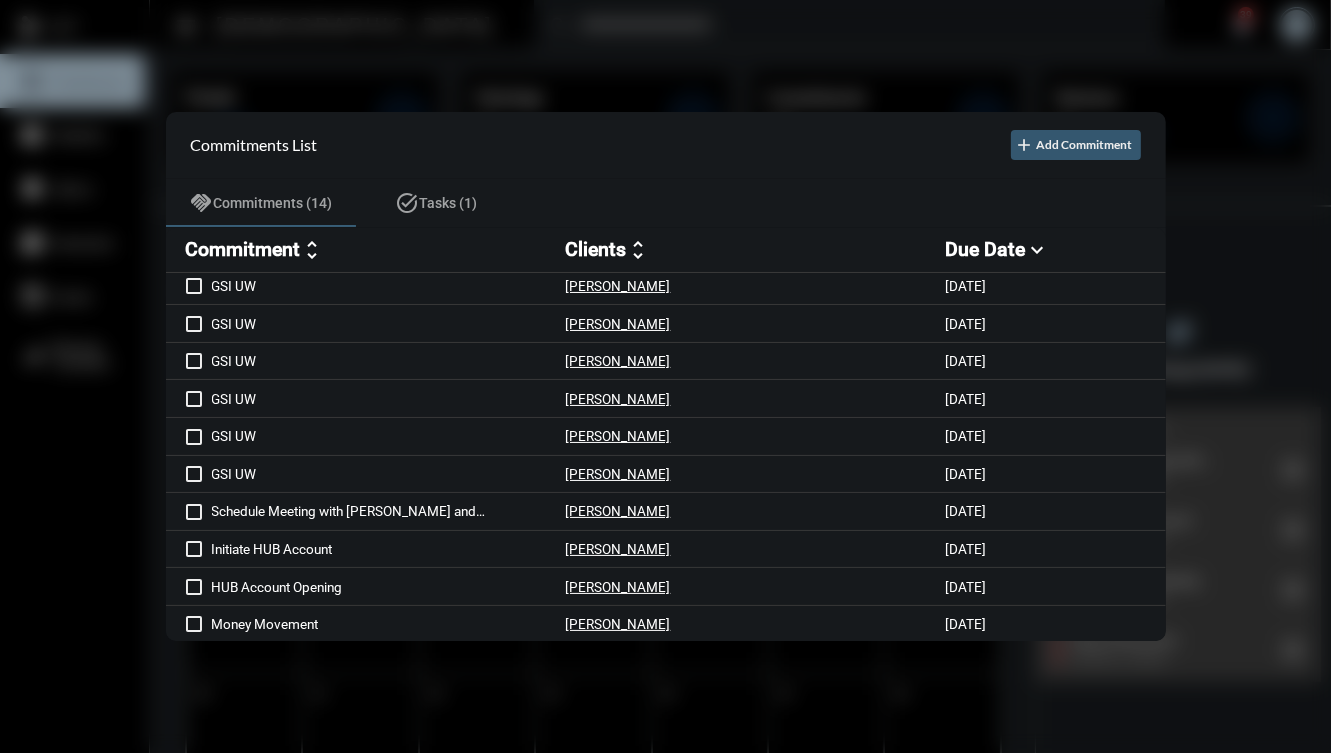 click on "add  Add Commitment" at bounding box center (1076, 145) 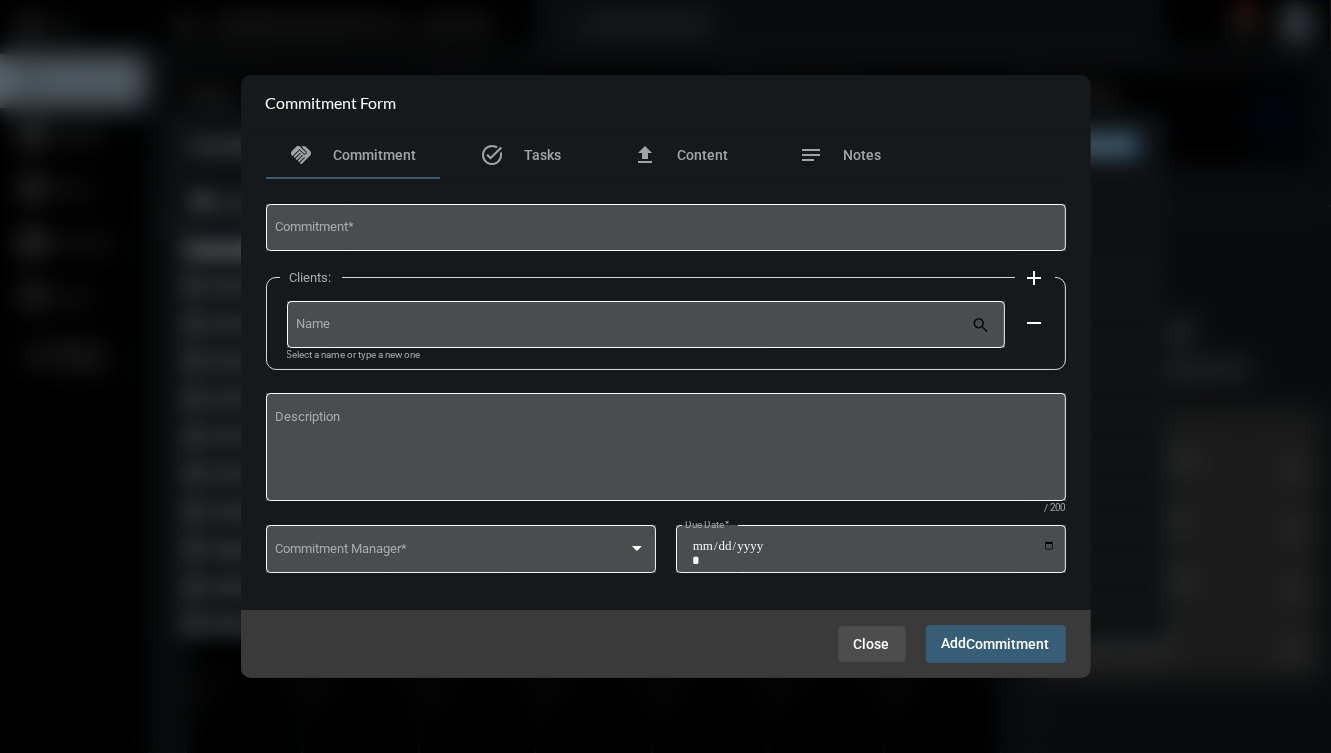 click on "Close" at bounding box center [872, 644] 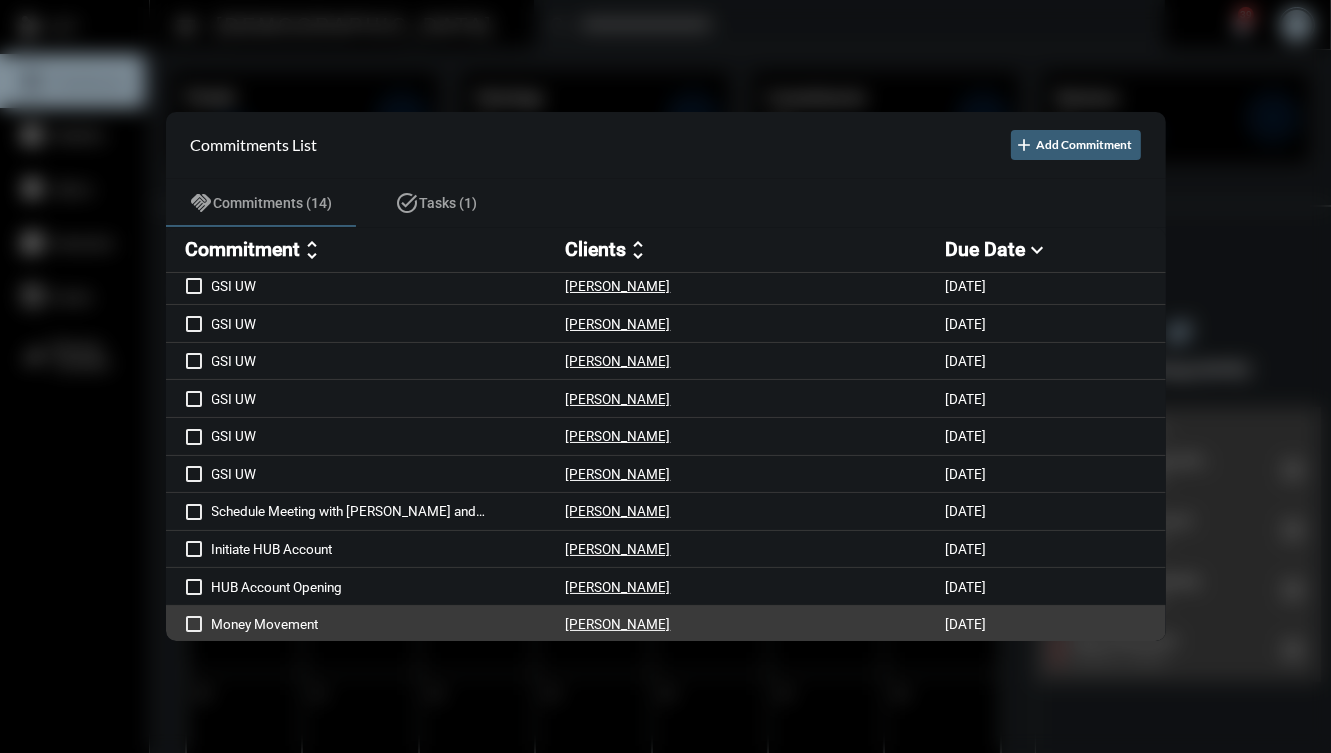 click on "Sarah Moore" at bounding box center (756, 624) 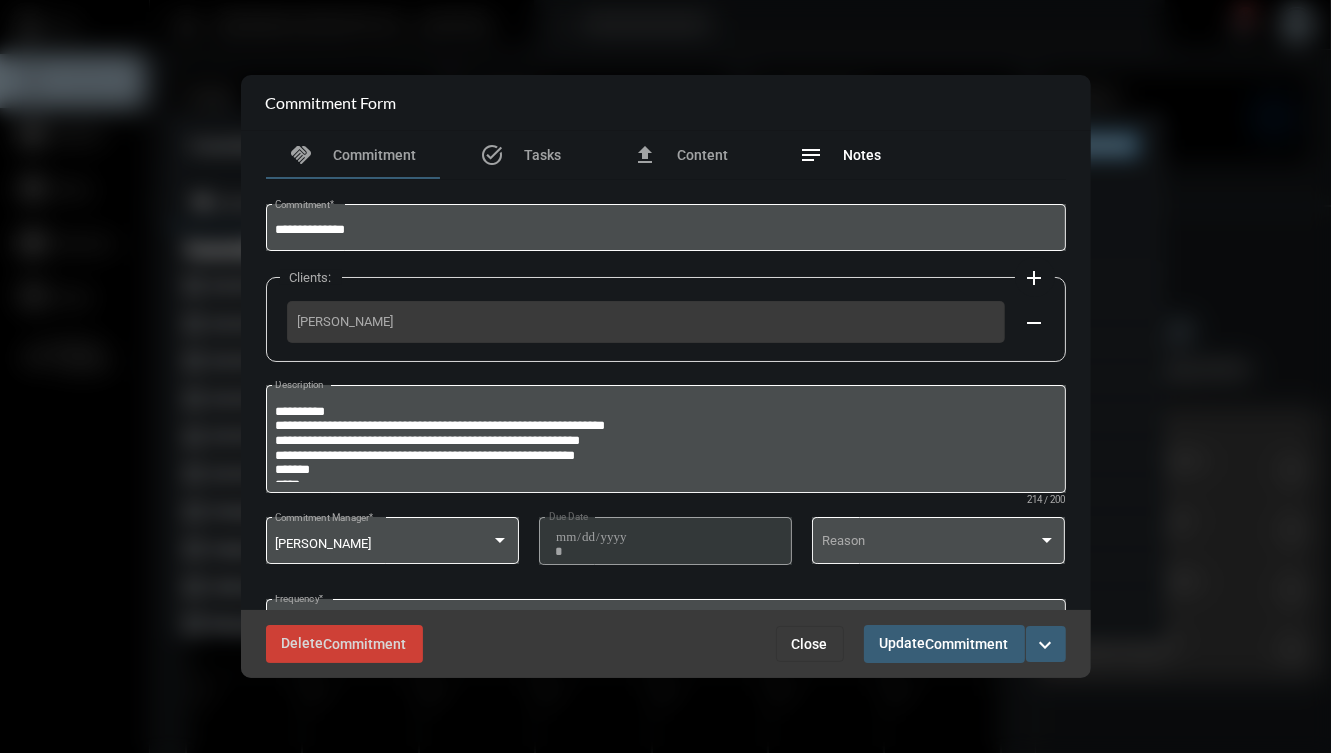 click on "notes Notes" at bounding box center [841, 155] 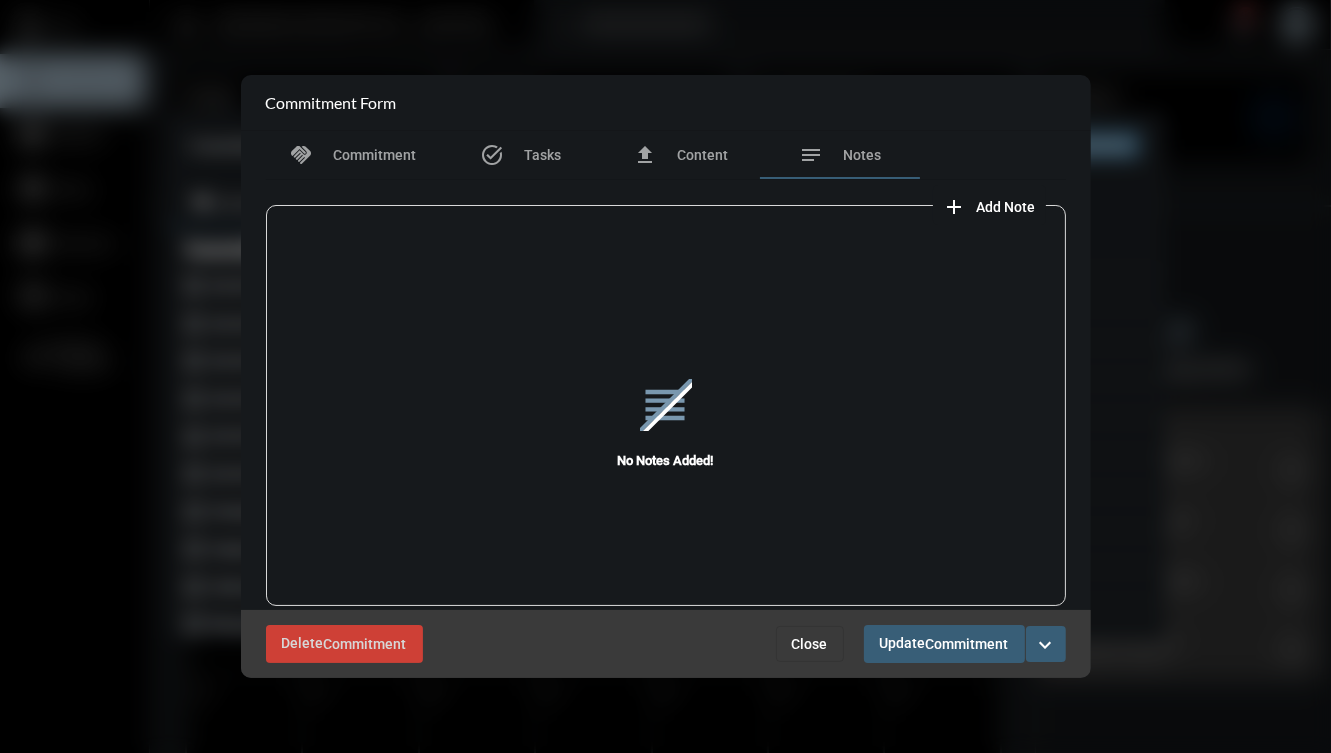 click on "Add Note" at bounding box center [1006, 207] 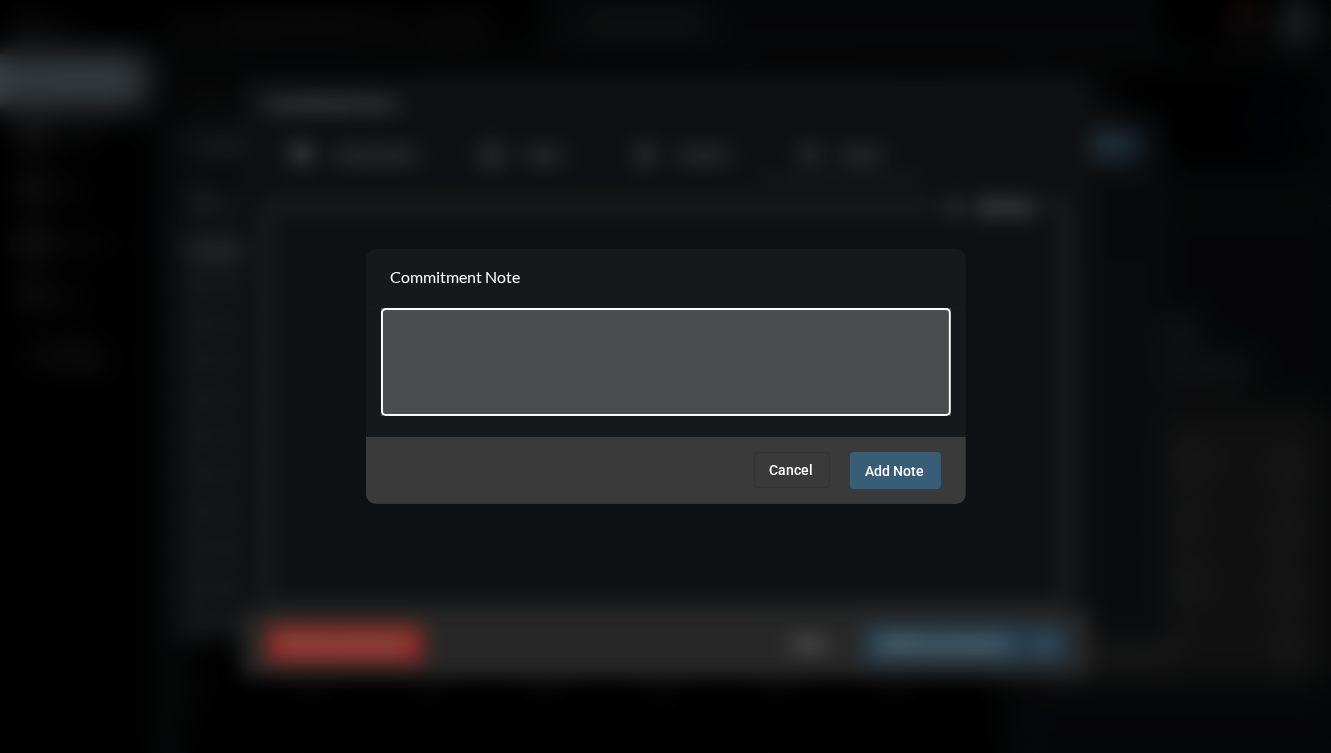 click at bounding box center [665, 365] 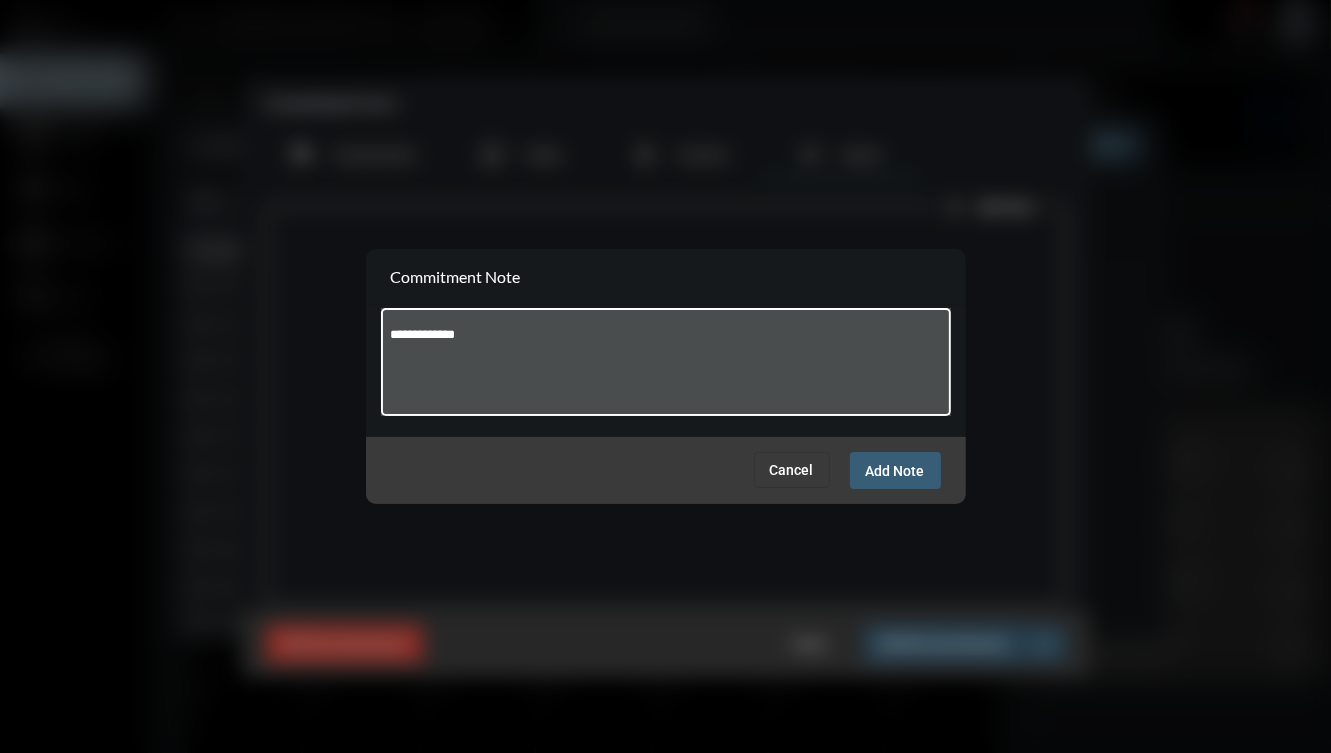 paste on "**********" 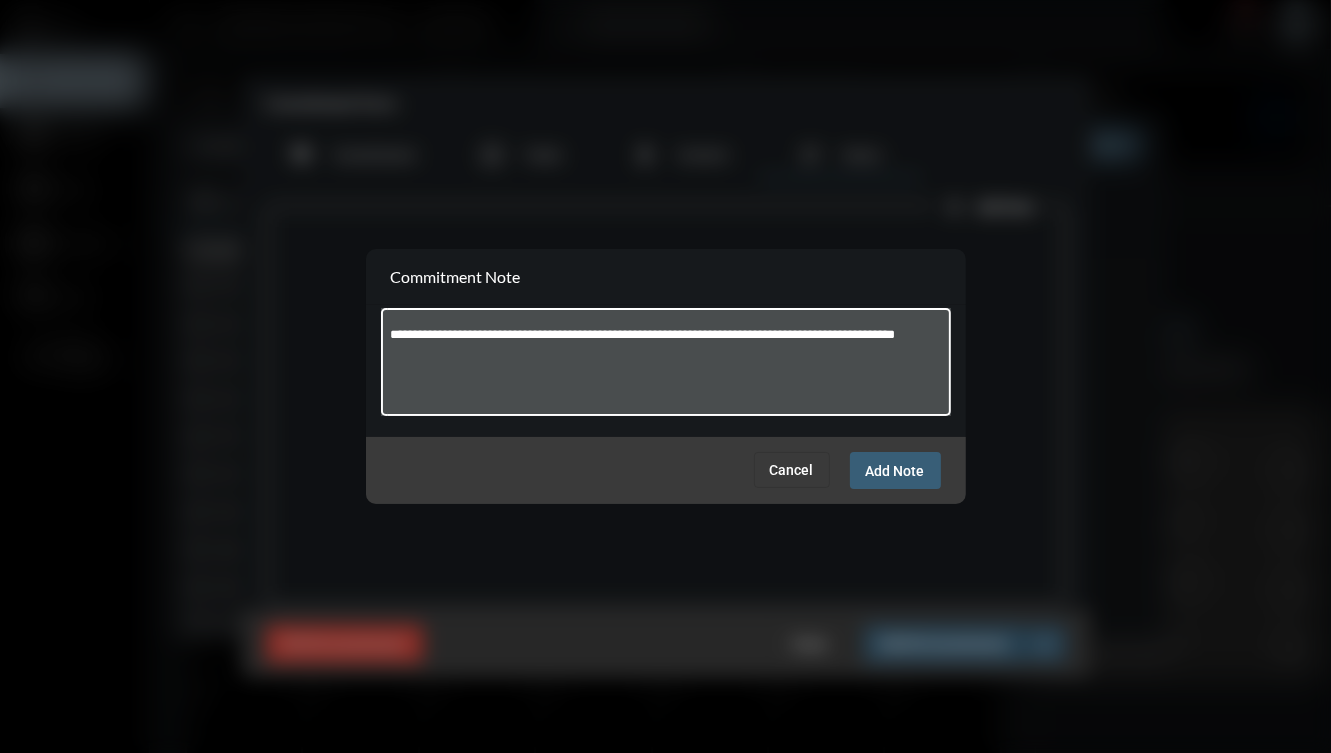 type on "**********" 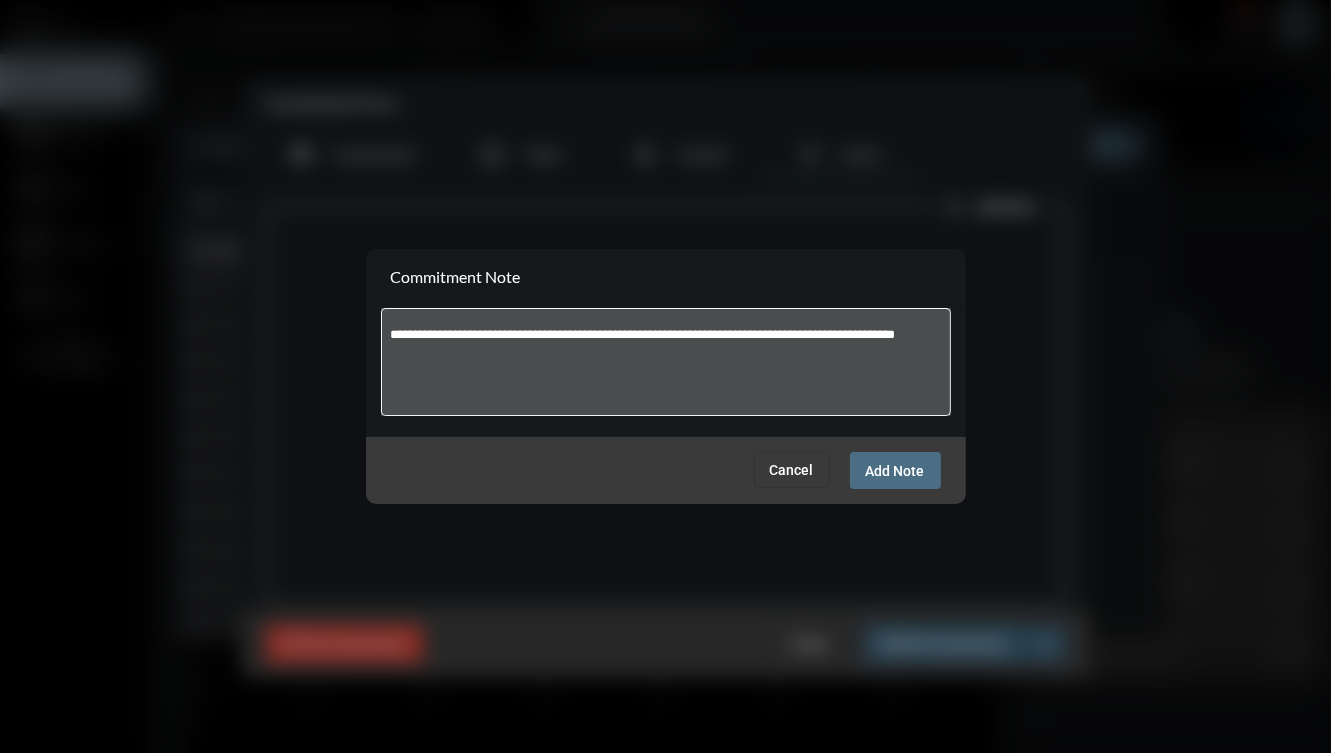 click on "Add Note" at bounding box center (895, 471) 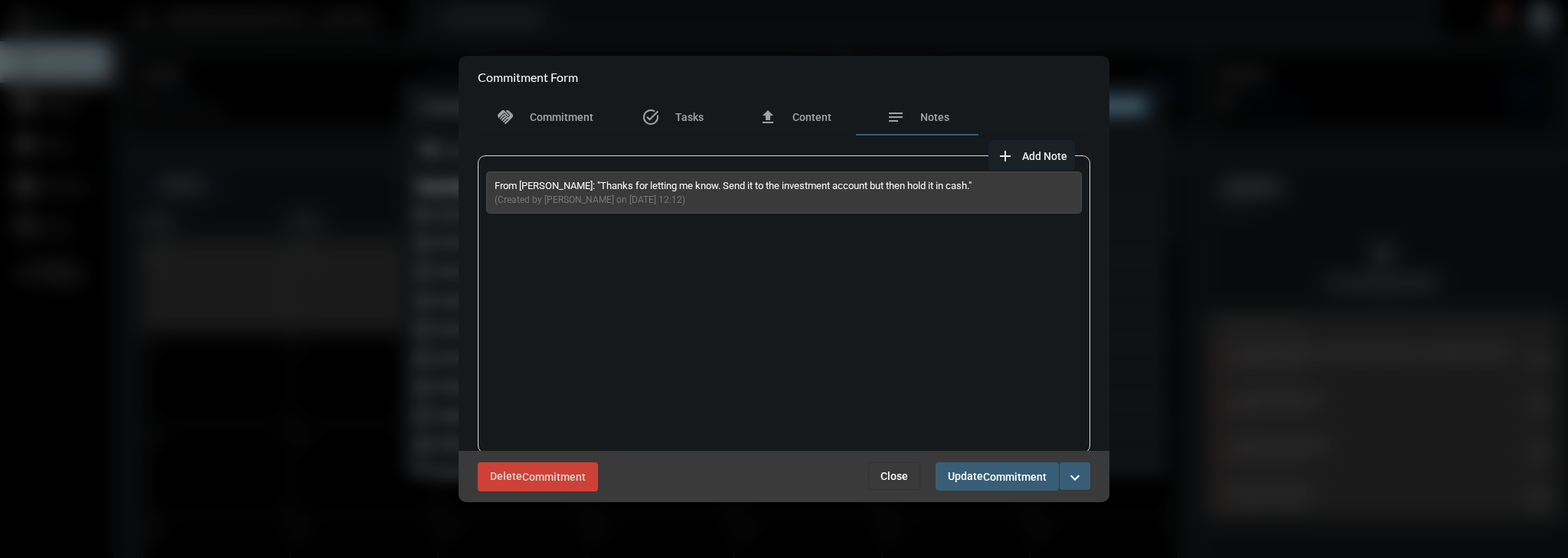 scroll, scrollTop: 119, scrollLeft: 0, axis: vertical 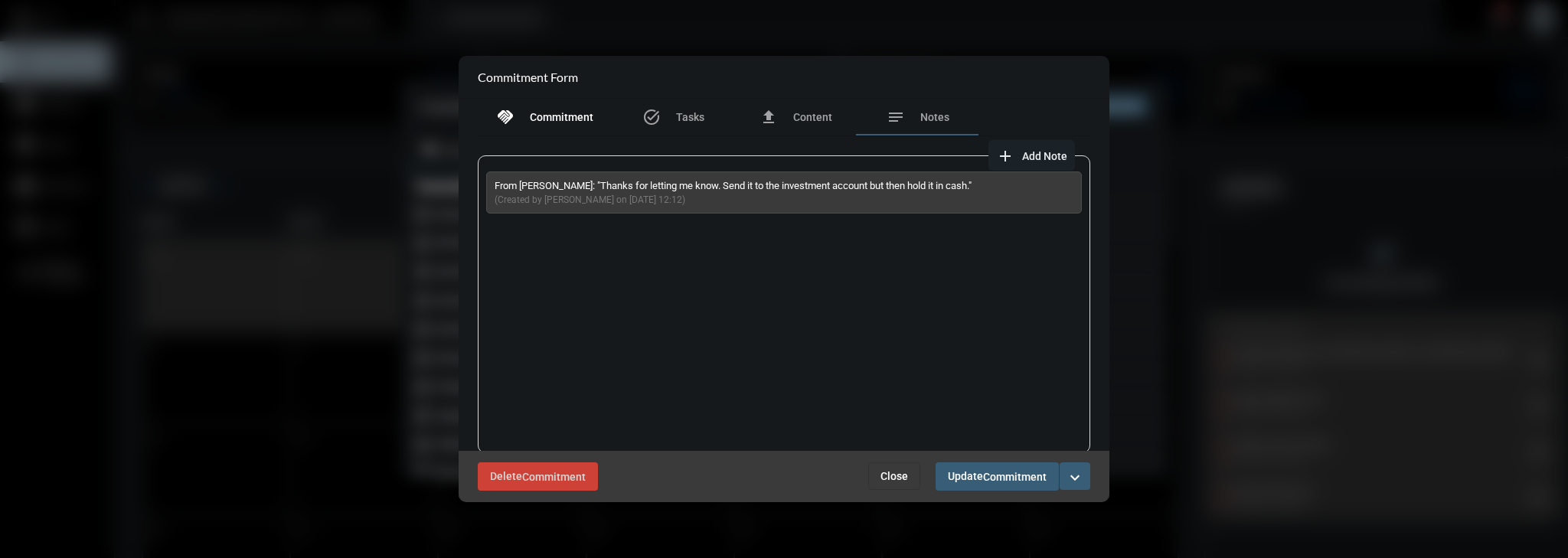 click on "handshake Commitment" at bounding box center [544, 117] 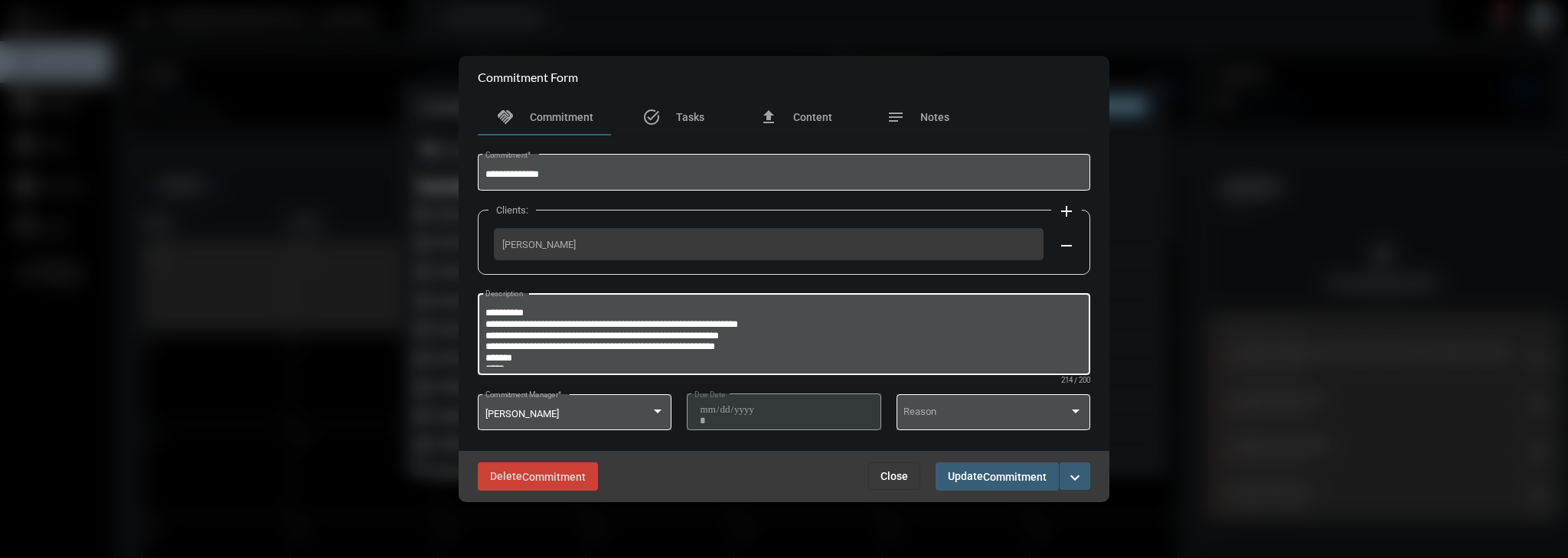click on "**********" at bounding box center [784, 336] 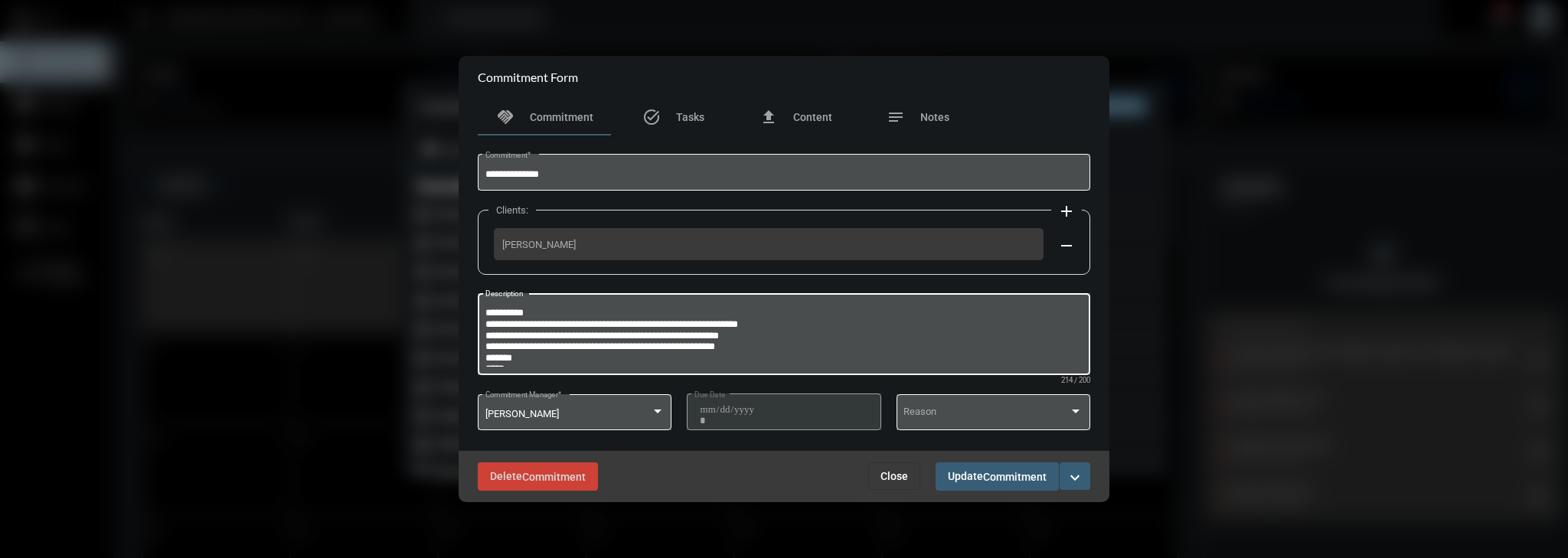 click on "**********" at bounding box center (784, 336) 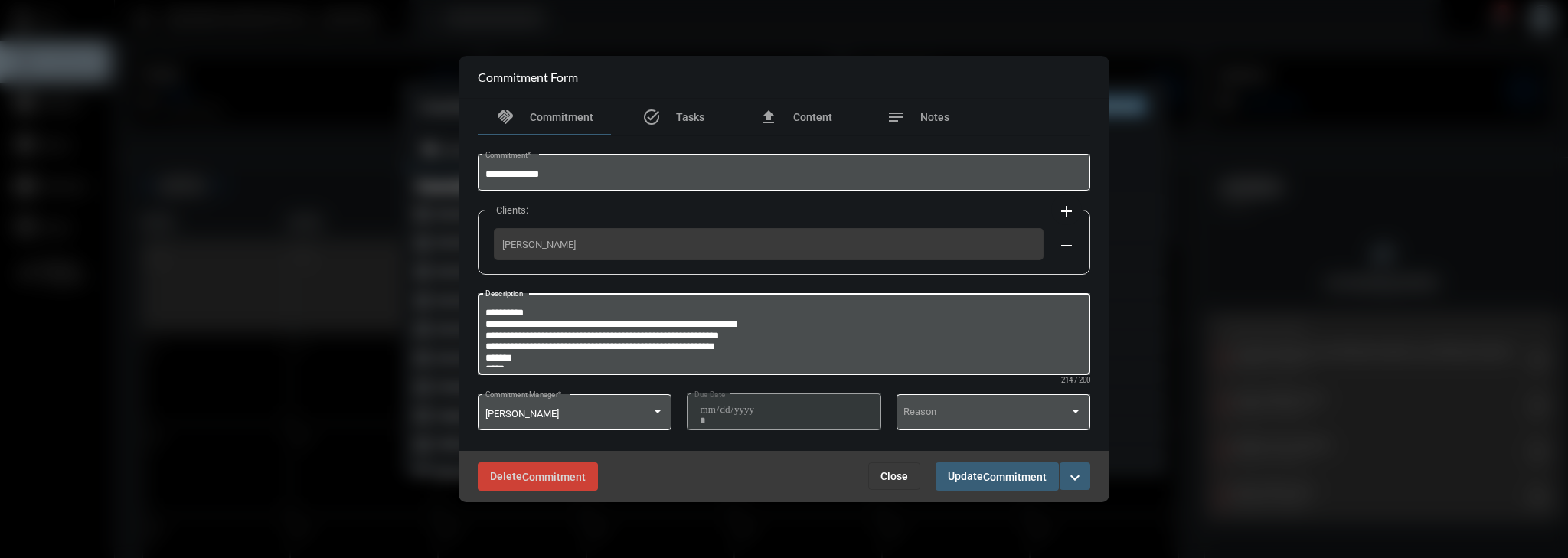 click on "**********" at bounding box center [784, 336] 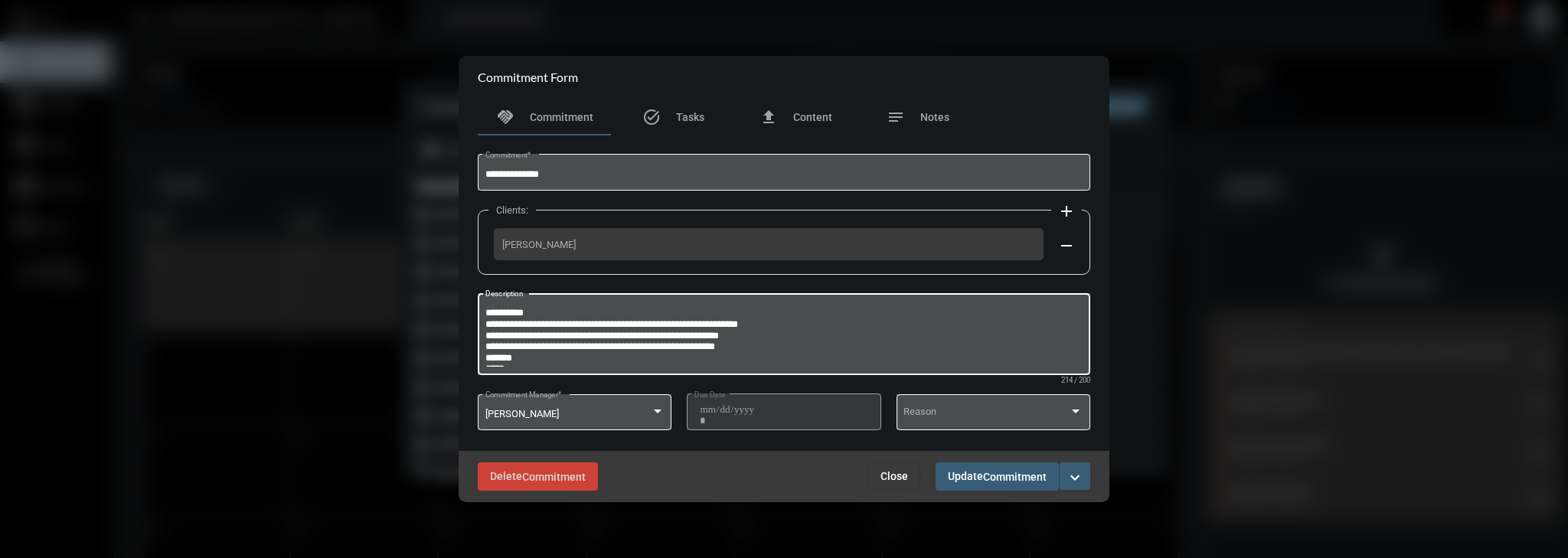 click on "**********" at bounding box center (784, 336) 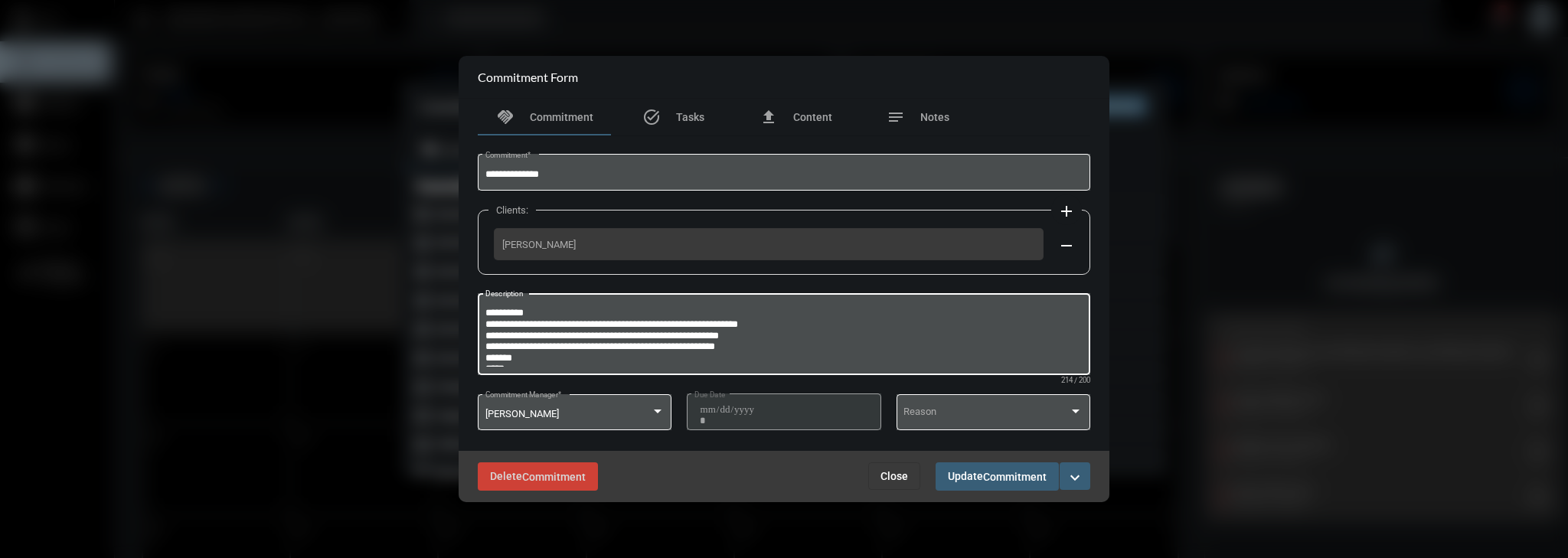 click on "**********" at bounding box center (784, 336) 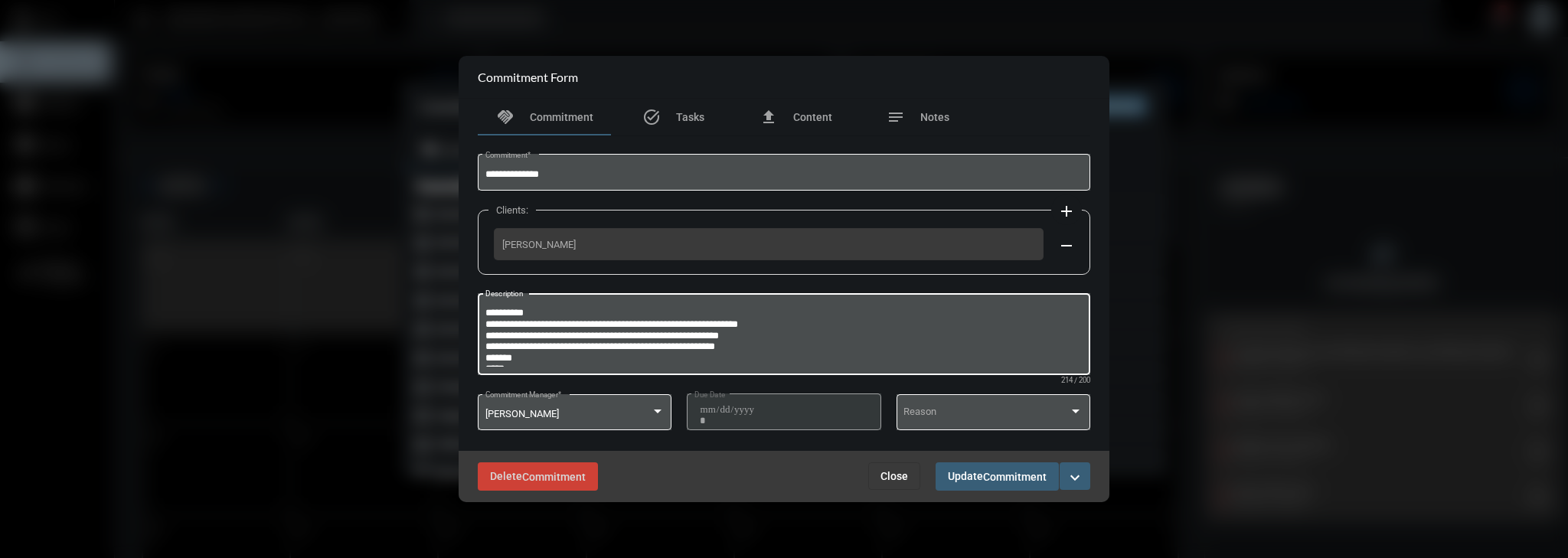 click on "**********" at bounding box center [784, 336] 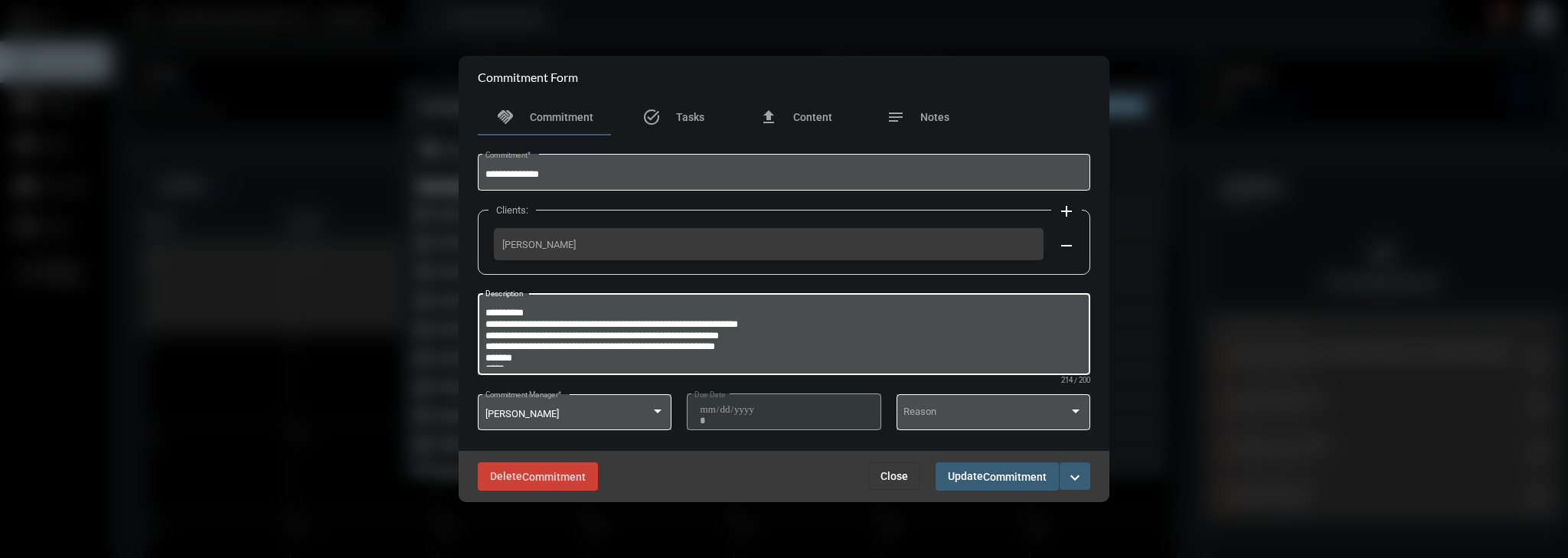 click on "**********" at bounding box center [784, 336] 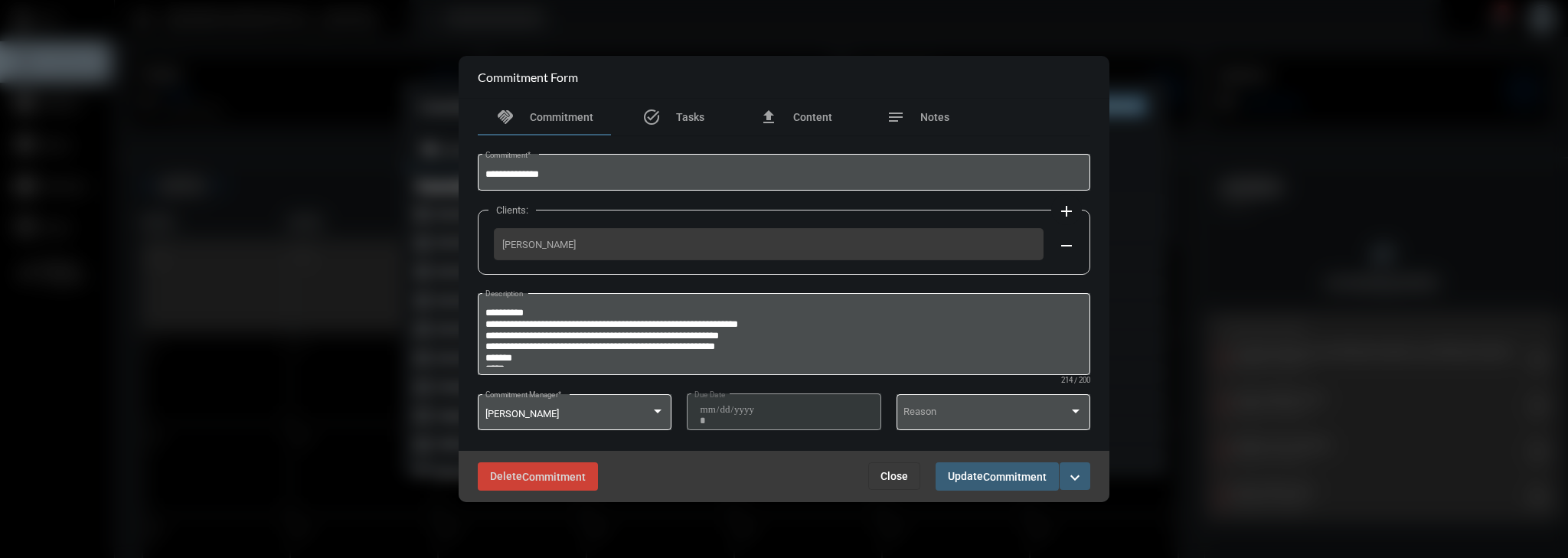 click on "Commitment Form" at bounding box center [784, 77] 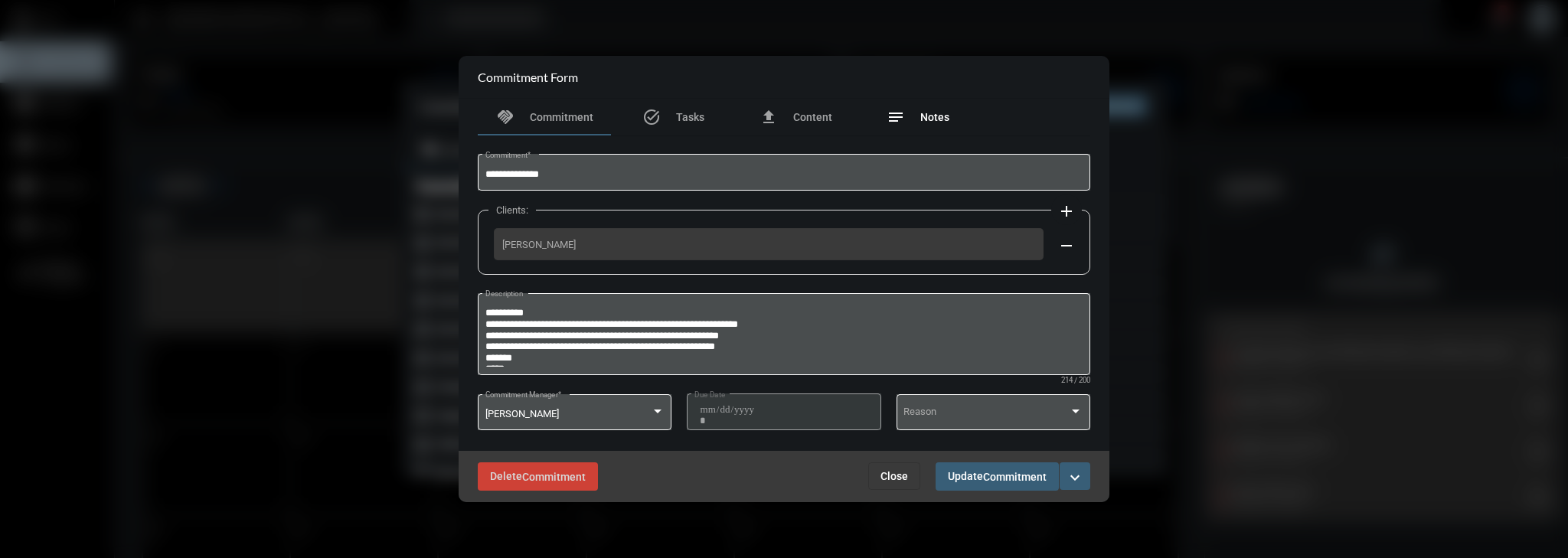 click on "notes Notes" at bounding box center (918, 117) 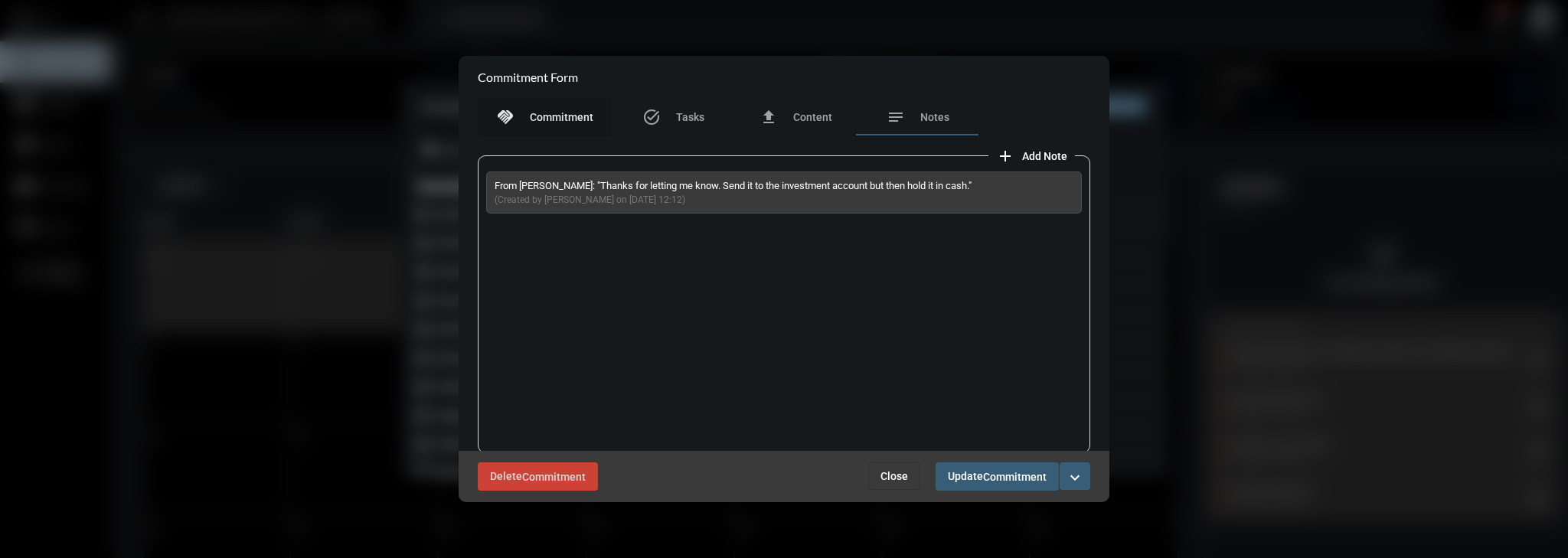 click on "Commitment" at bounding box center (561, 117) 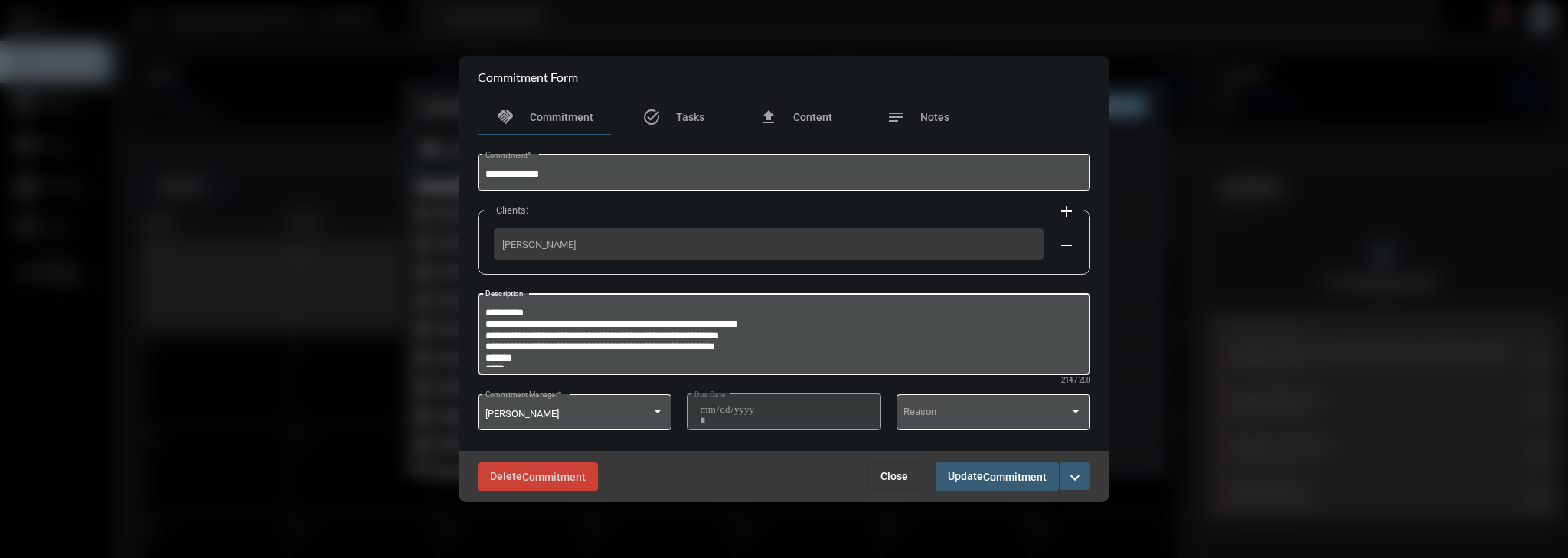 click on "**********" at bounding box center [784, 336] 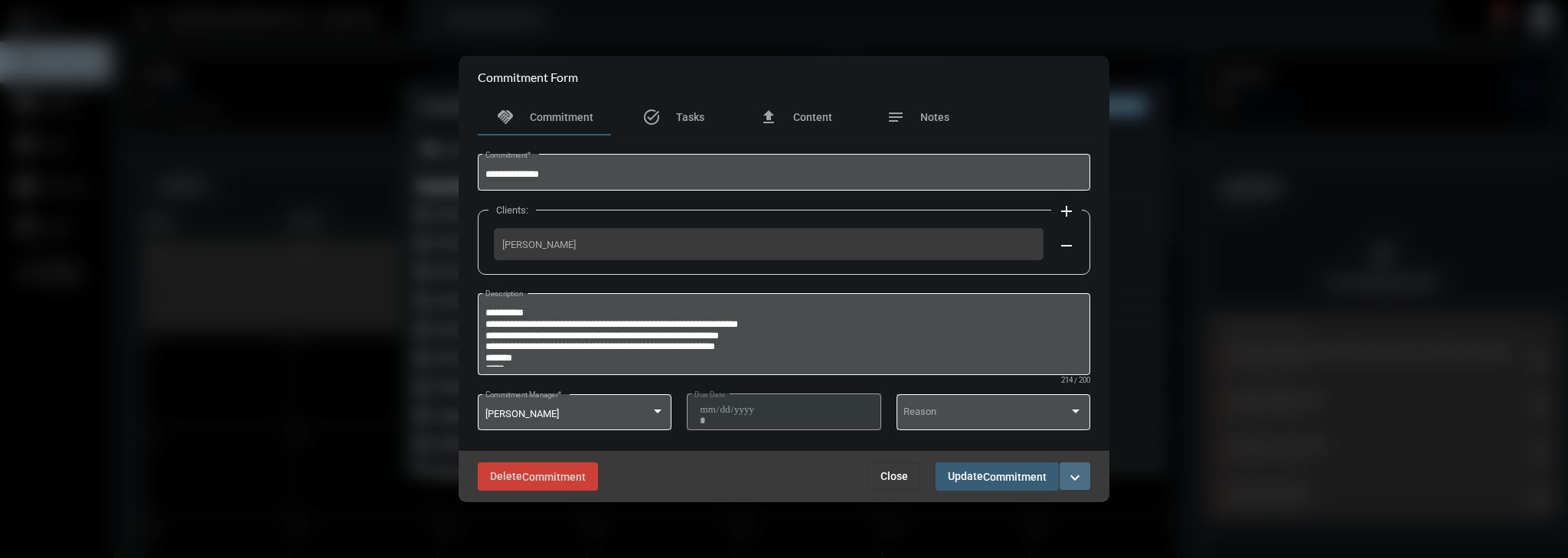click on "expand_more" at bounding box center (1075, 476) 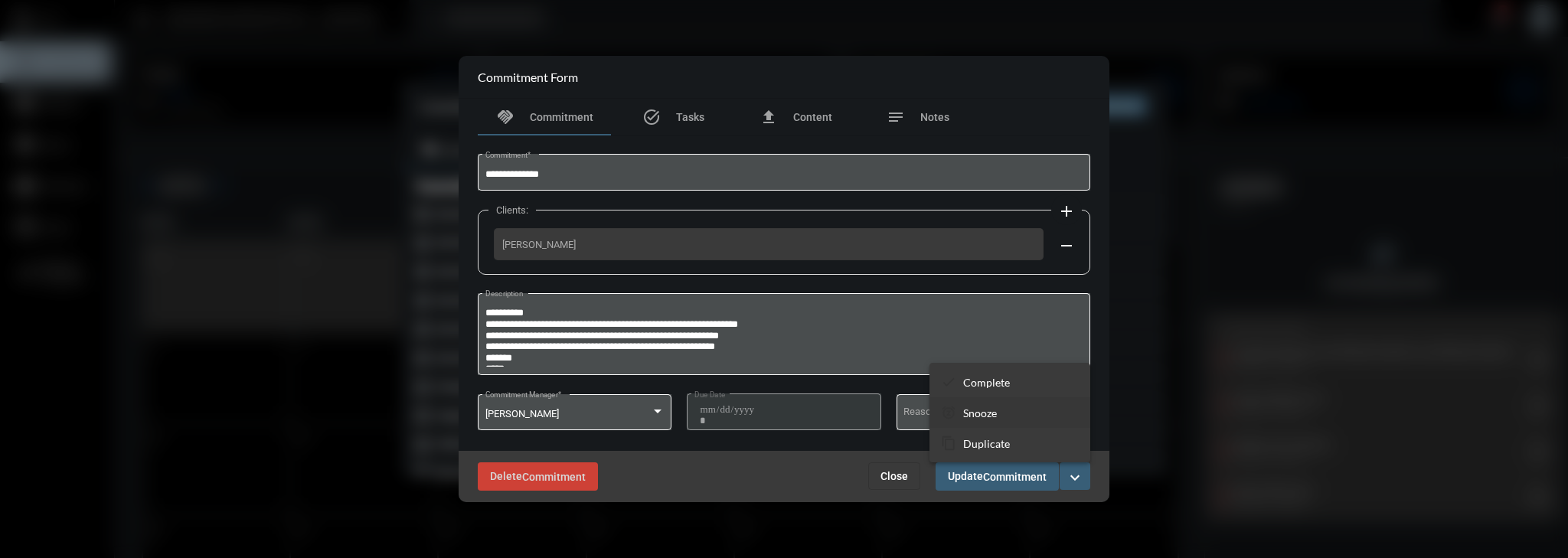 click on "snooze Snooze" at bounding box center [1010, 413] 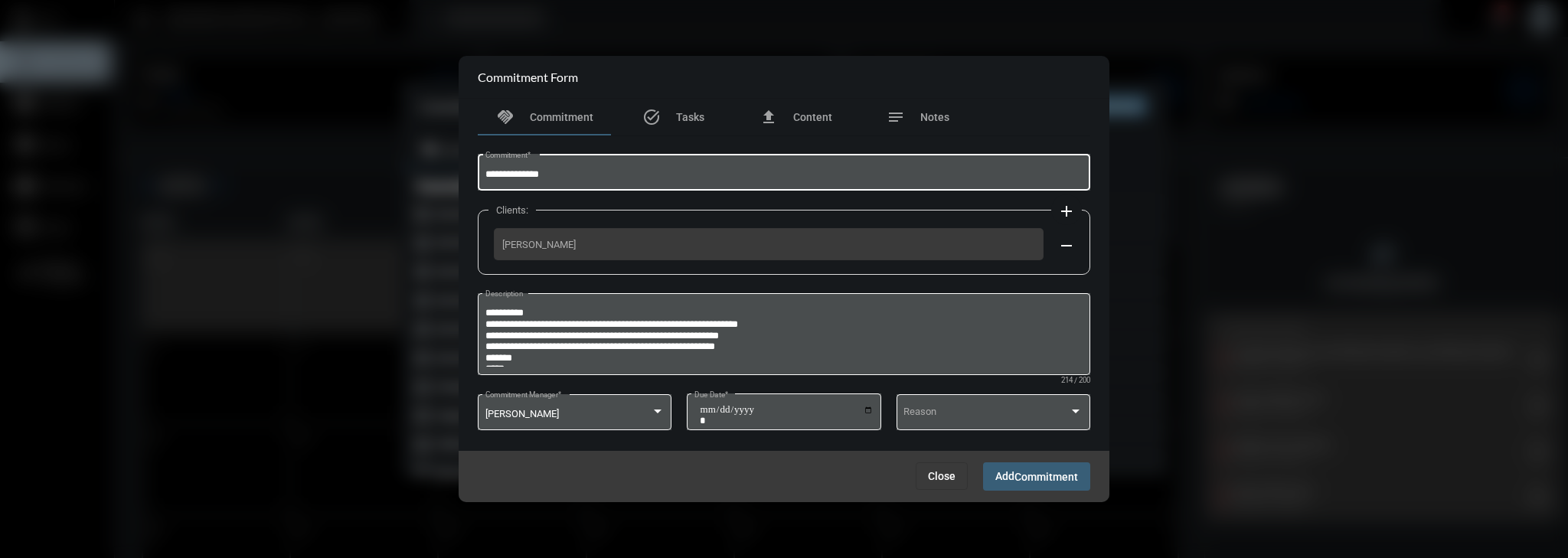 click on "**********" at bounding box center (784, 175) 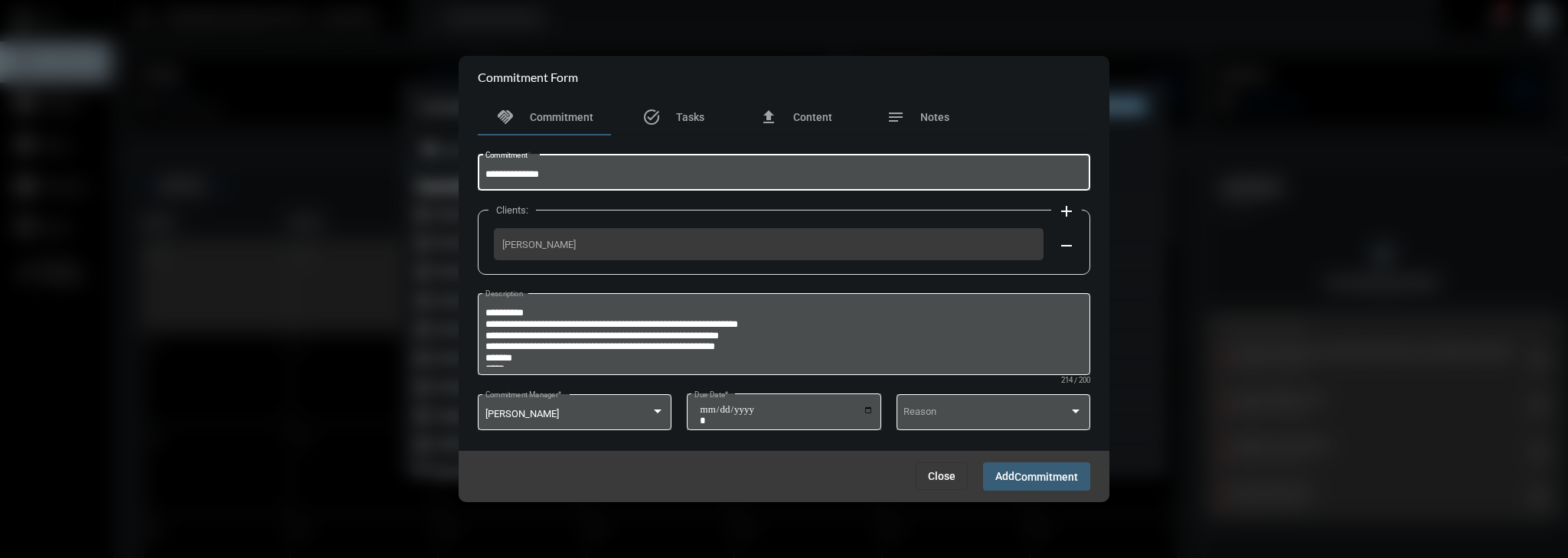 click on "**********" at bounding box center [784, 175] 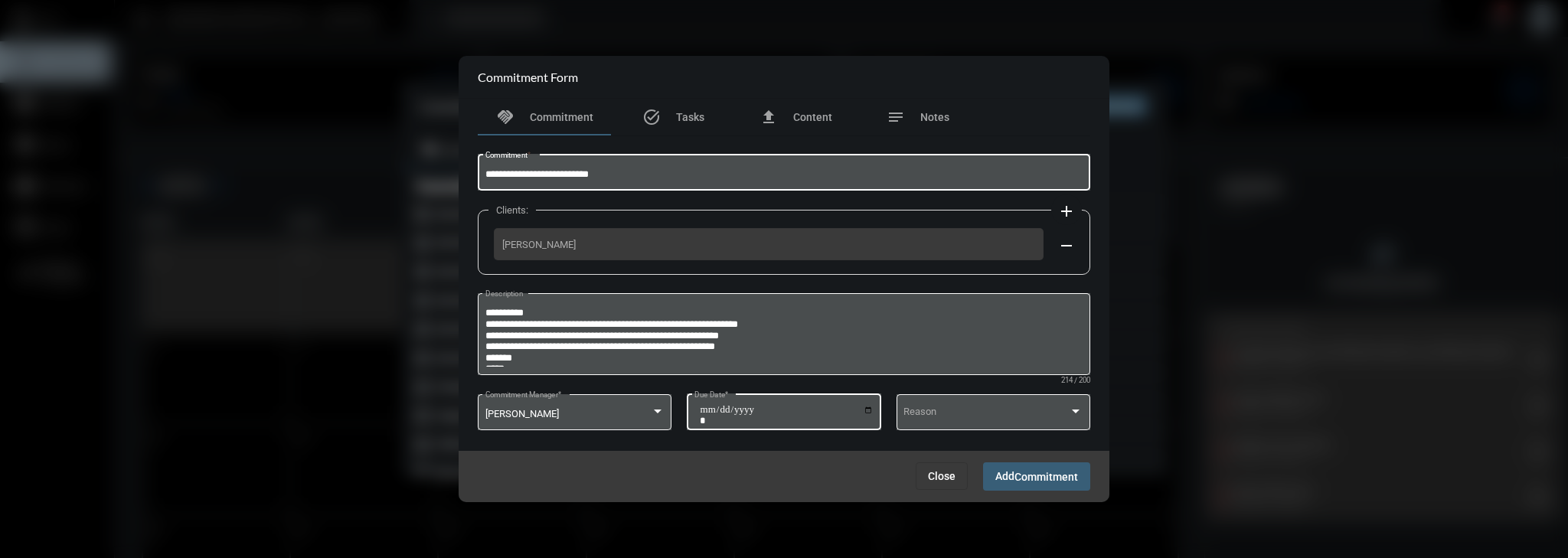 type on "**********" 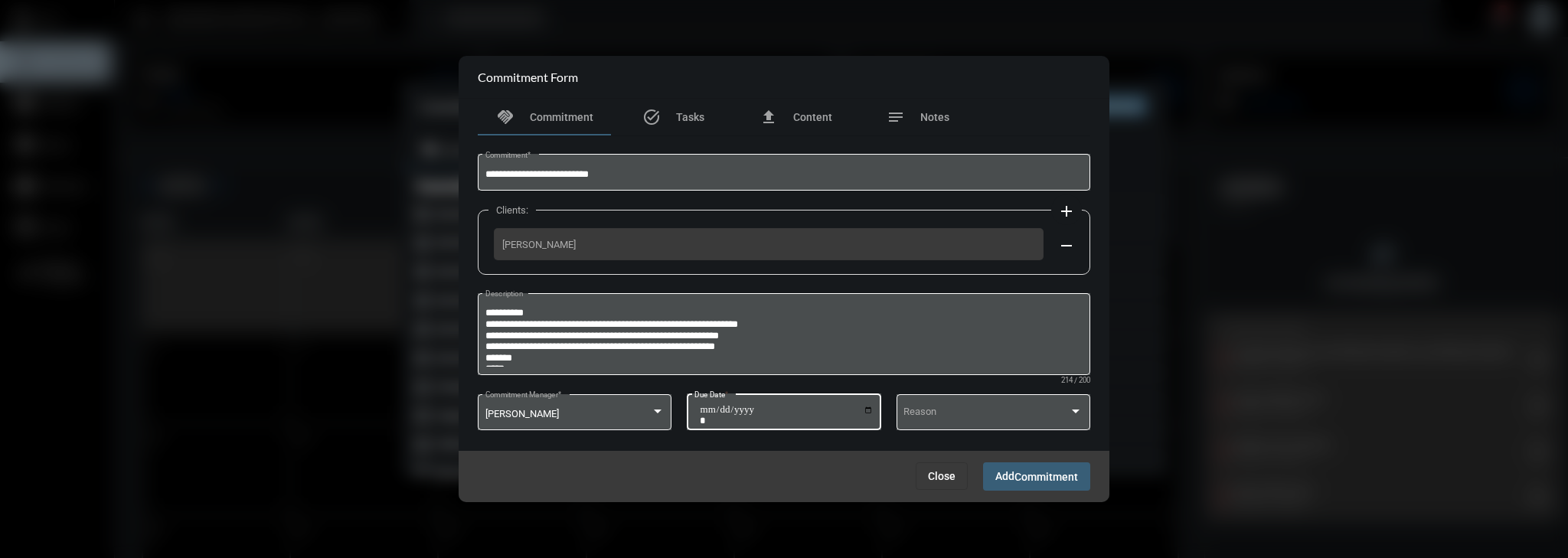 click on "**********" at bounding box center (786, 415) 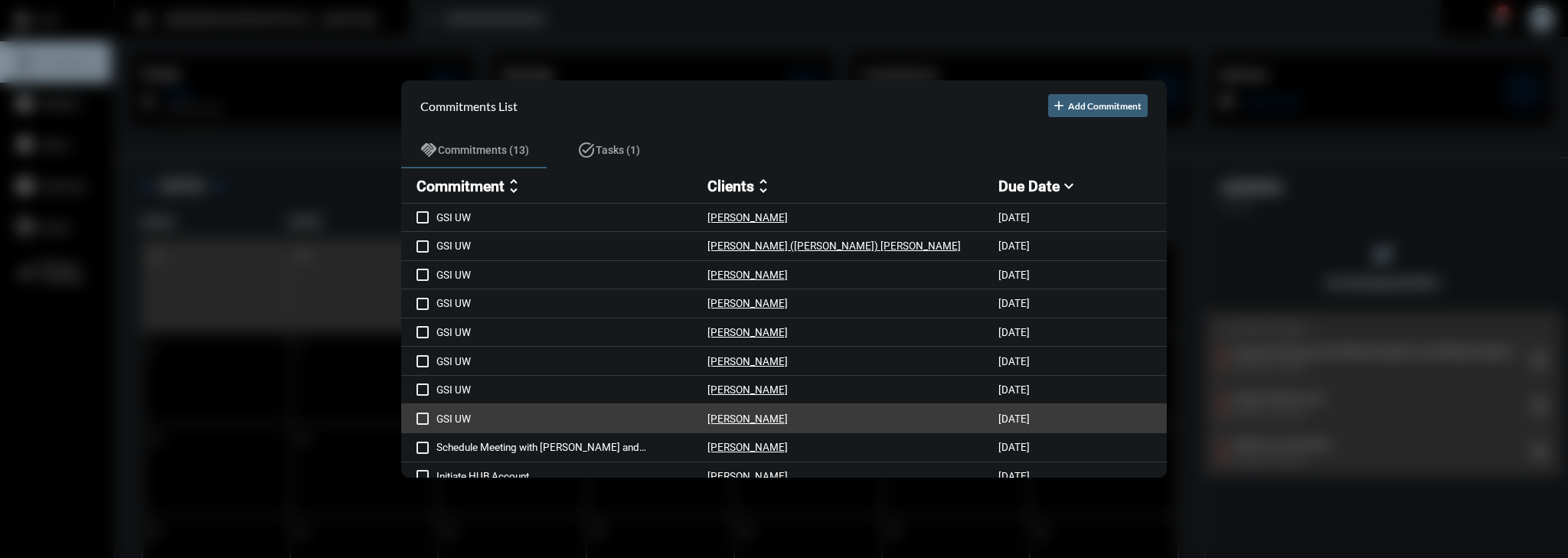 scroll, scrollTop: 99, scrollLeft: 0, axis: vertical 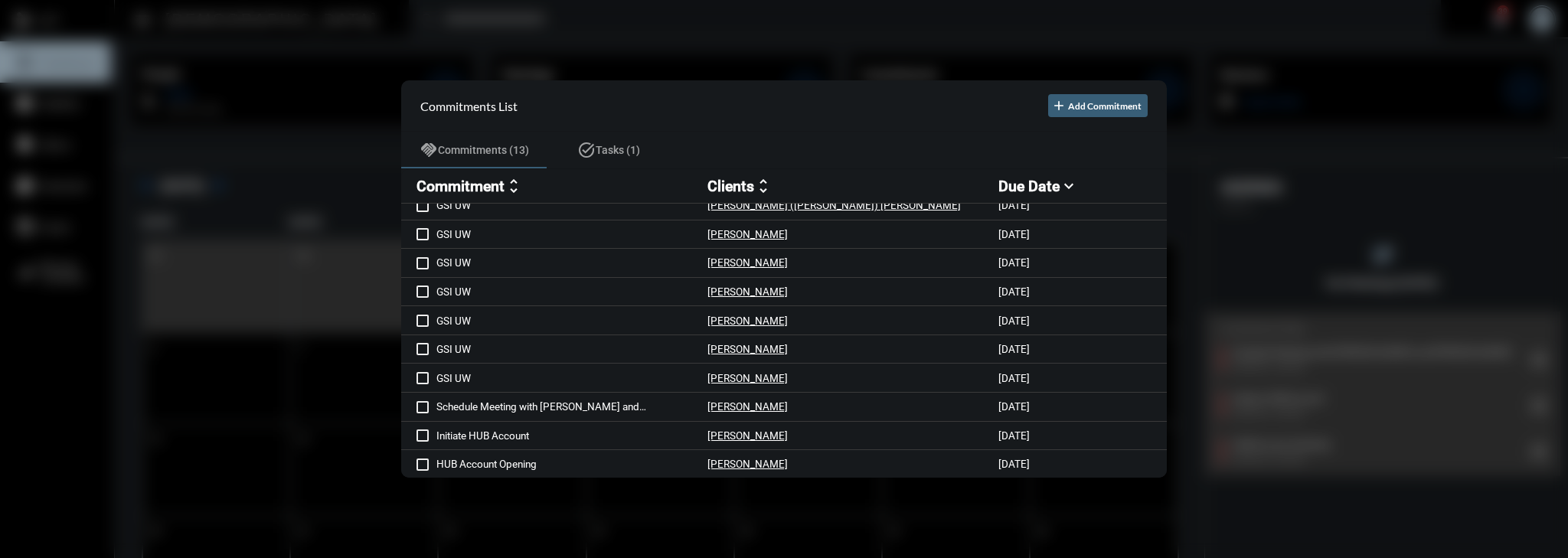 click on "Commitment" at bounding box center [460, 186] 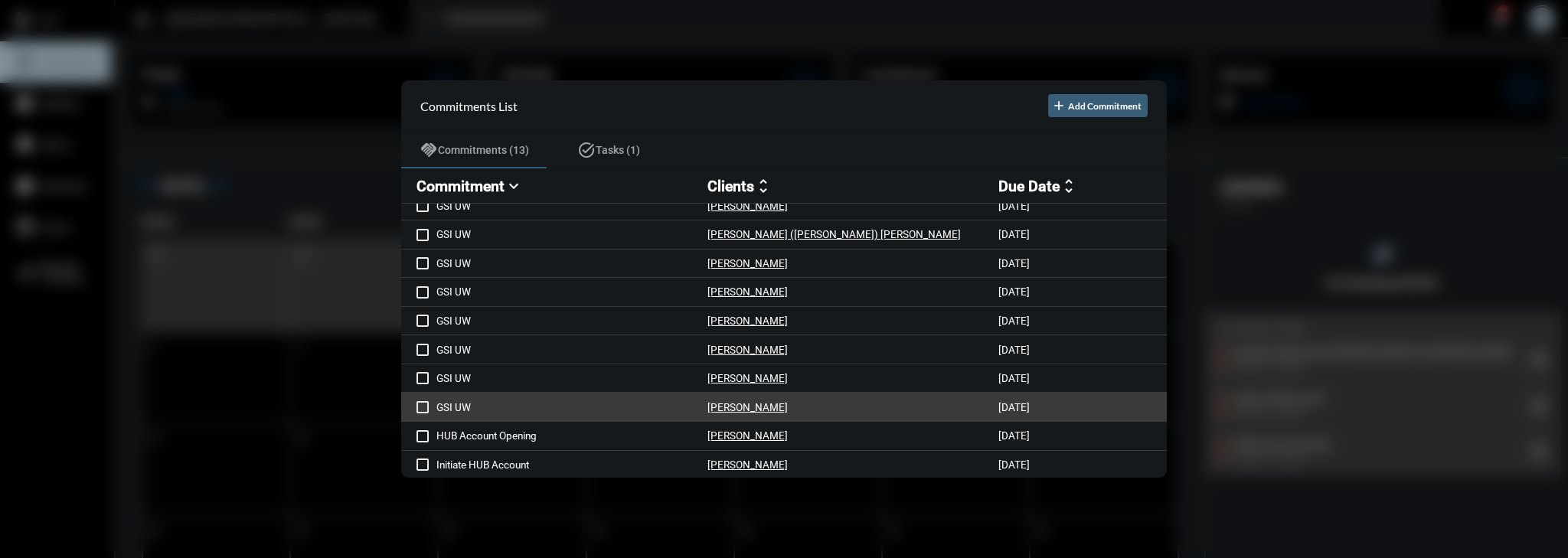 scroll, scrollTop: 99, scrollLeft: 0, axis: vertical 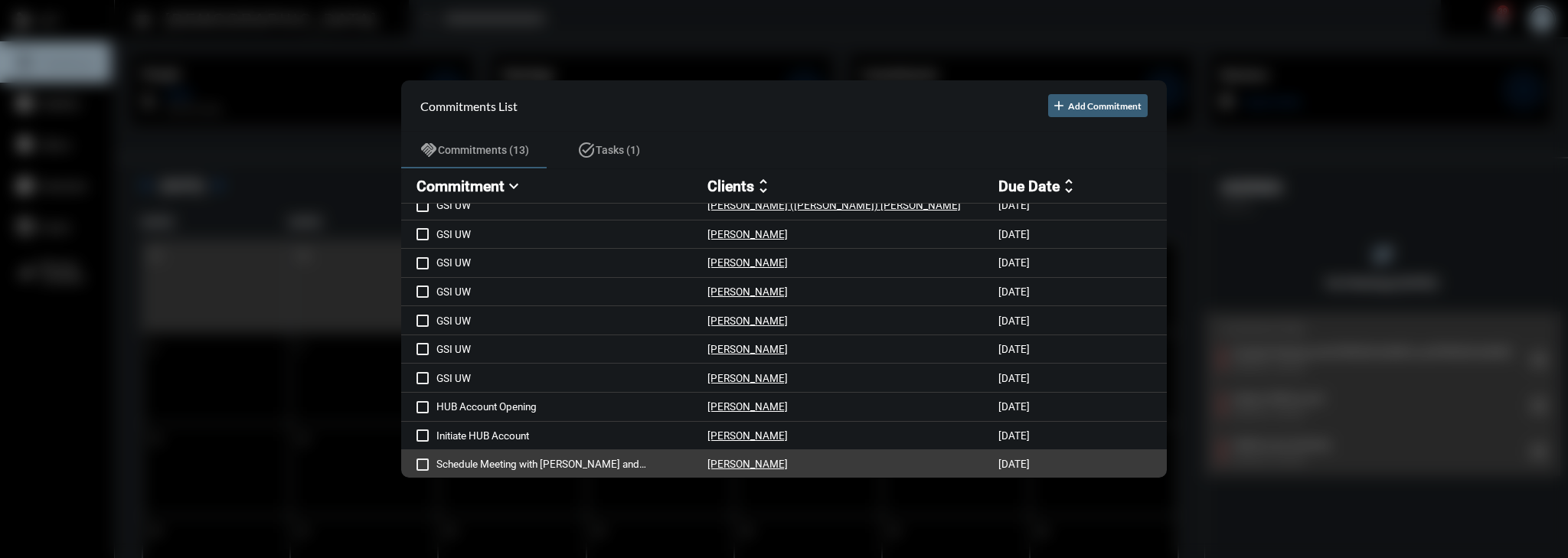 click on "Schedule Meeting with Dave and Lisa" at bounding box center [572, 464] 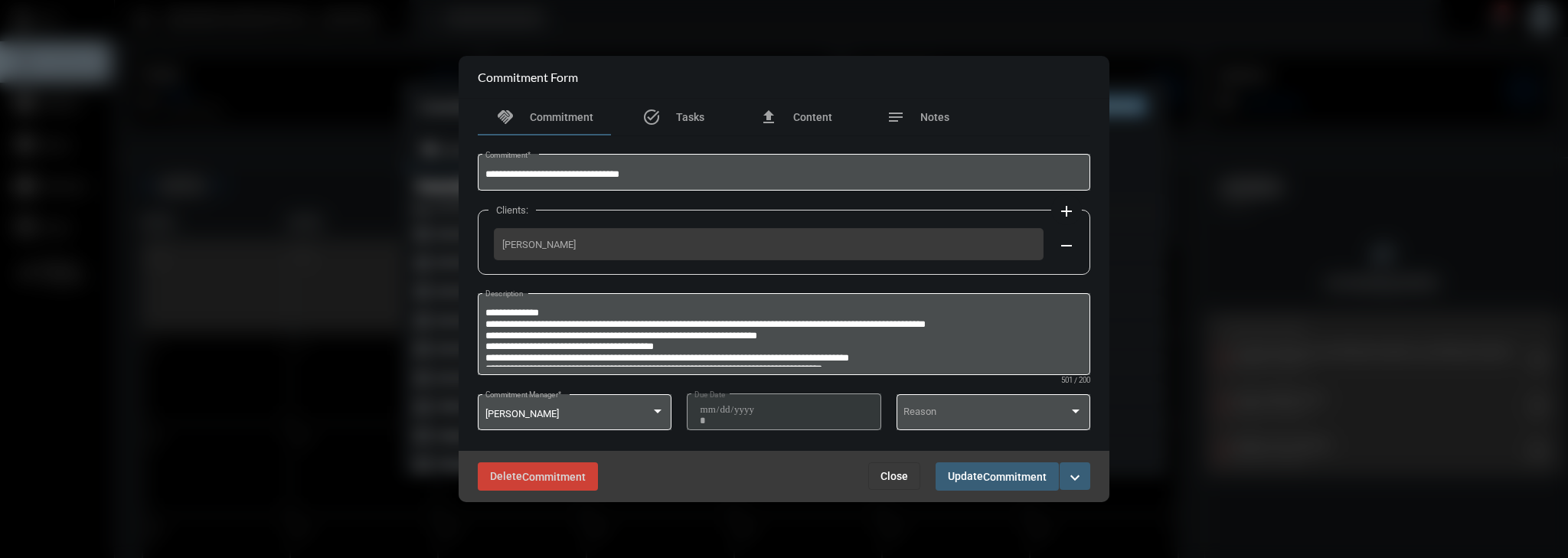 click on "expand_more" at bounding box center (1075, 478) 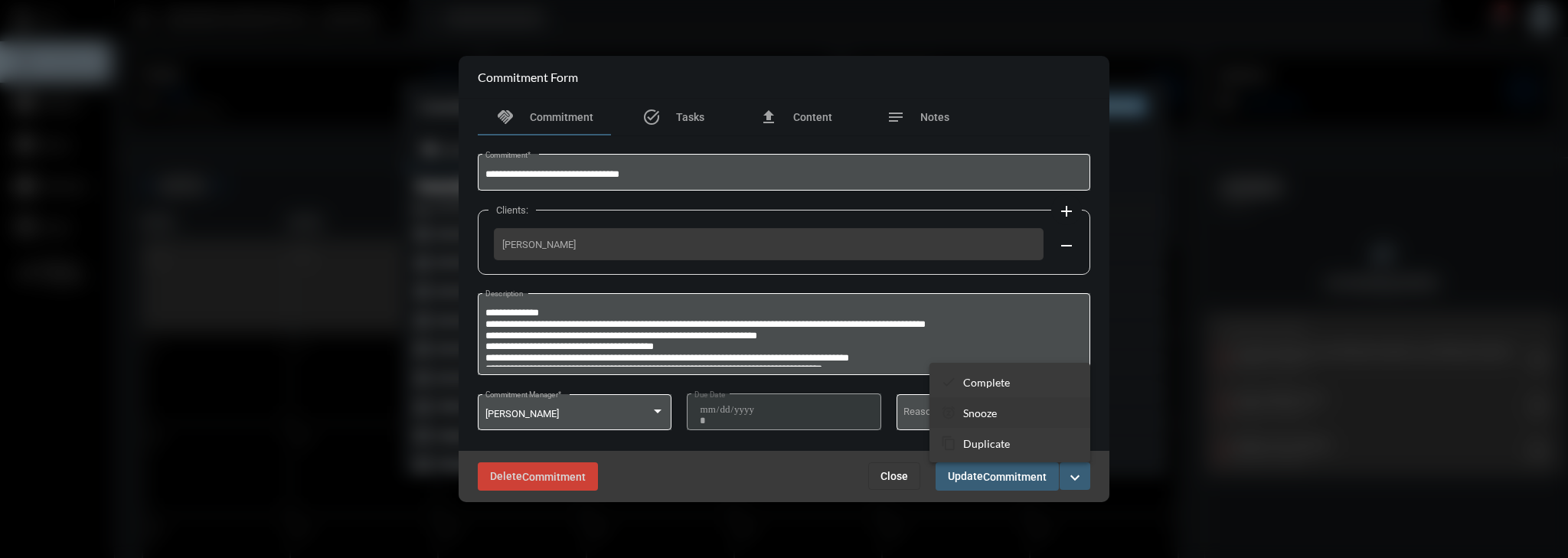click on "snooze Snooze" at bounding box center (1010, 413) 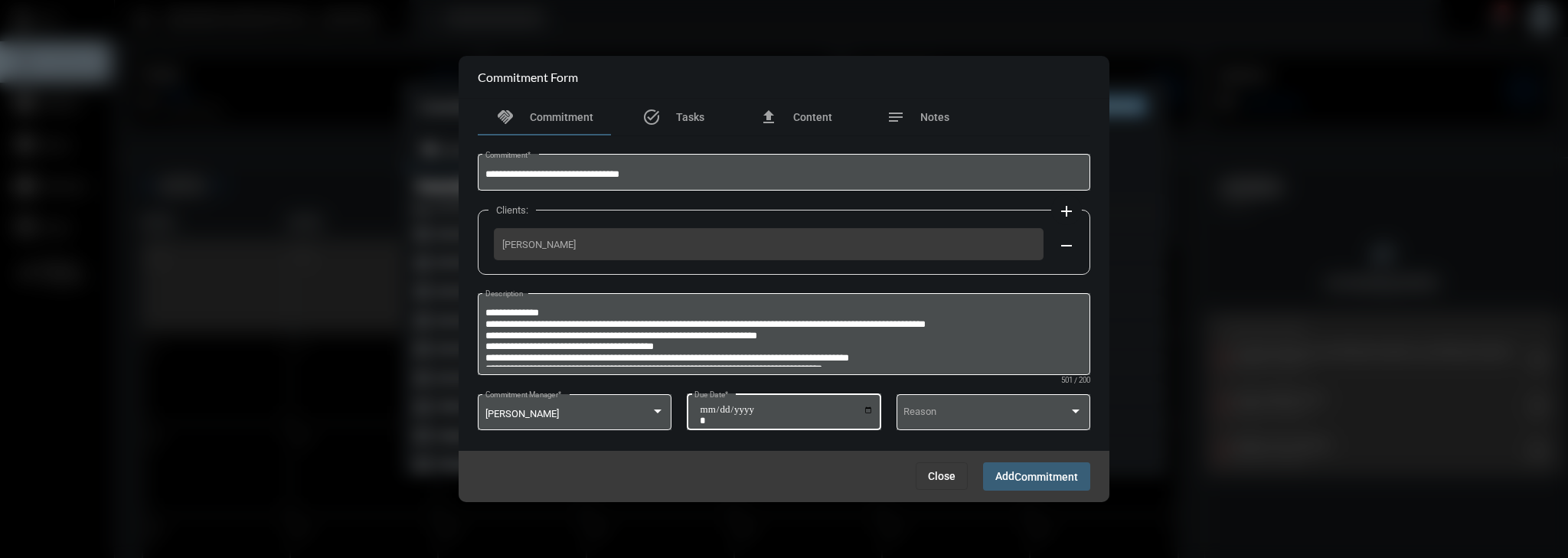 click on "**********" at bounding box center [786, 415] 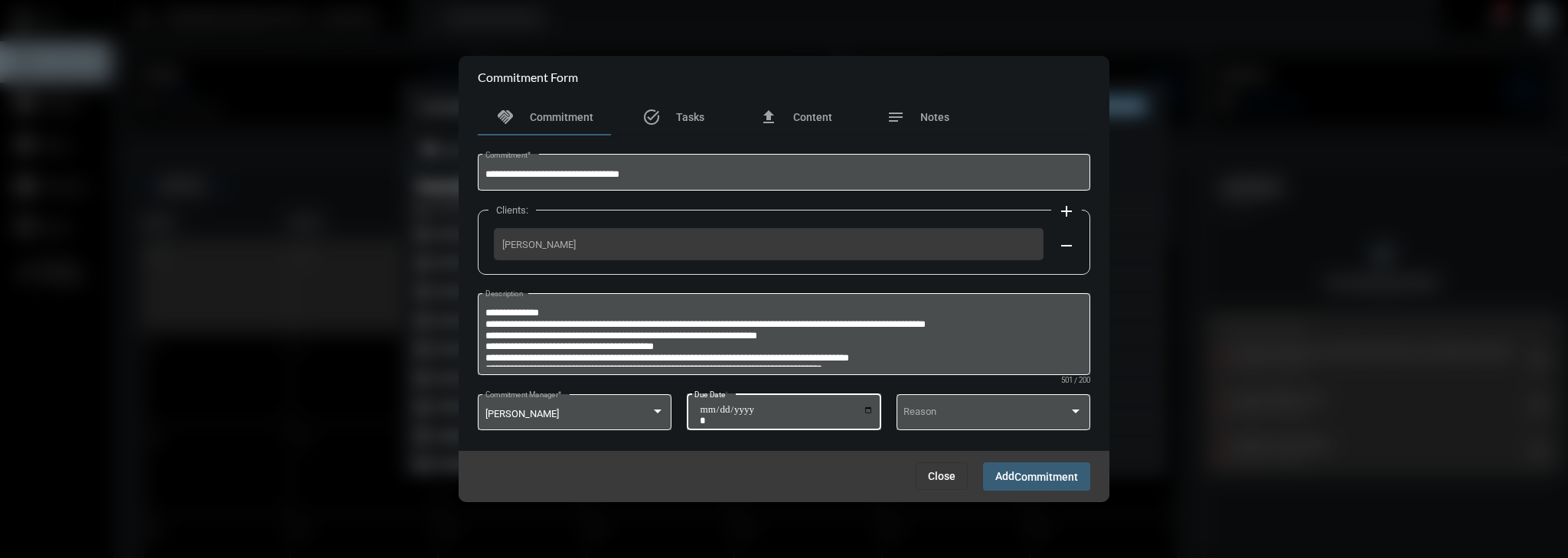 type on "**********" 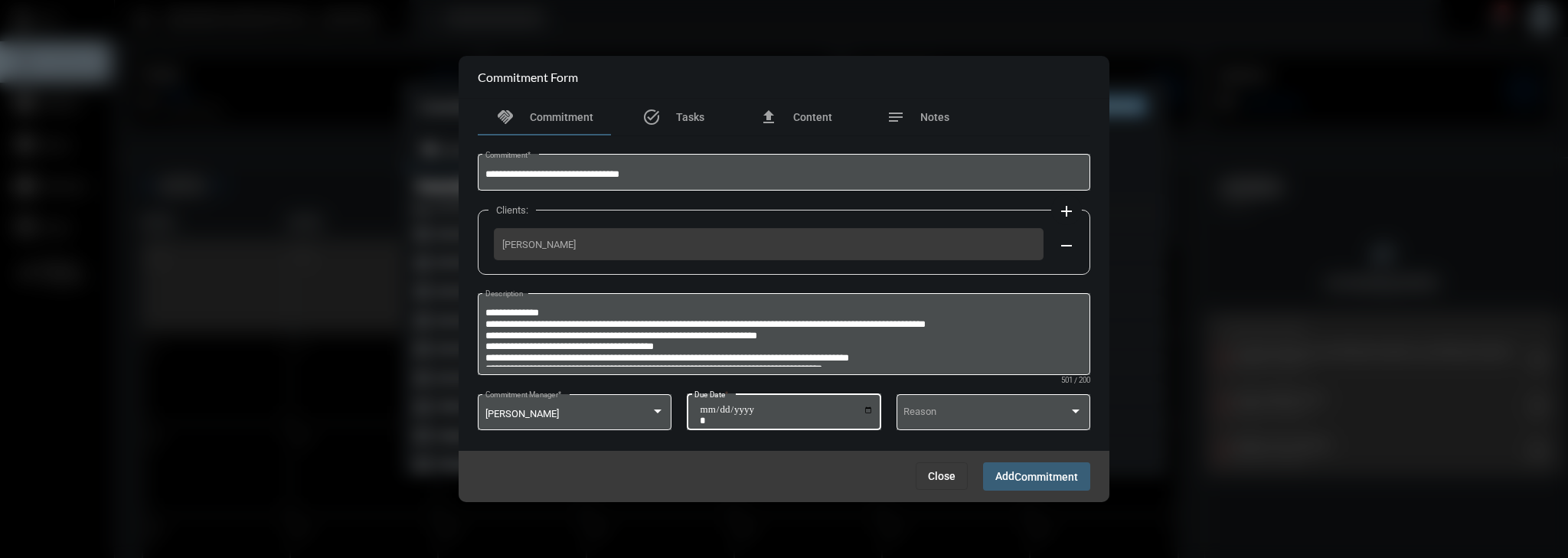 click on "Commitment" at bounding box center [1046, 477] 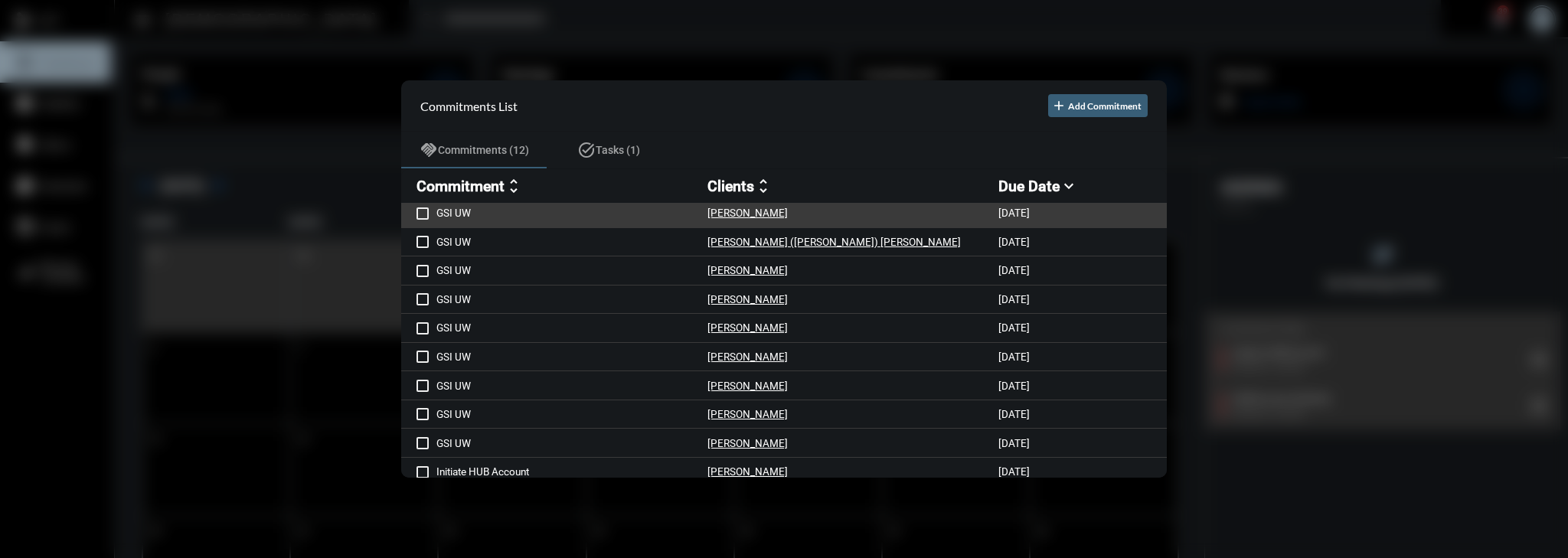 scroll, scrollTop: 0, scrollLeft: 0, axis: both 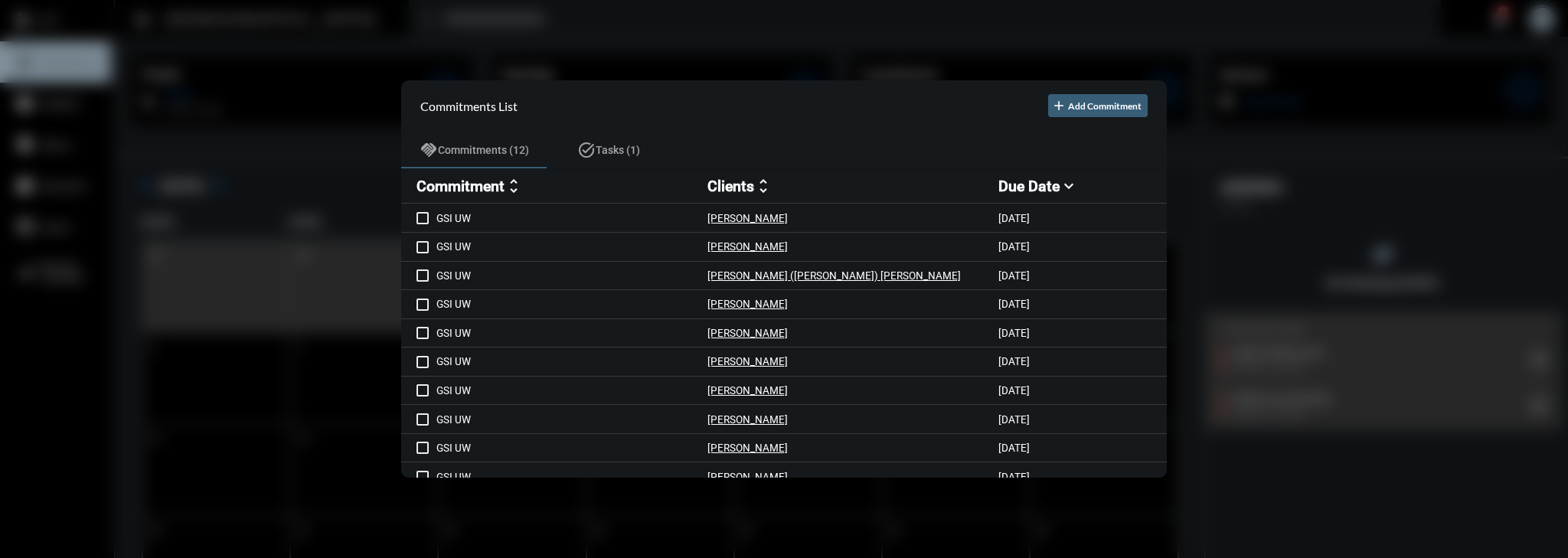 click on "Commitment" at bounding box center [460, 186] 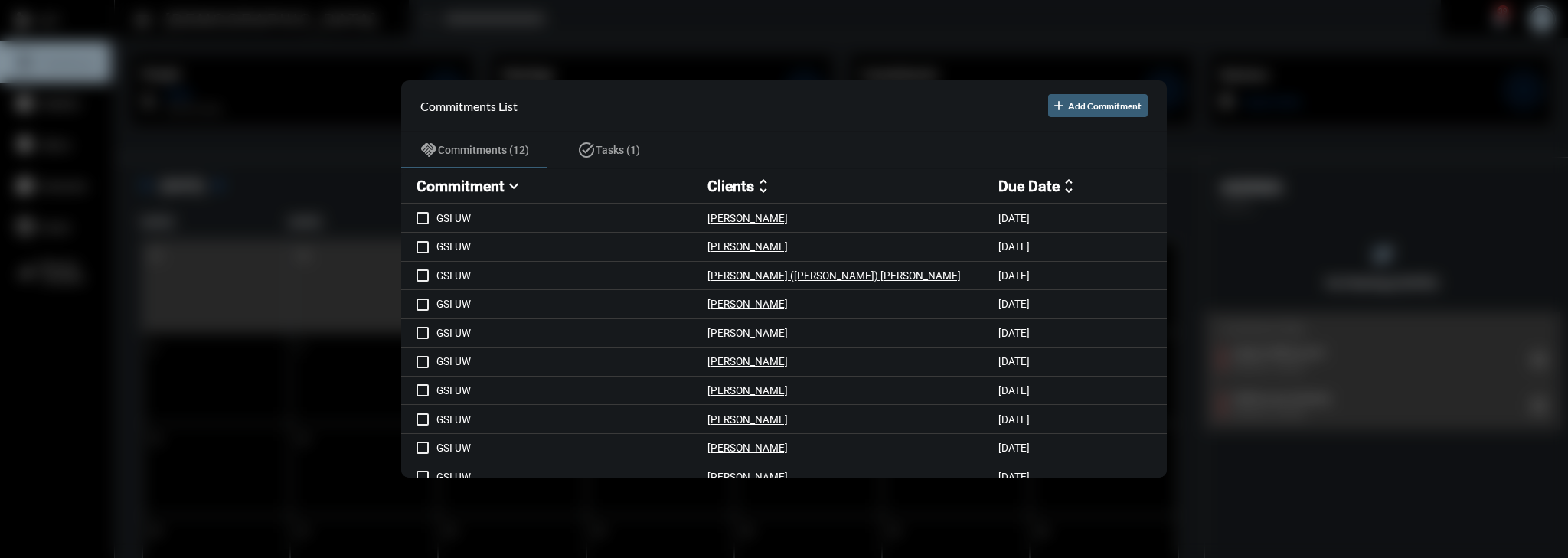 click on "Commitment" at bounding box center (460, 186) 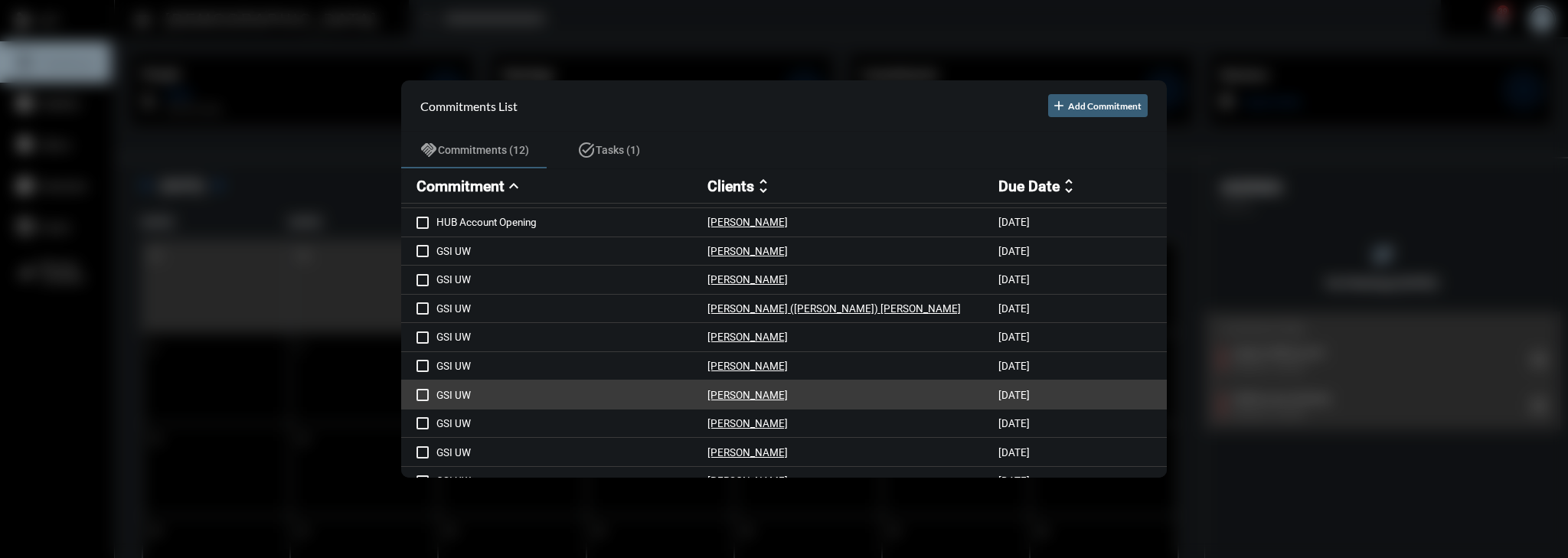 scroll, scrollTop: 0, scrollLeft: 0, axis: both 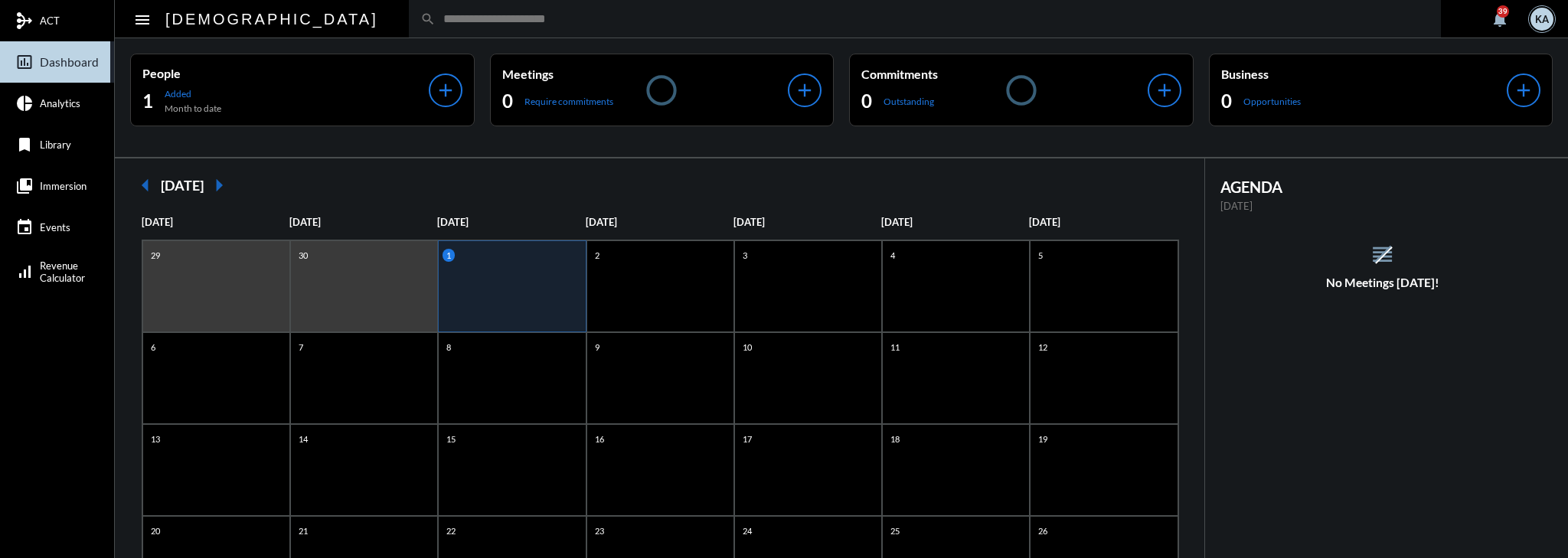 click 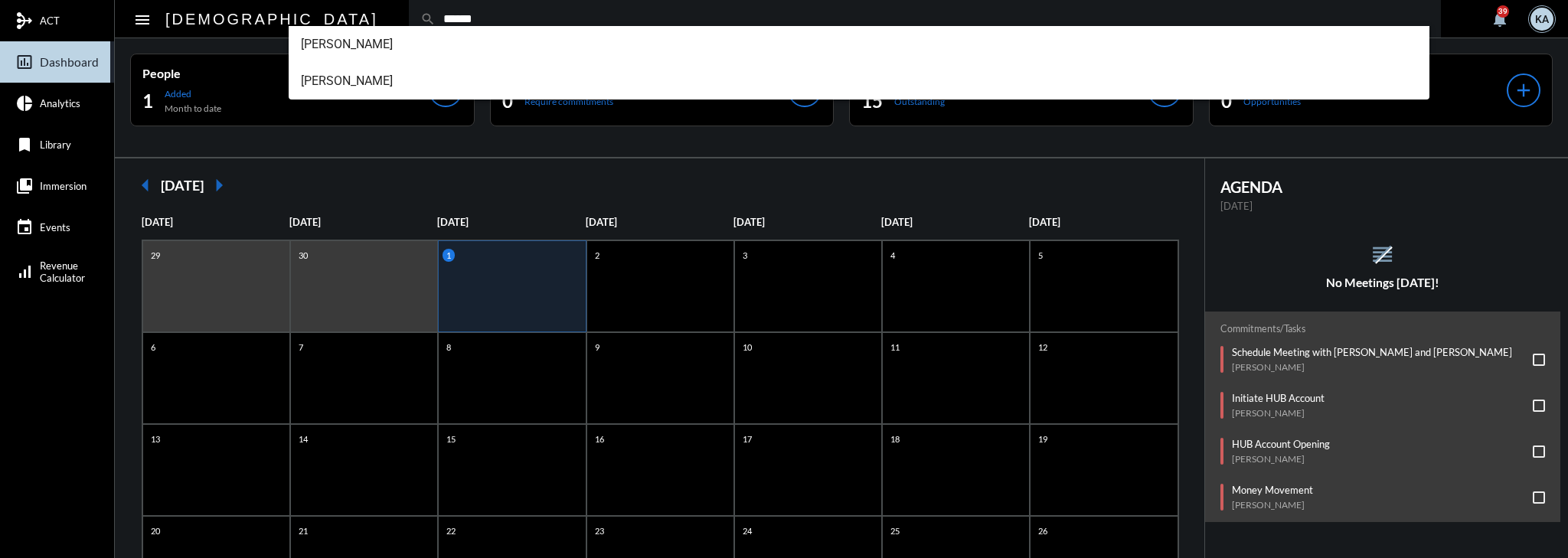 type on "******" 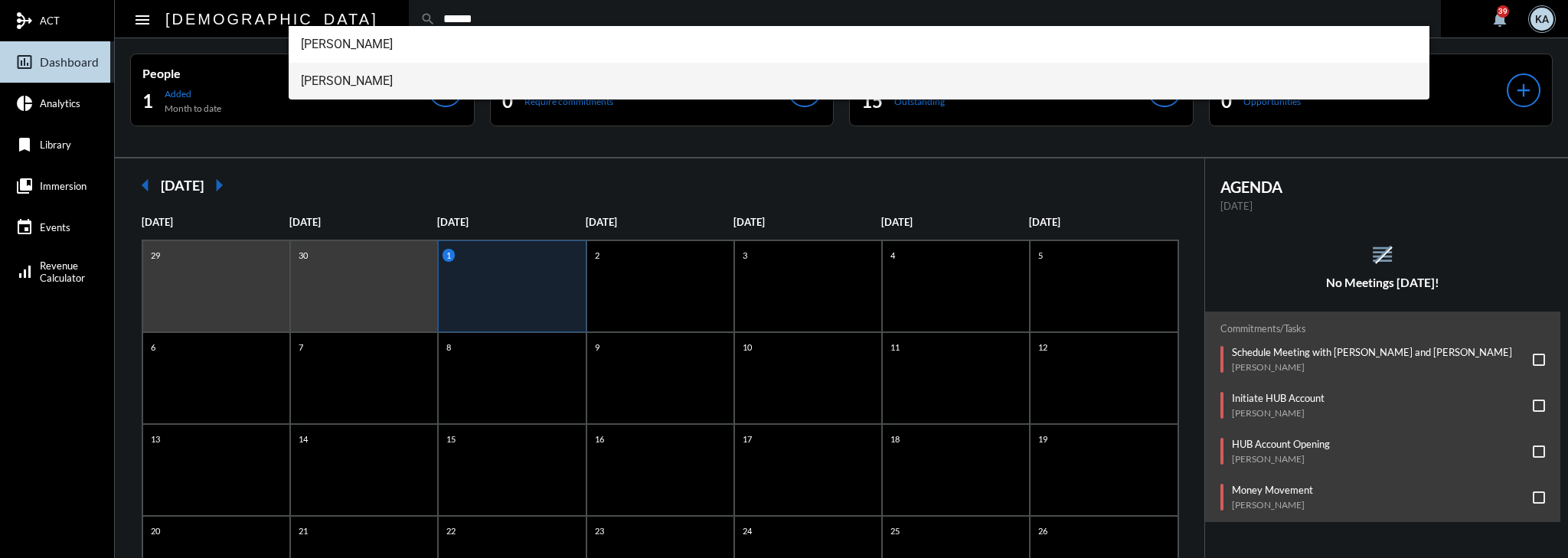 click on "Ramon  Andino" at bounding box center [859, 81] 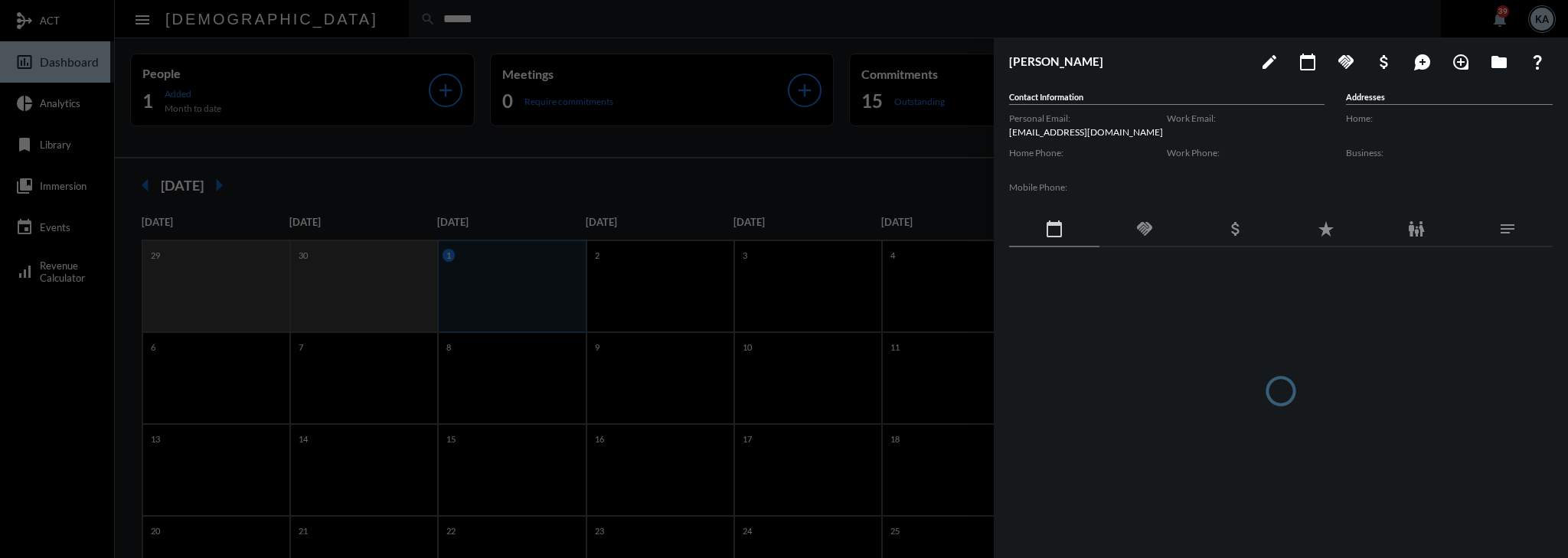 type 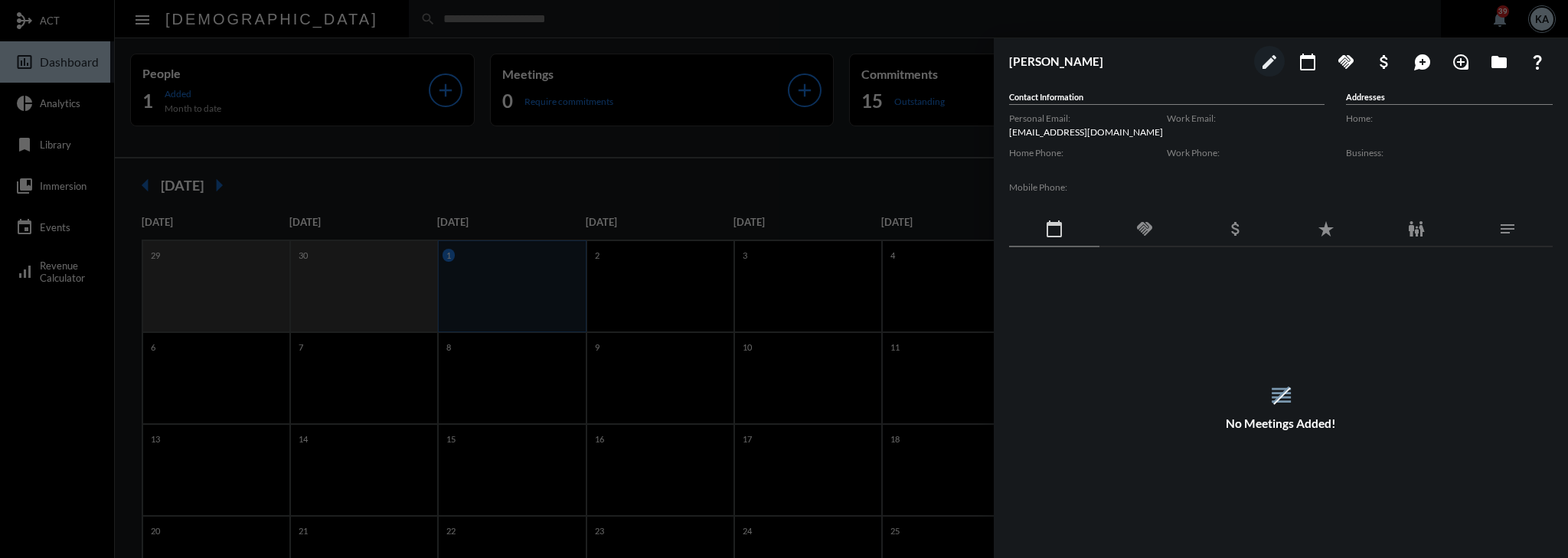 click on "handshake" 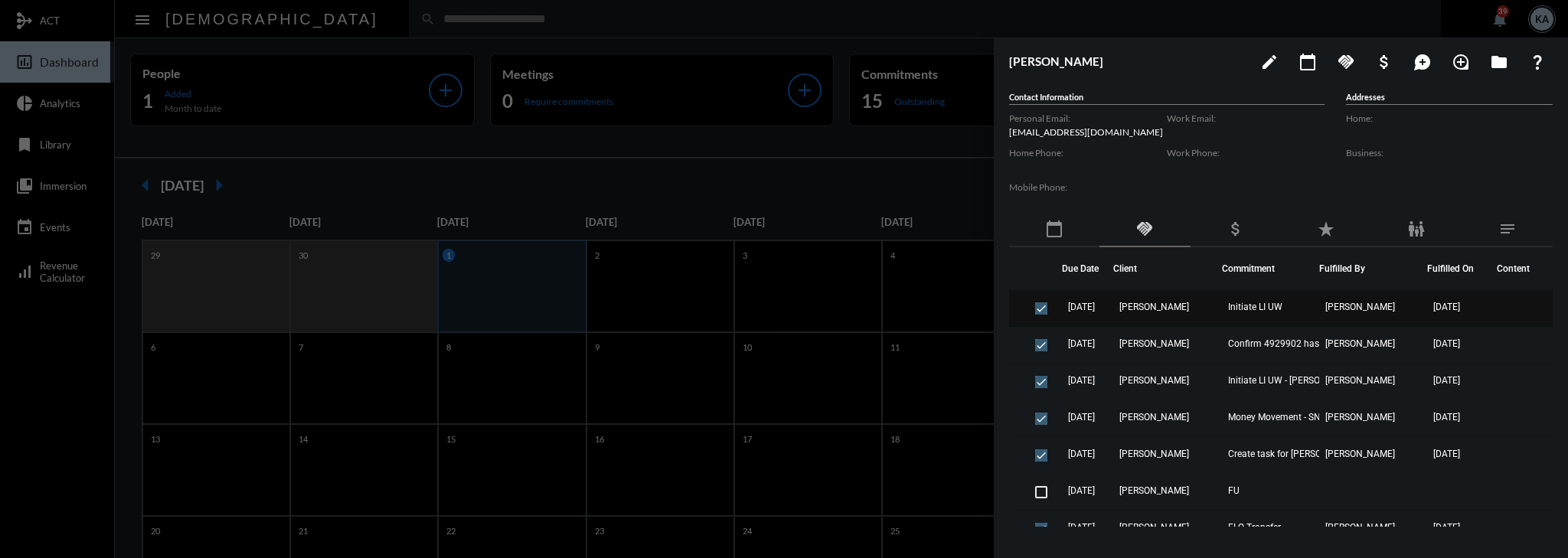 click on "Initiate LI UW" 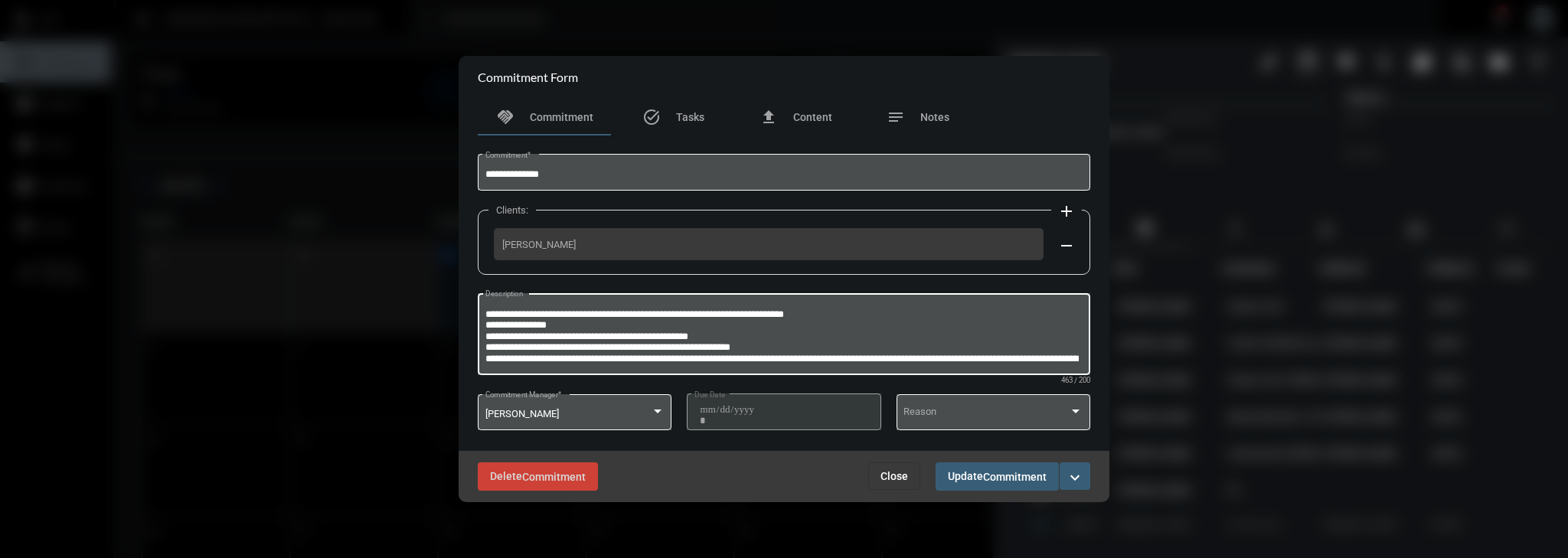 scroll, scrollTop: 0, scrollLeft: 0, axis: both 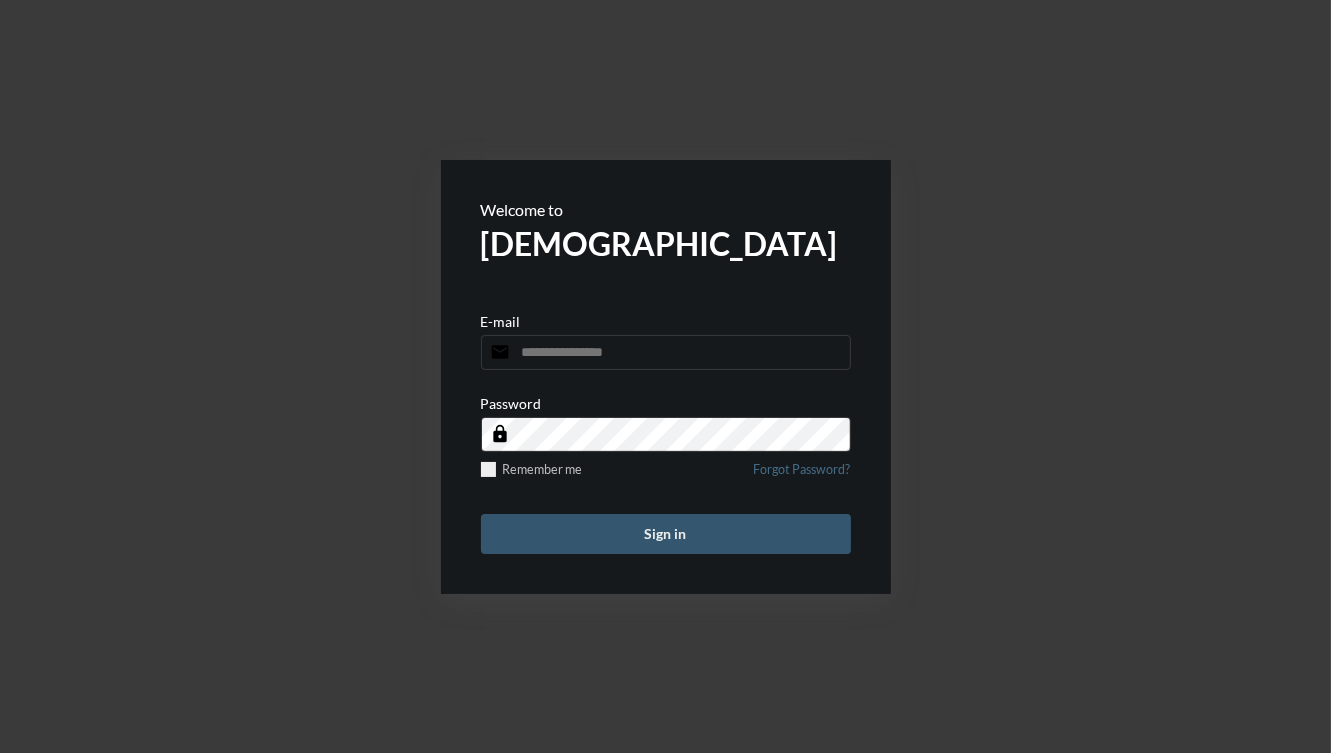 type on "**********" 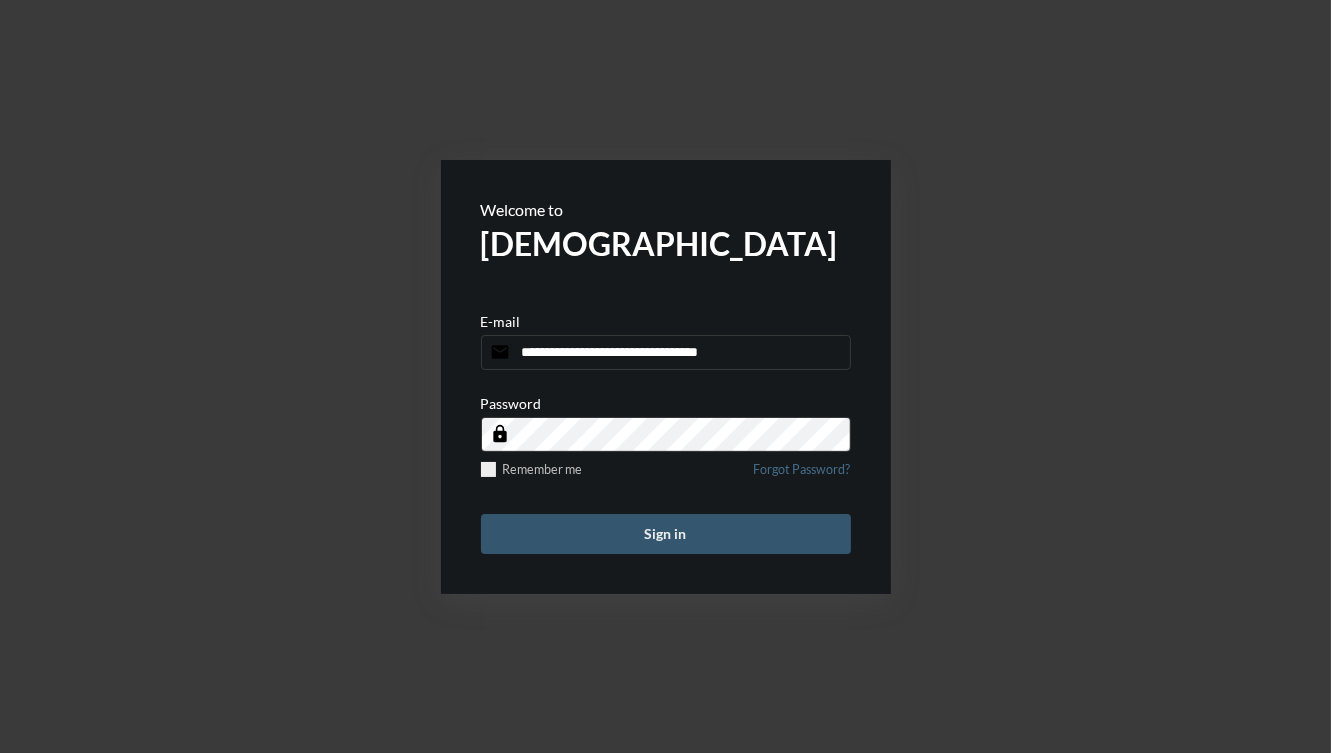 click on "Sign in" at bounding box center [666, 534] 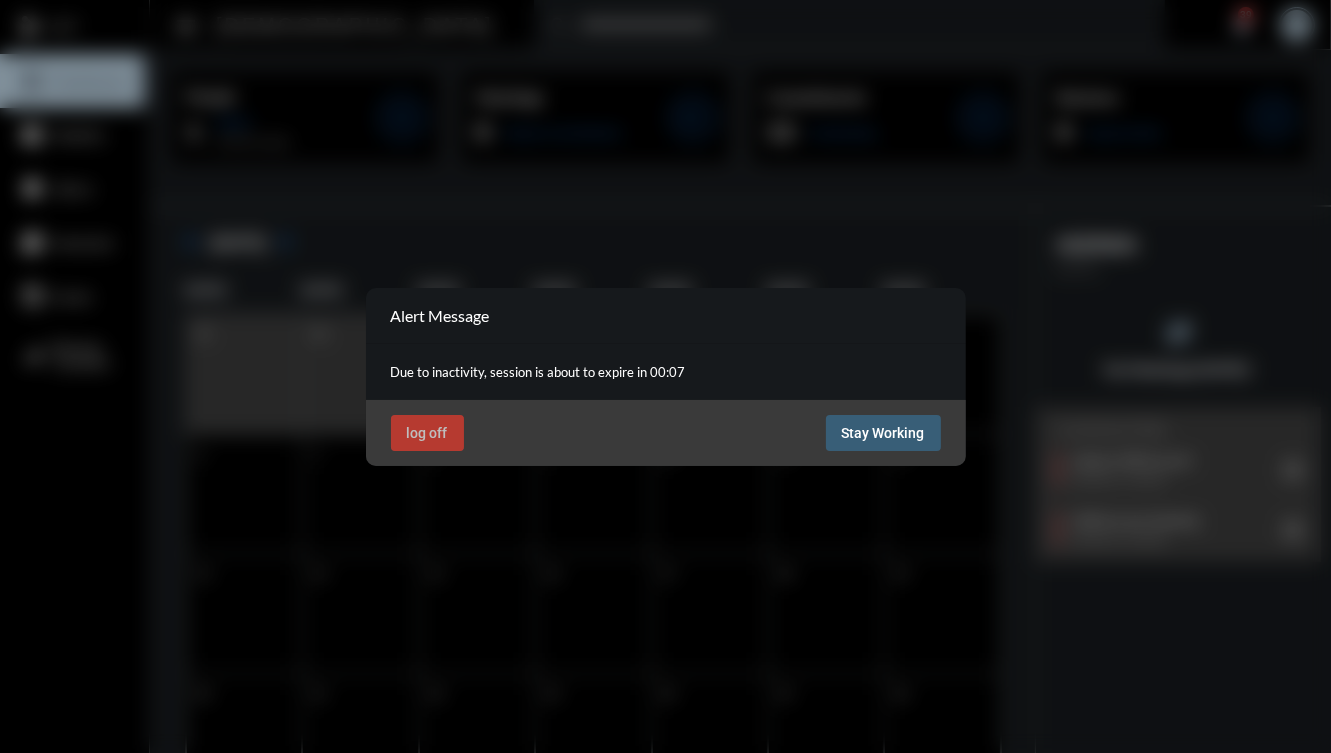 click on "Stay Working" at bounding box center (883, 433) 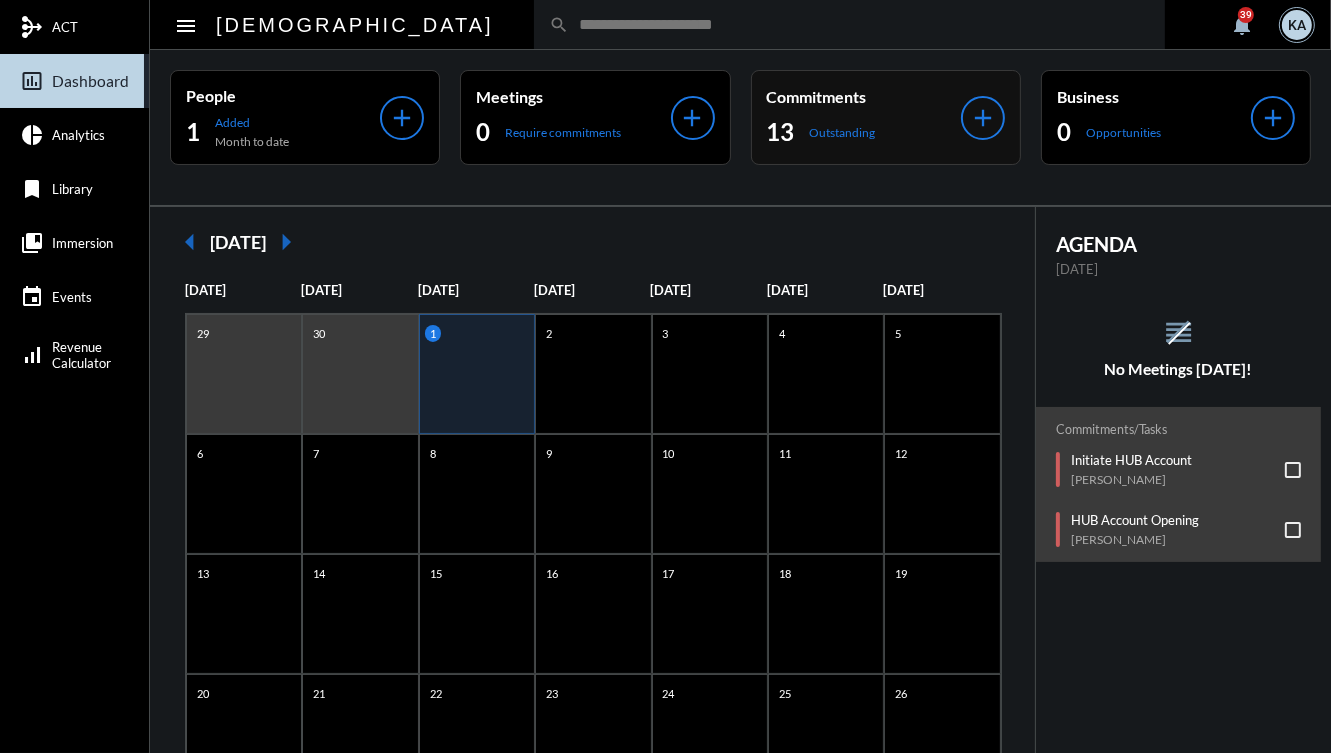 click on "13 Outstanding" 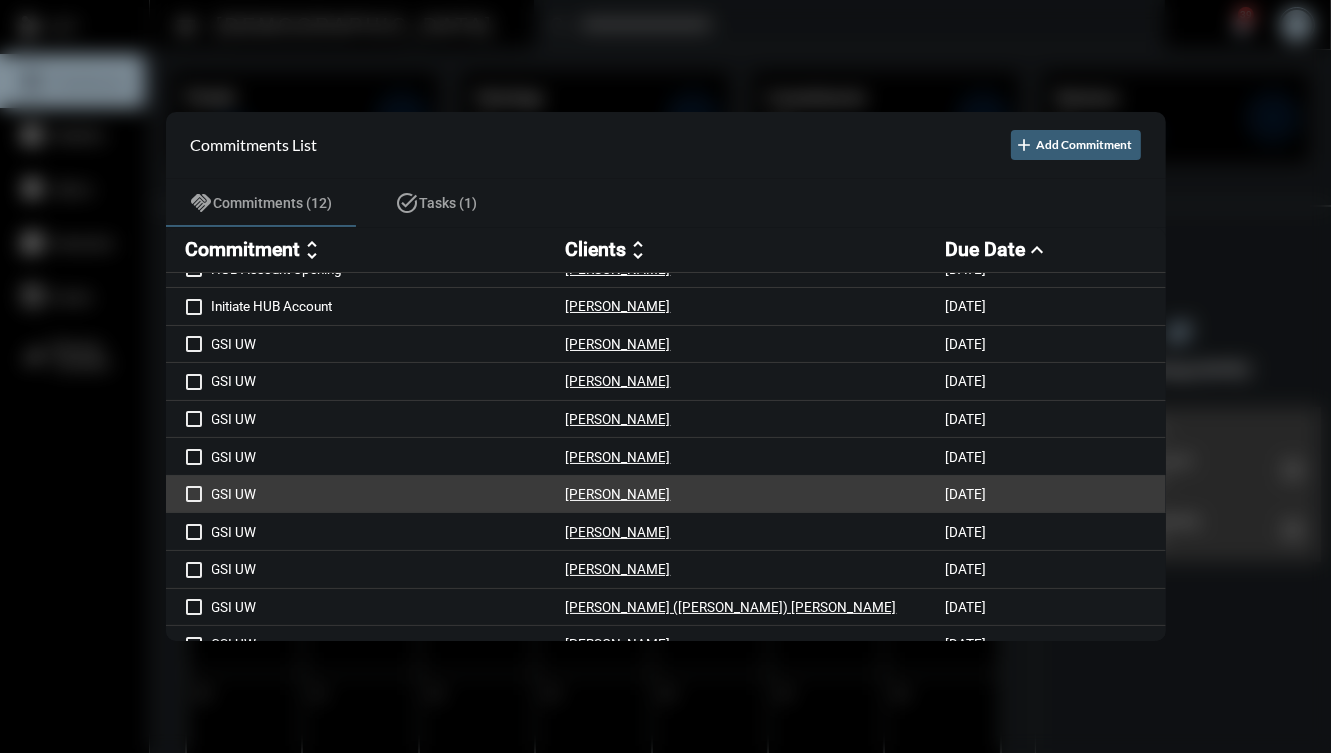 scroll, scrollTop: 0, scrollLeft: 0, axis: both 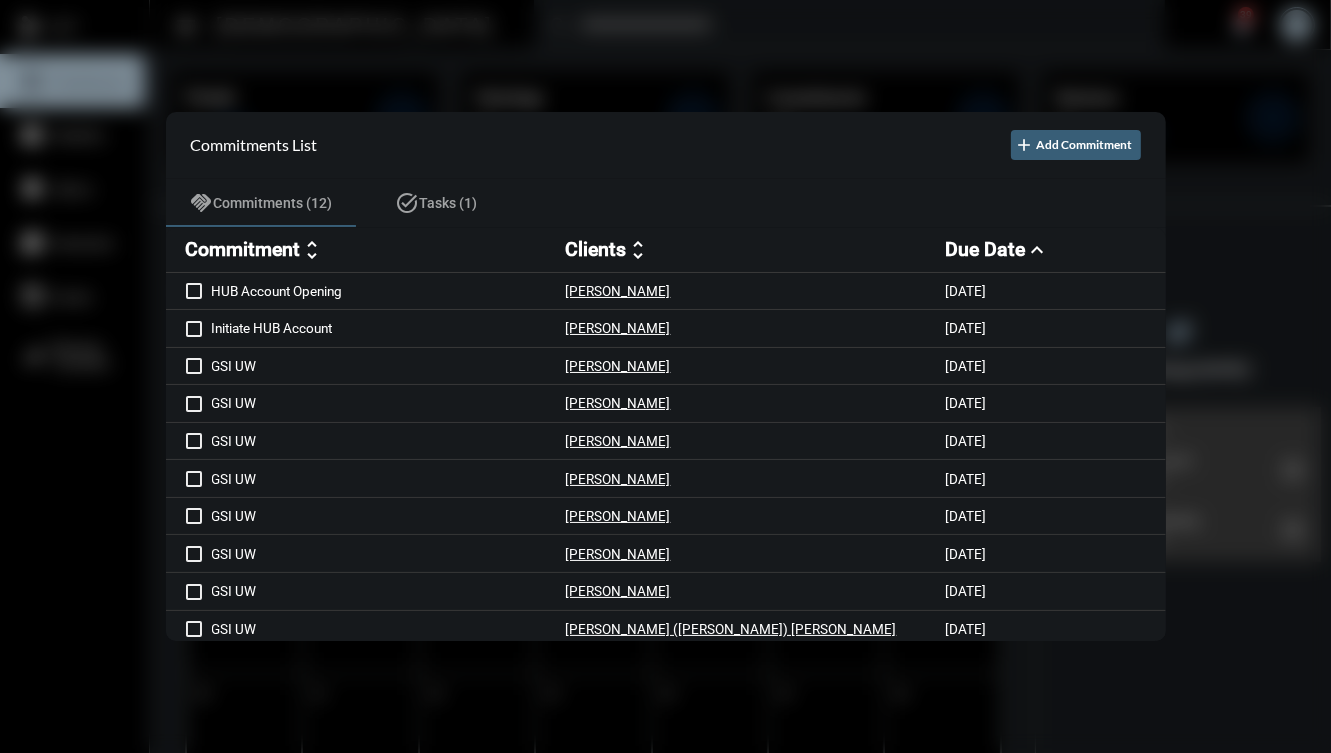 click at bounding box center (665, 376) 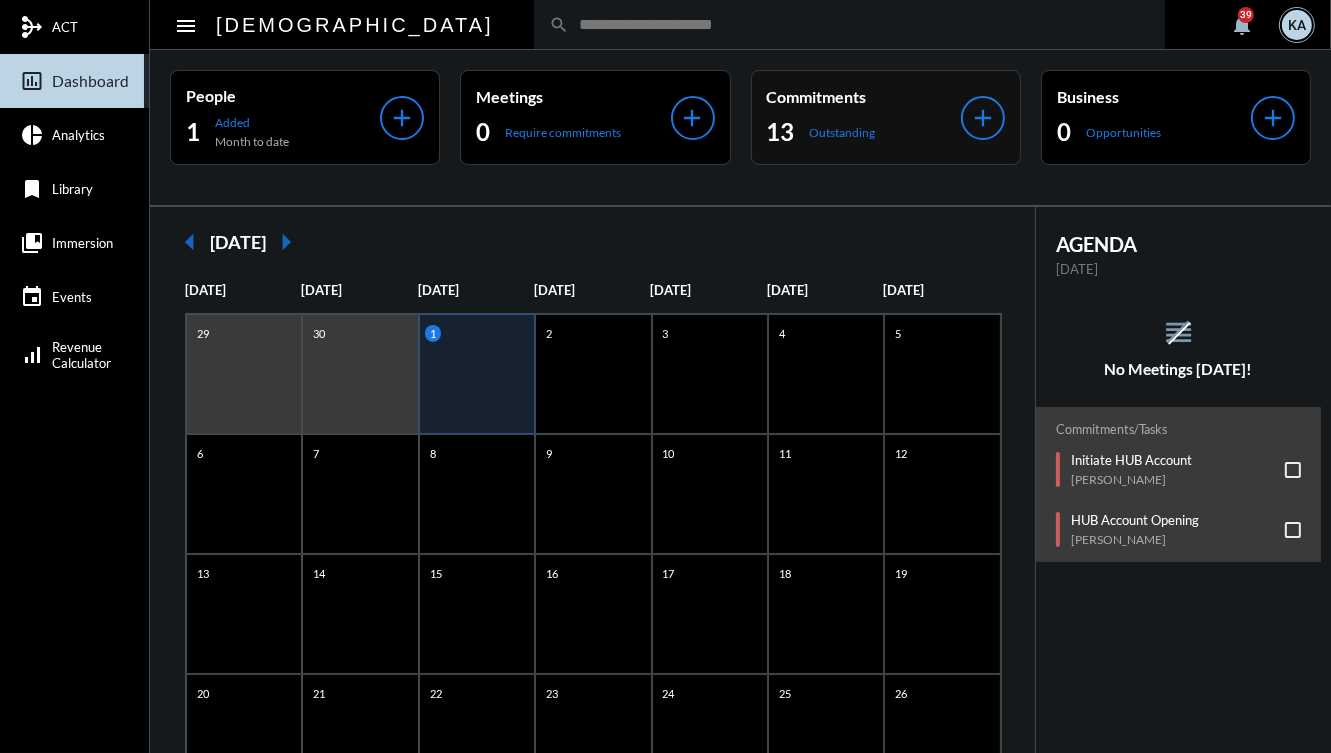 click on "Commitments 13 Outstanding" 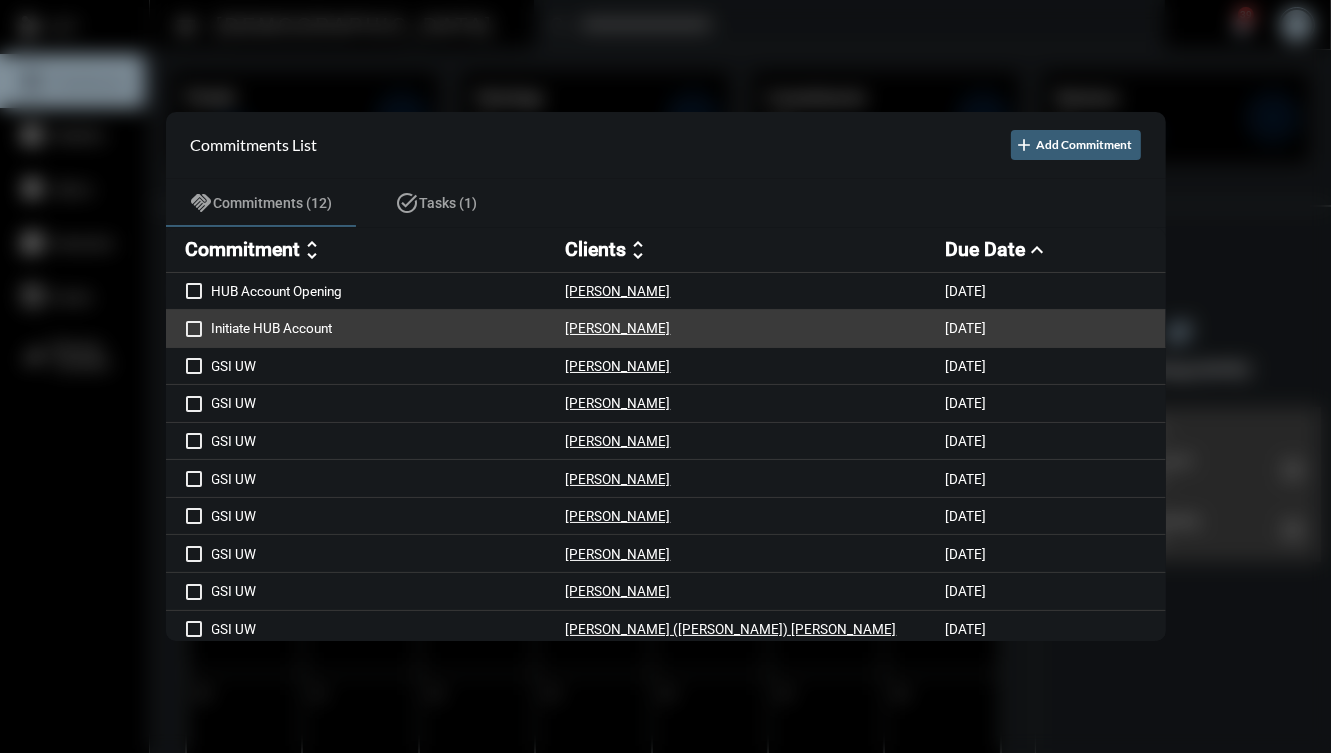click on "Initiate HUB Account" at bounding box center (389, 328) 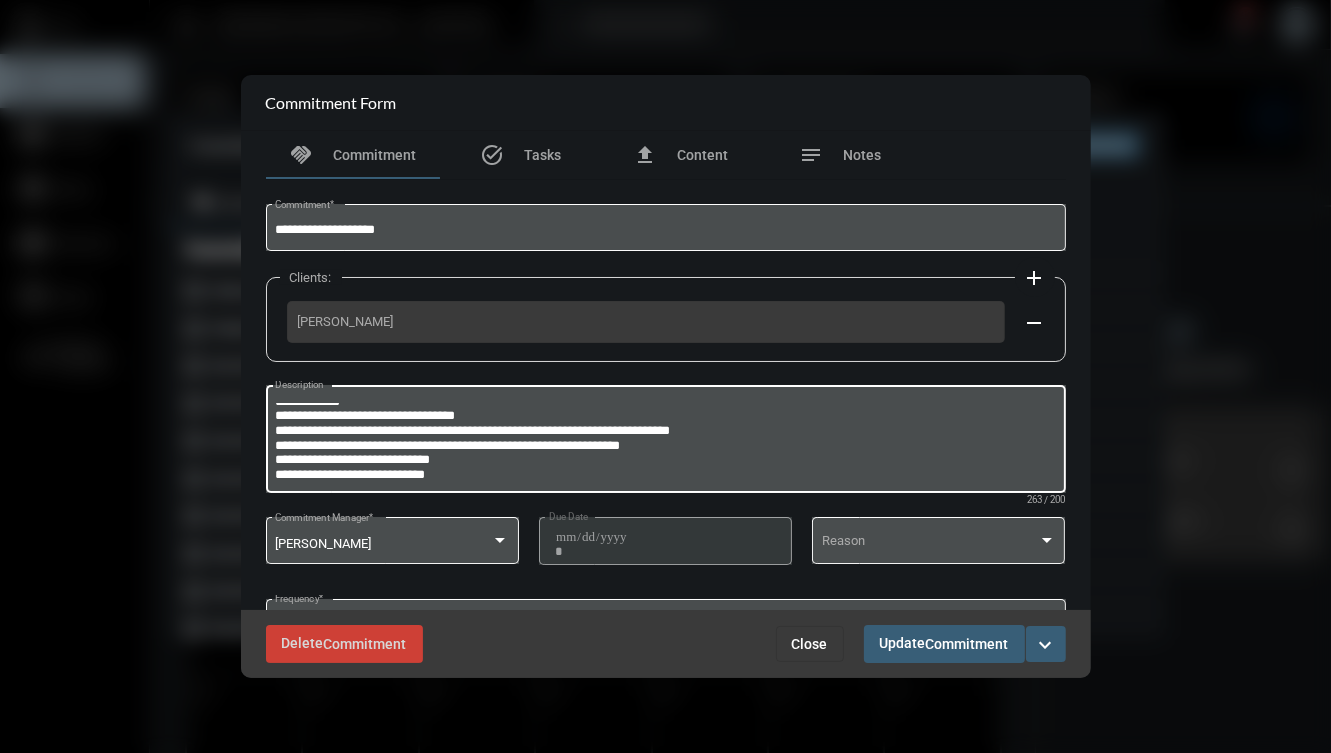 scroll, scrollTop: 12, scrollLeft: 0, axis: vertical 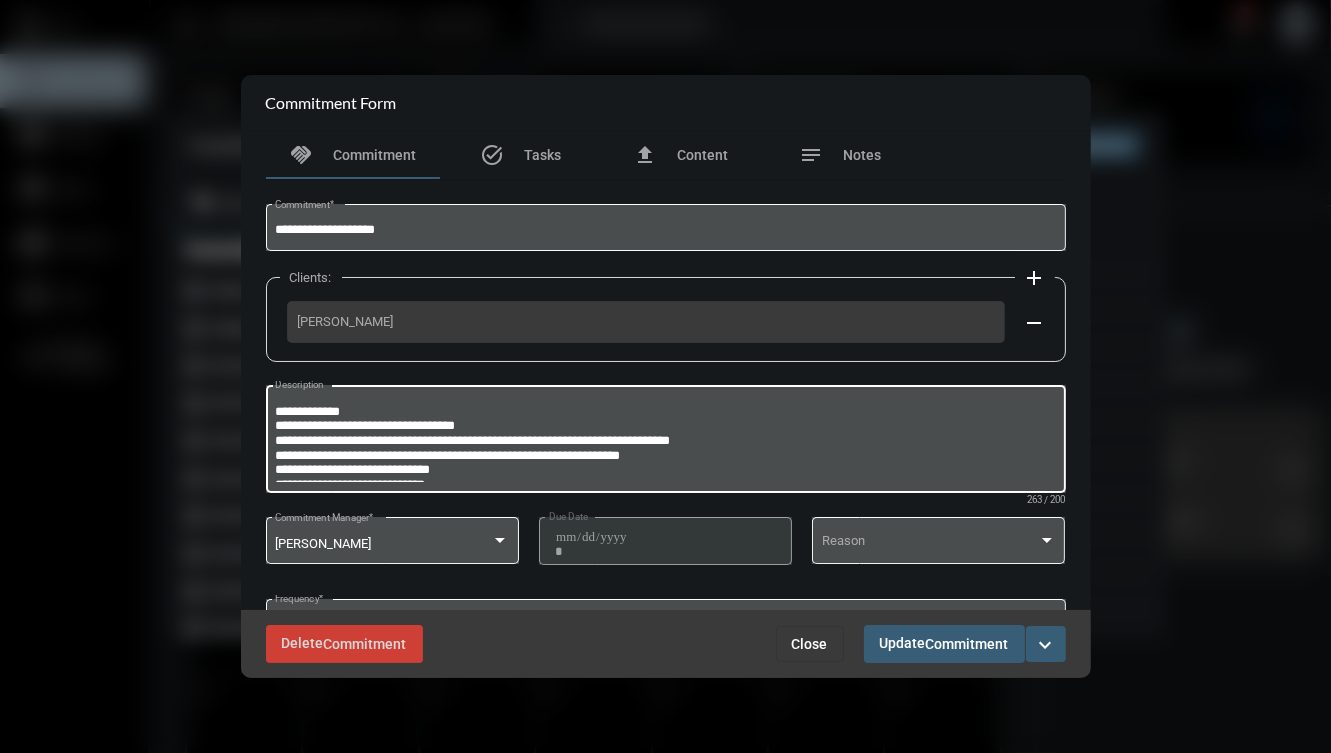click on "**********" at bounding box center (663, 442) 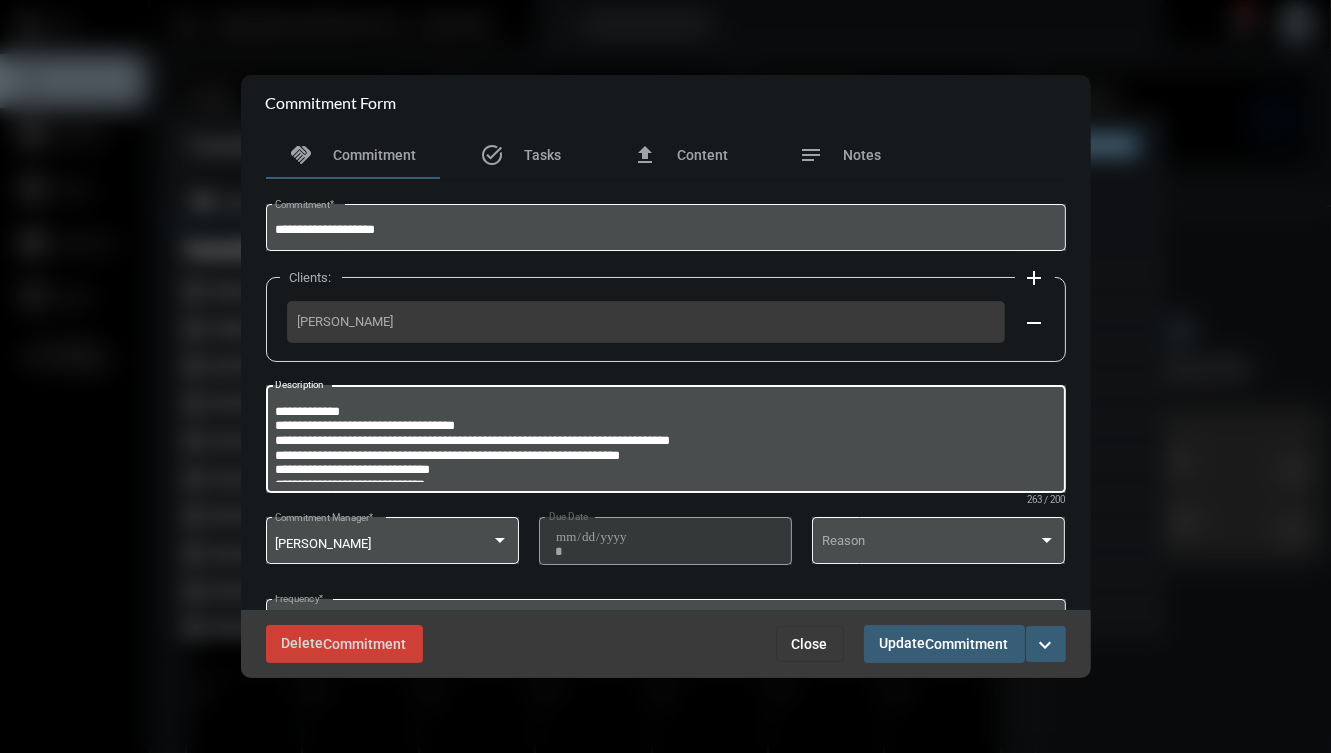 click on "**********" at bounding box center (663, 442) 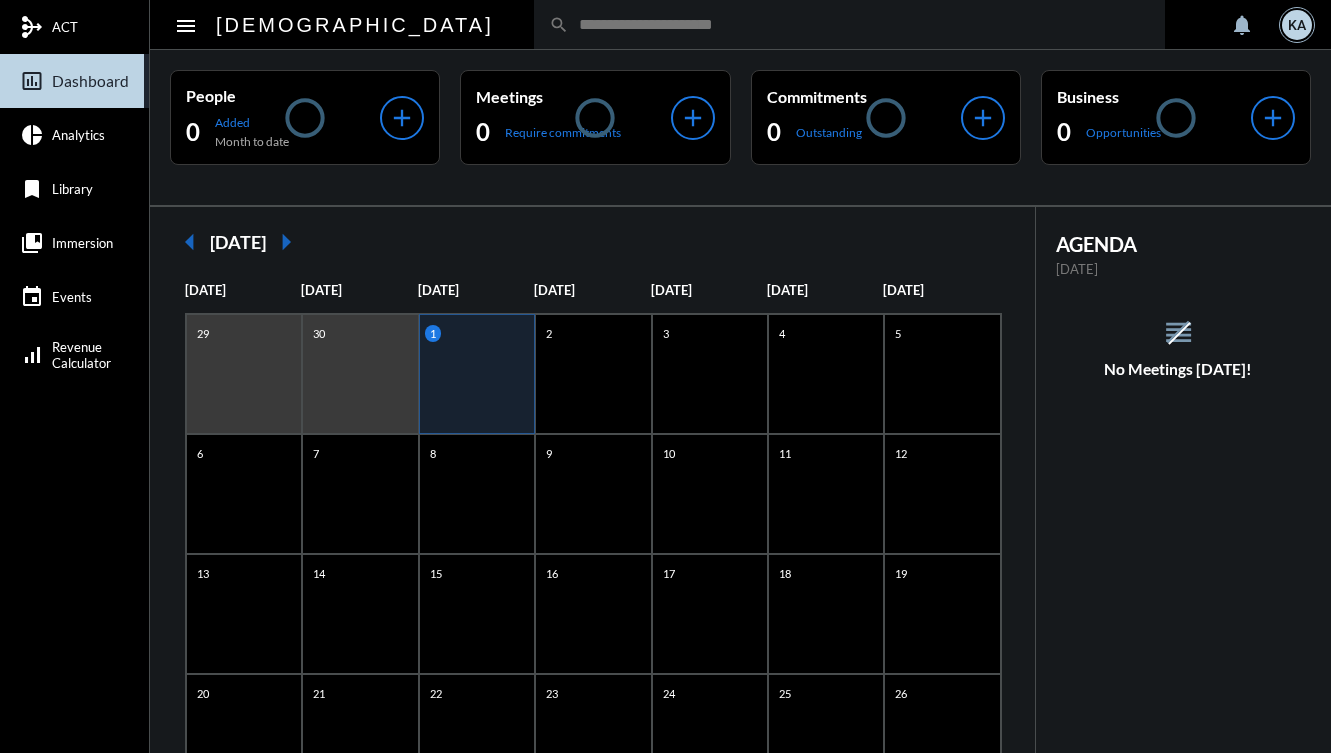 scroll, scrollTop: 0, scrollLeft: 0, axis: both 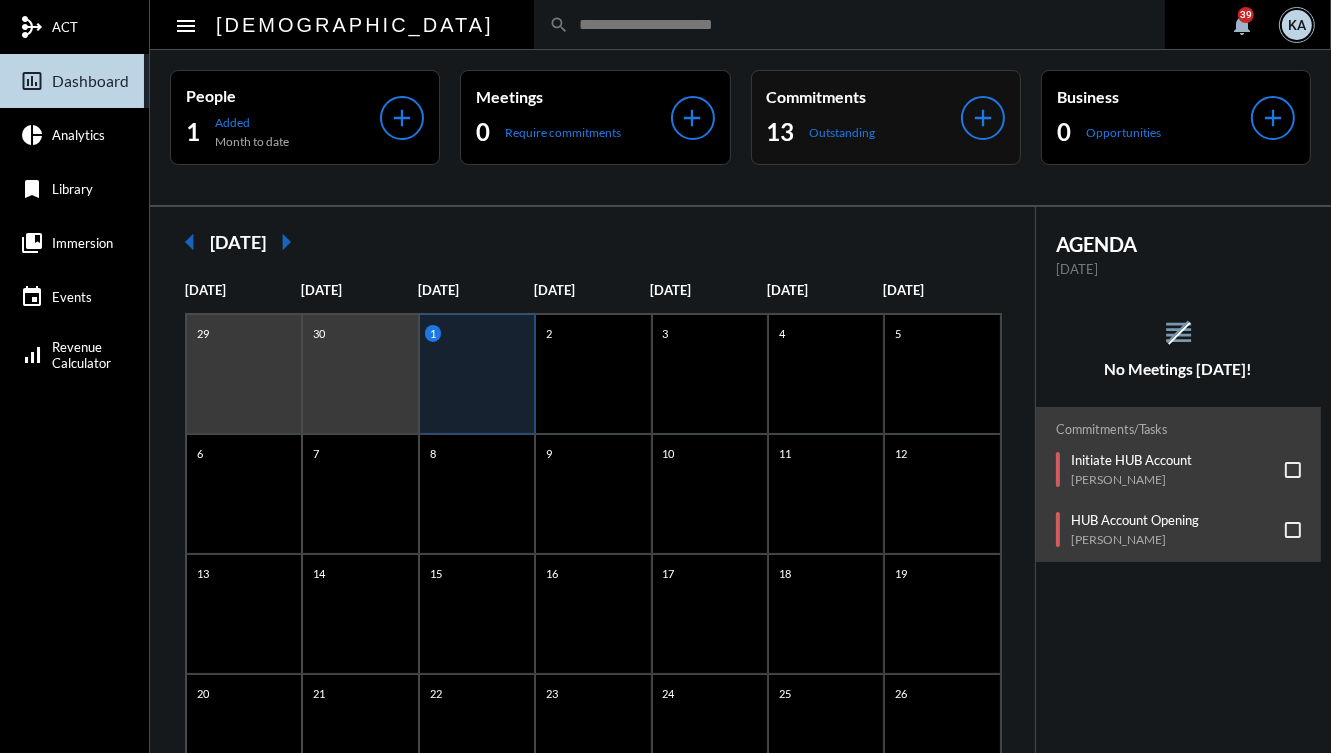 click on "Commitments" 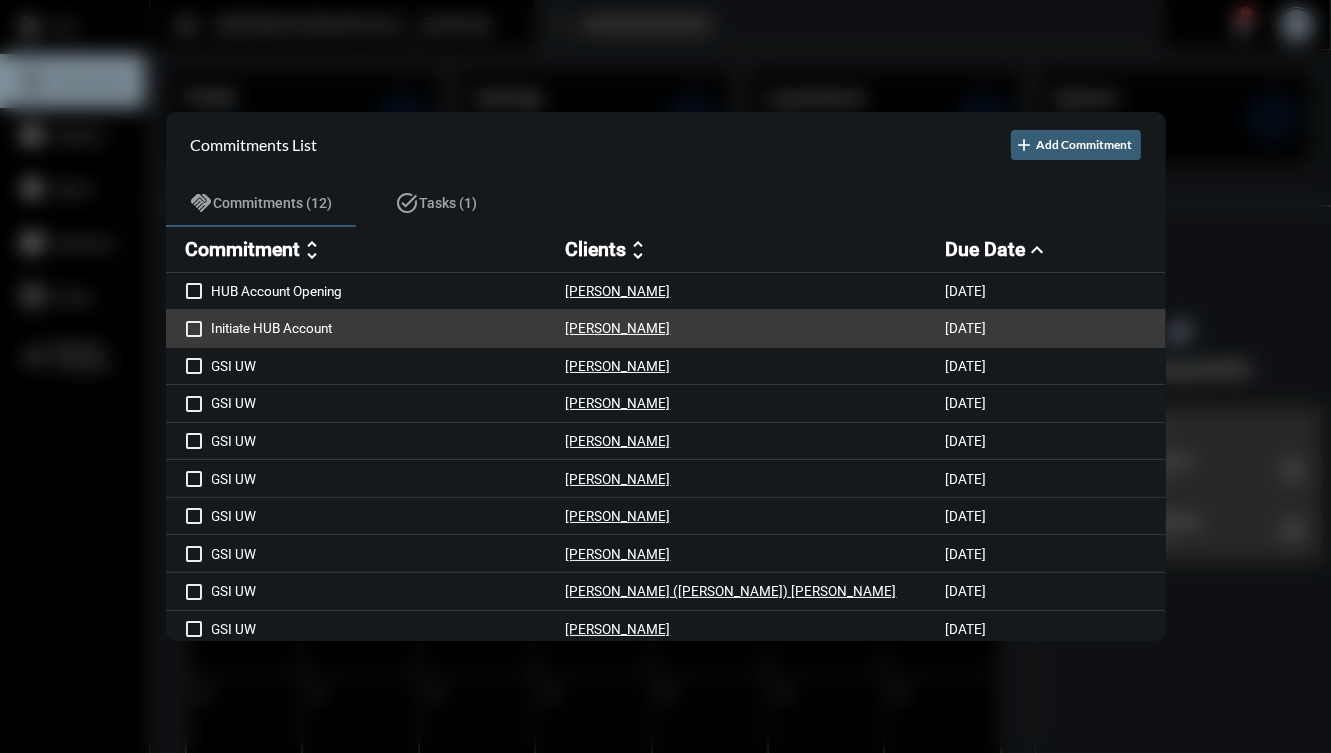 click on "[PERSON_NAME]" at bounding box center [756, 328] 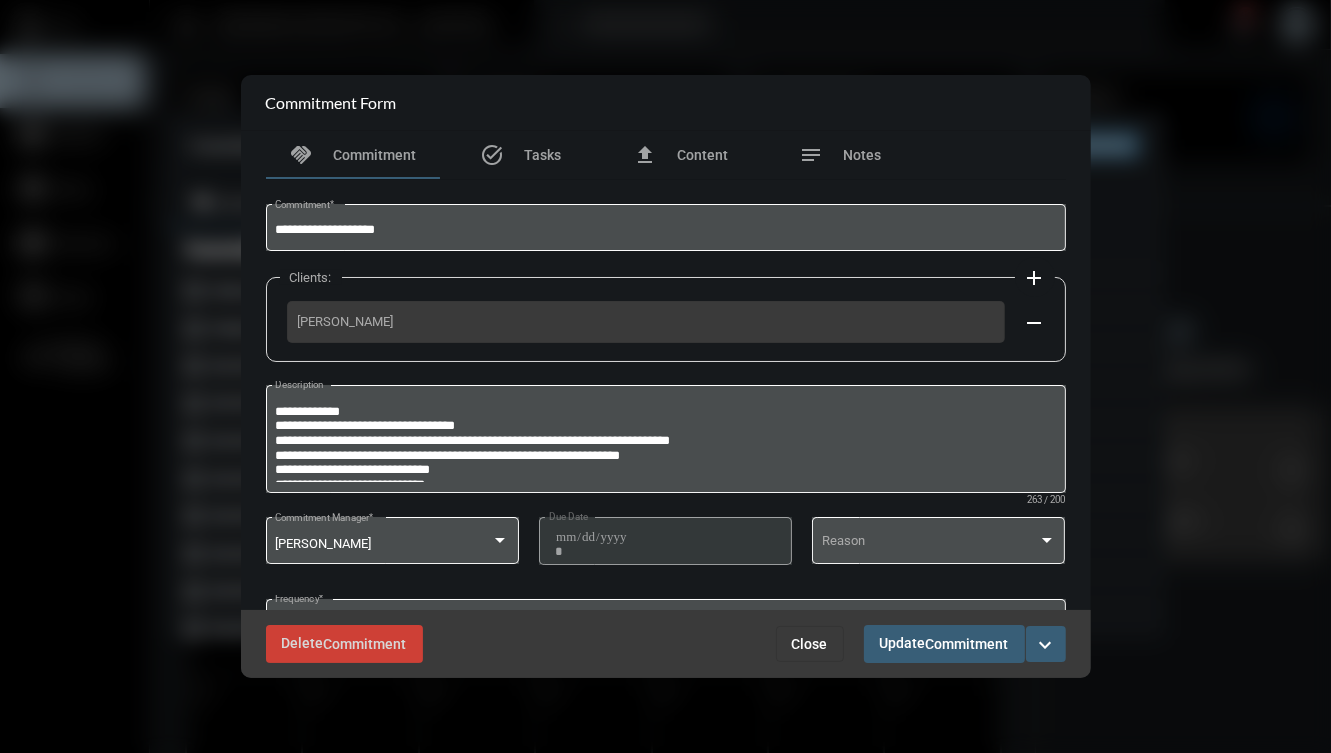 click on "expand_more" at bounding box center (1046, 644) 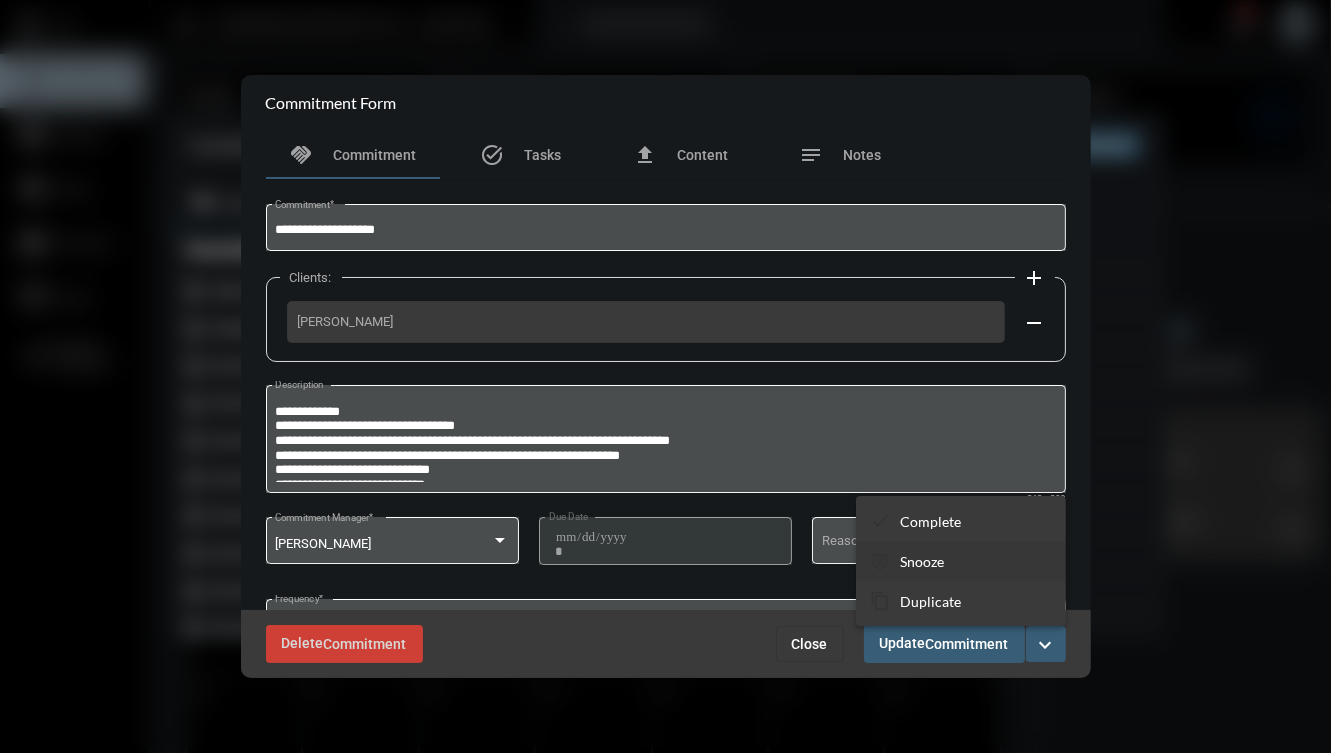 click on "snooze Snooze" at bounding box center [961, 561] 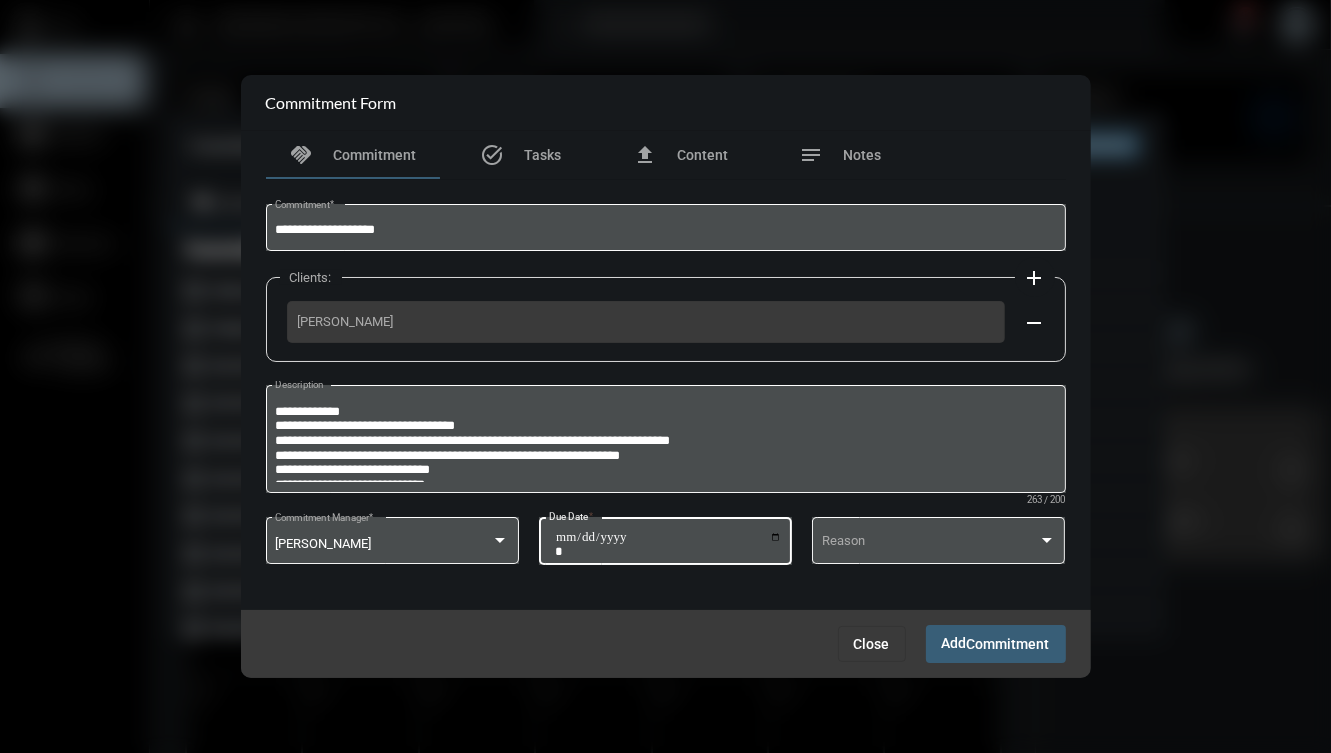 click on "**********" at bounding box center (668, 544) 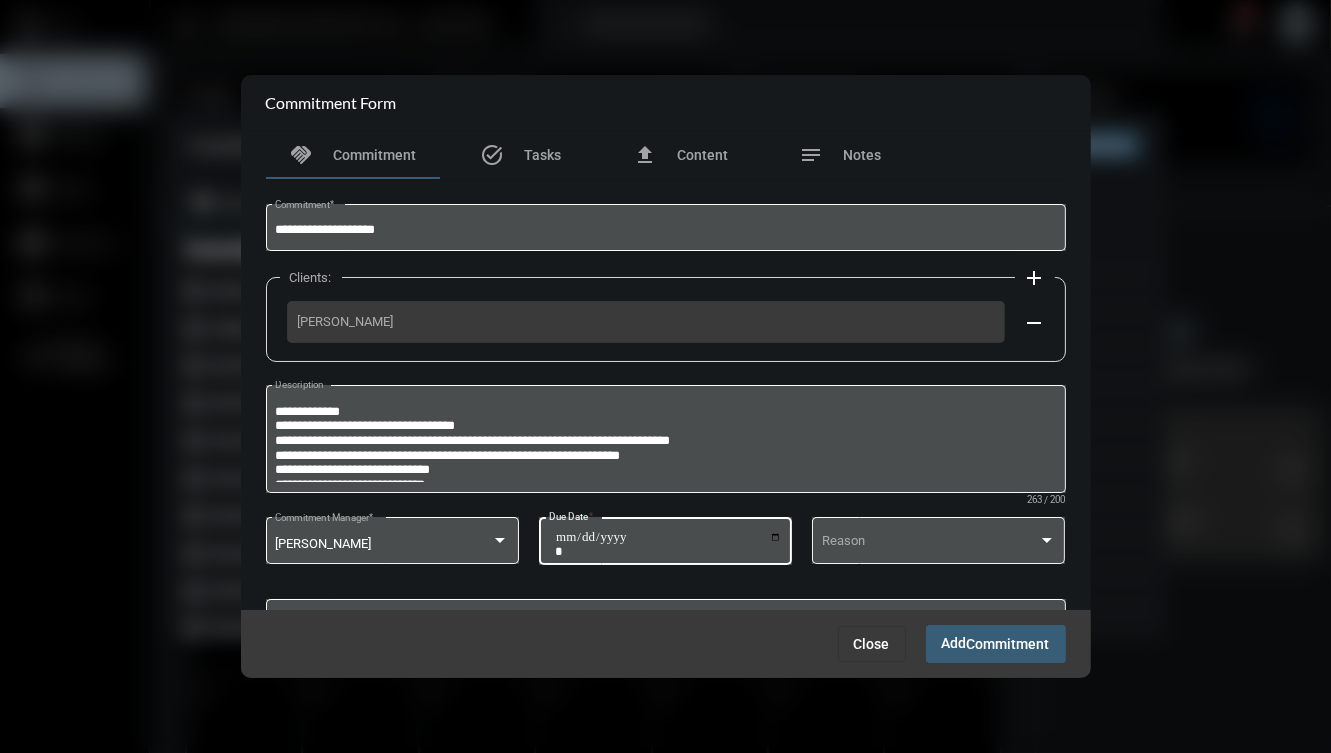 click on "Add   Commitment" at bounding box center [996, 643] 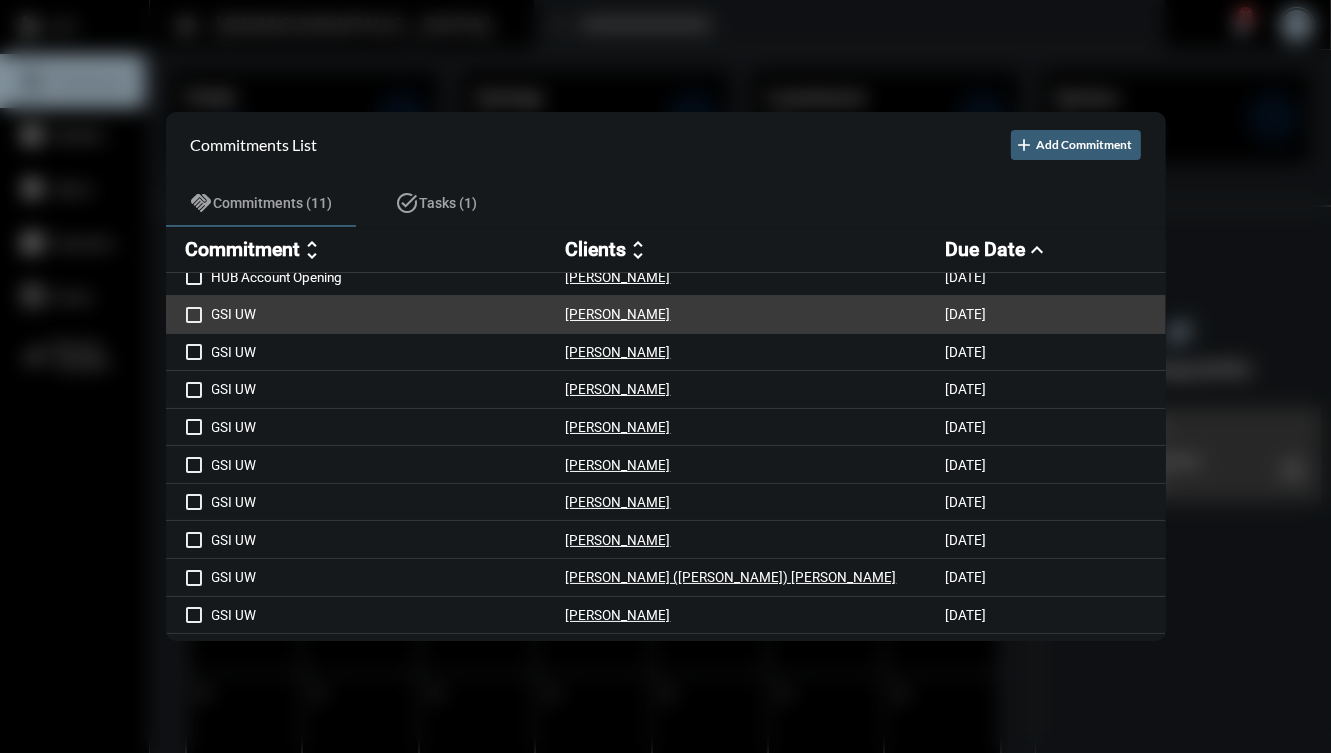 scroll, scrollTop: 0, scrollLeft: 0, axis: both 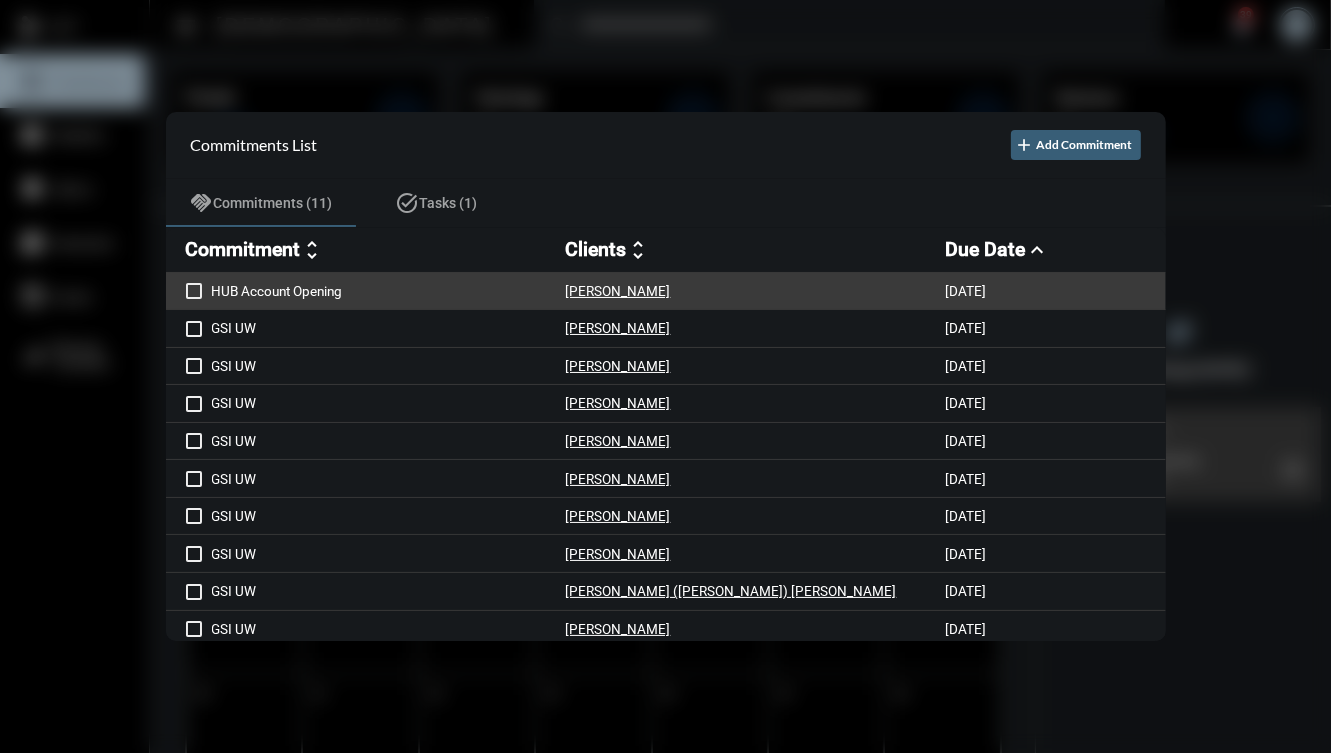 click on "HUB Account Opening" at bounding box center (389, 291) 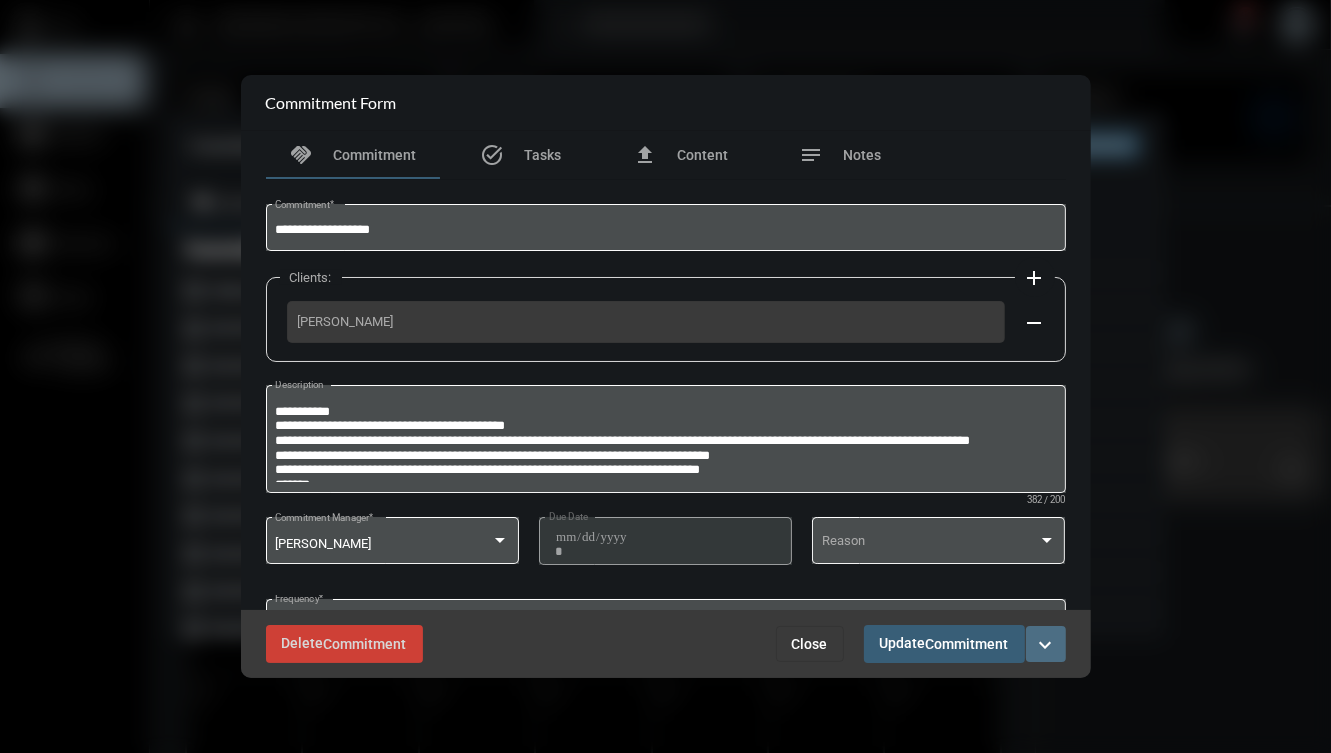 click on "expand_more" at bounding box center (1046, 645) 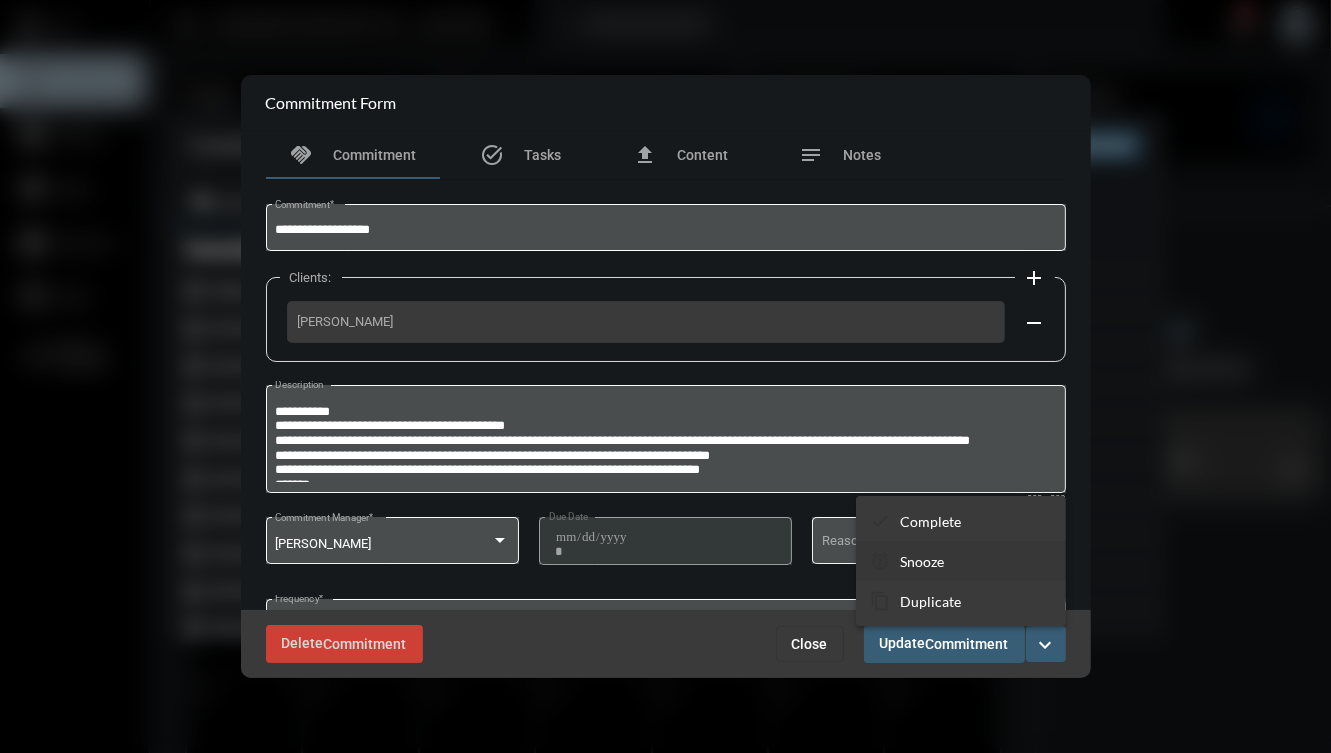 click on "snooze Snooze" at bounding box center (961, 561) 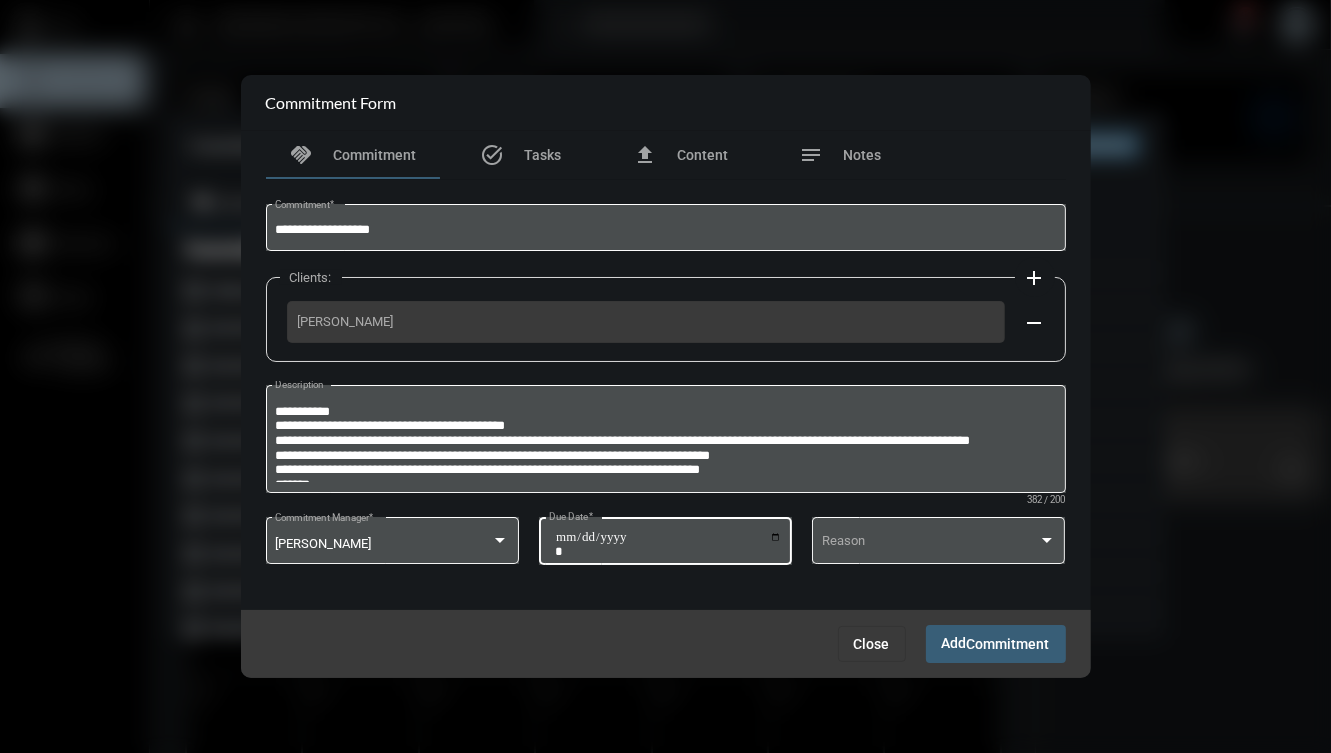 click on "**********" at bounding box center [668, 544] 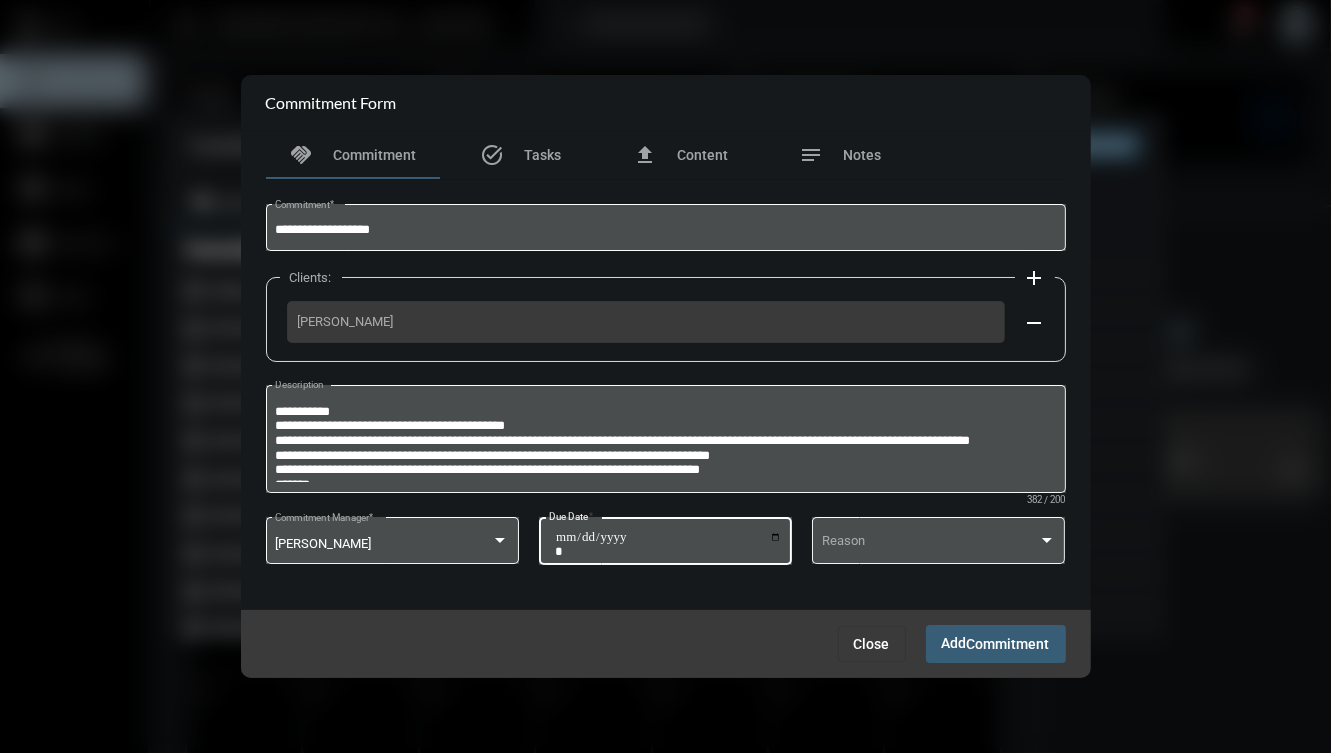 type on "**********" 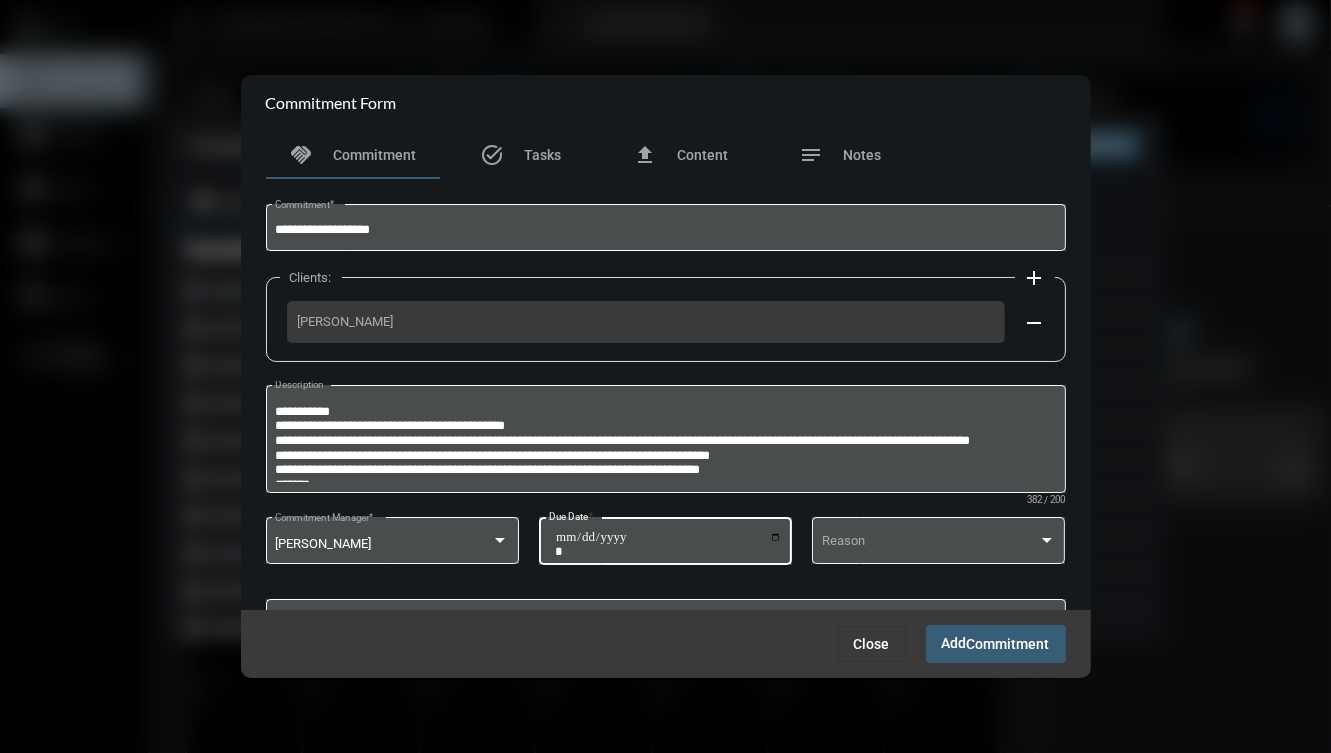 click on "Add   Commitment" at bounding box center [996, 643] 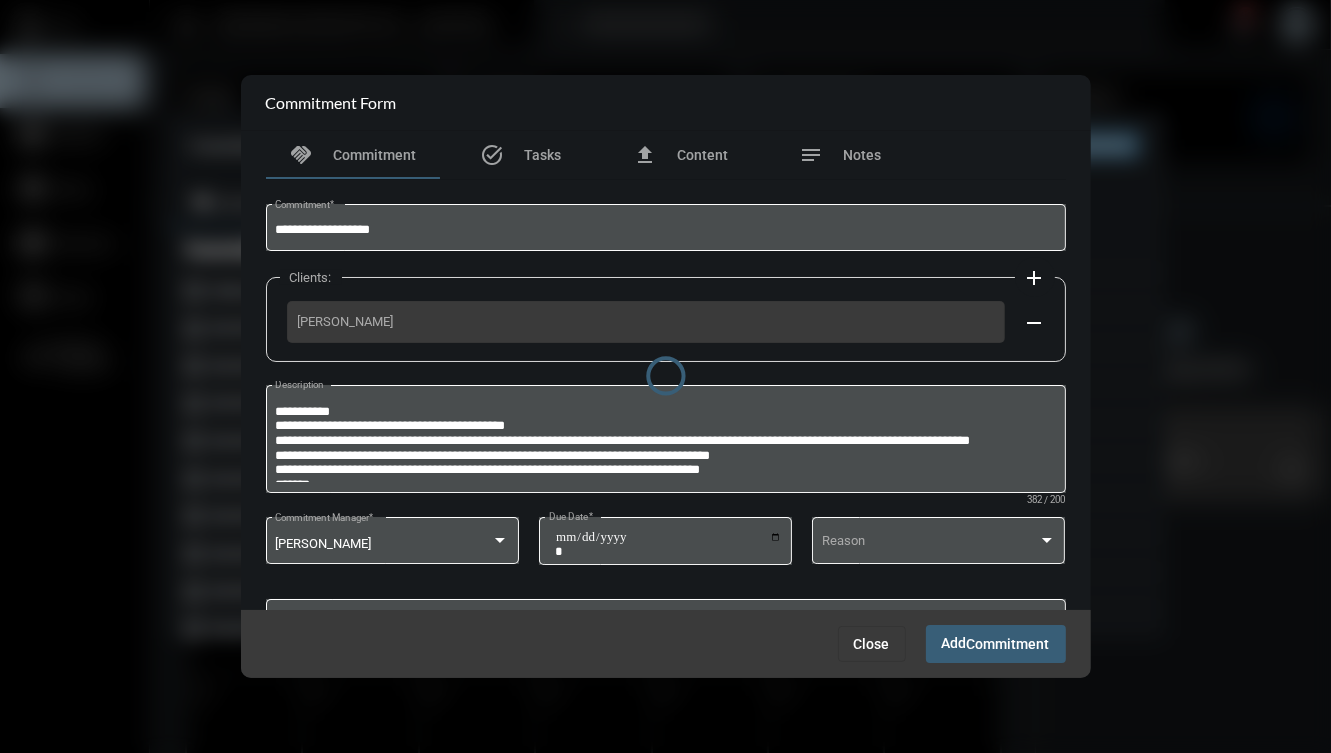 click at bounding box center (665, 376) 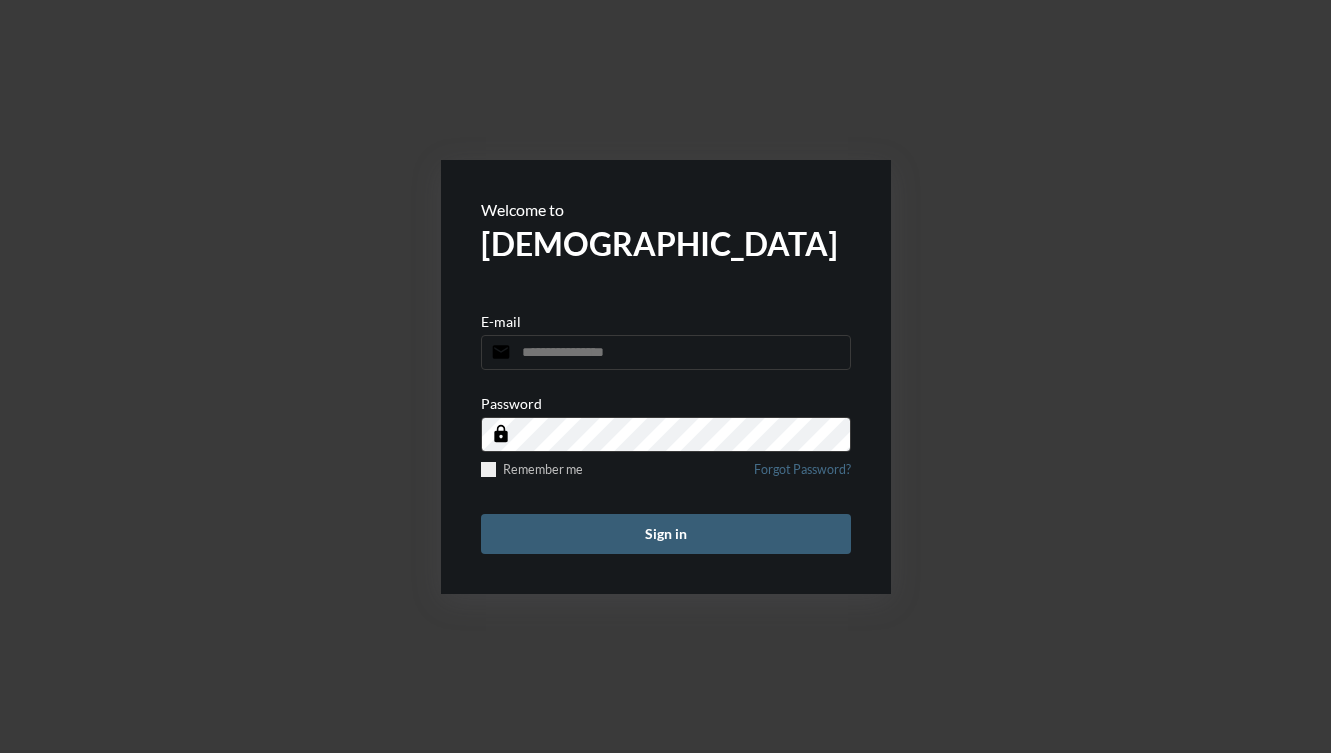 scroll, scrollTop: 0, scrollLeft: 0, axis: both 